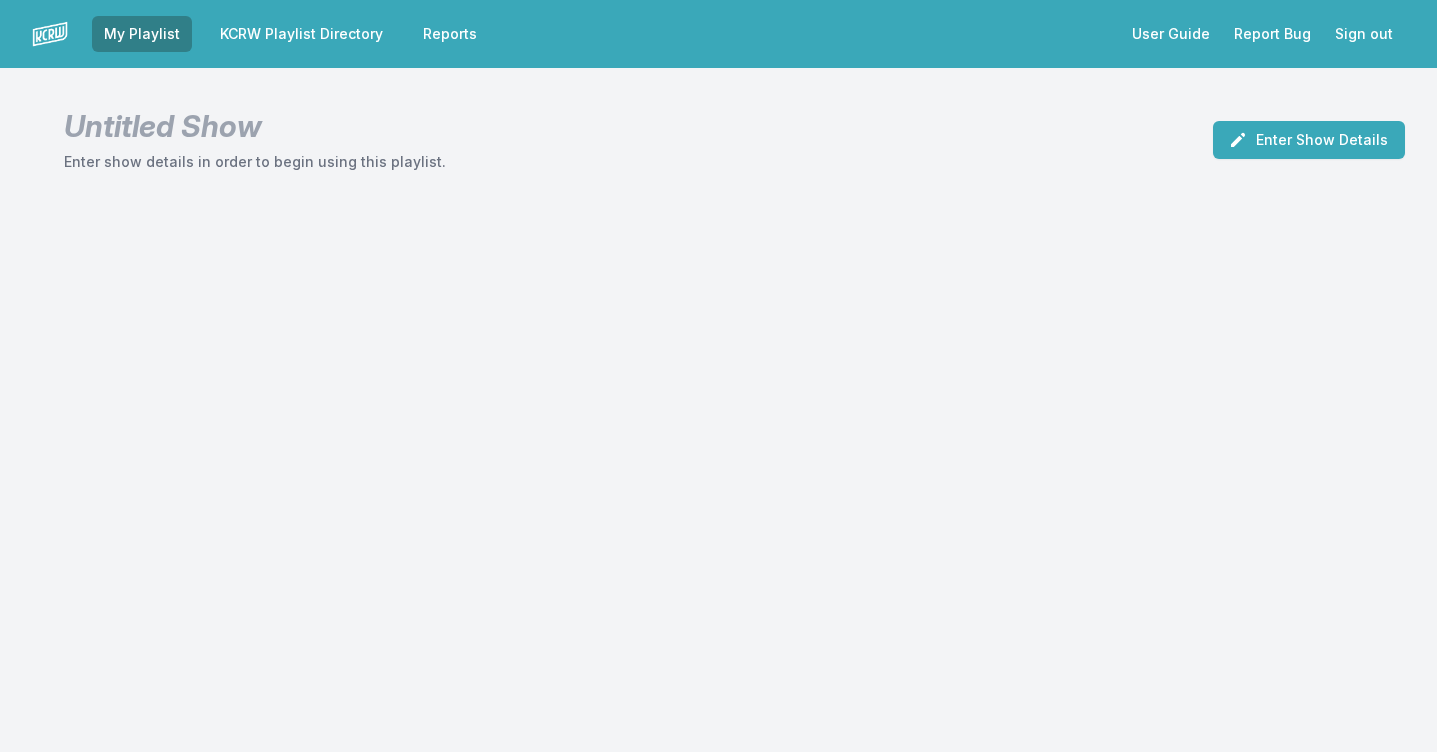 scroll, scrollTop: 0, scrollLeft: 0, axis: both 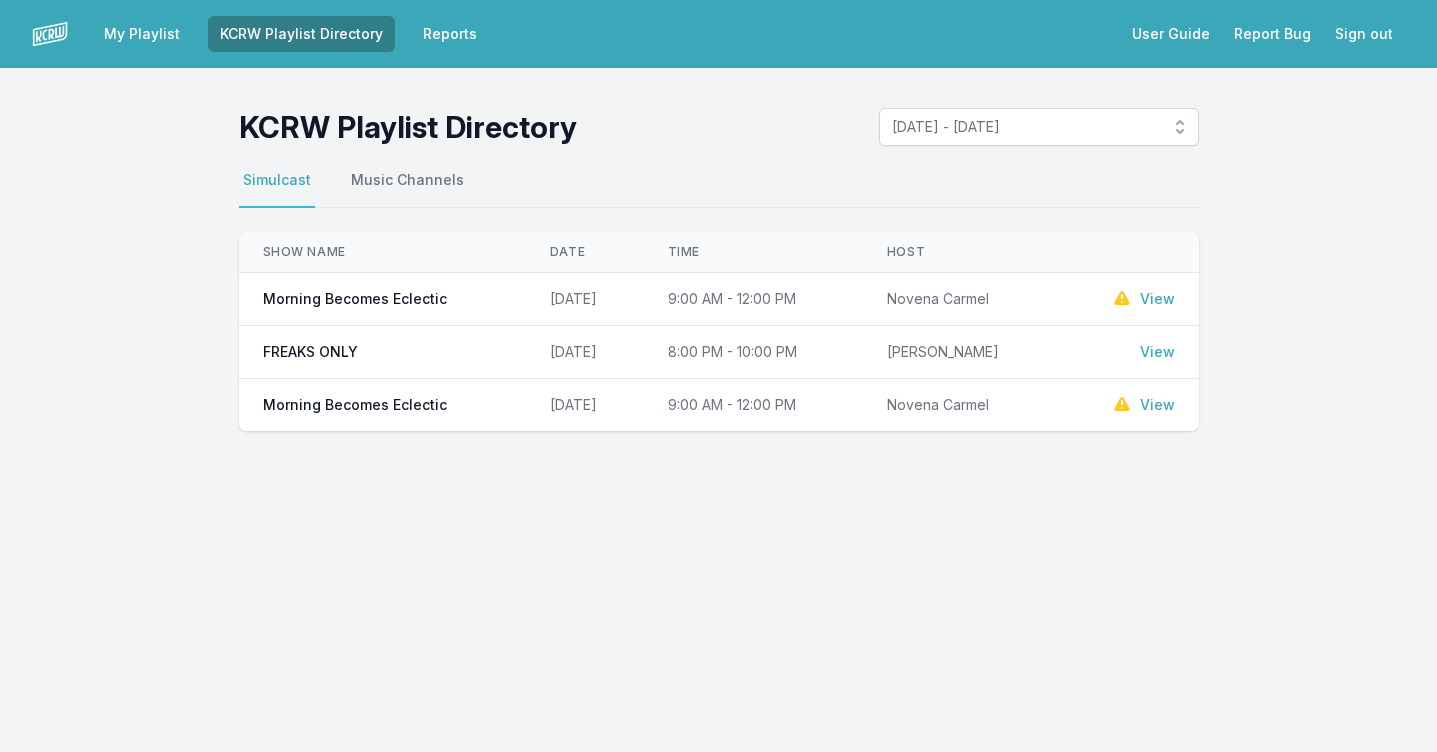 click on "View" at bounding box center [1157, 299] 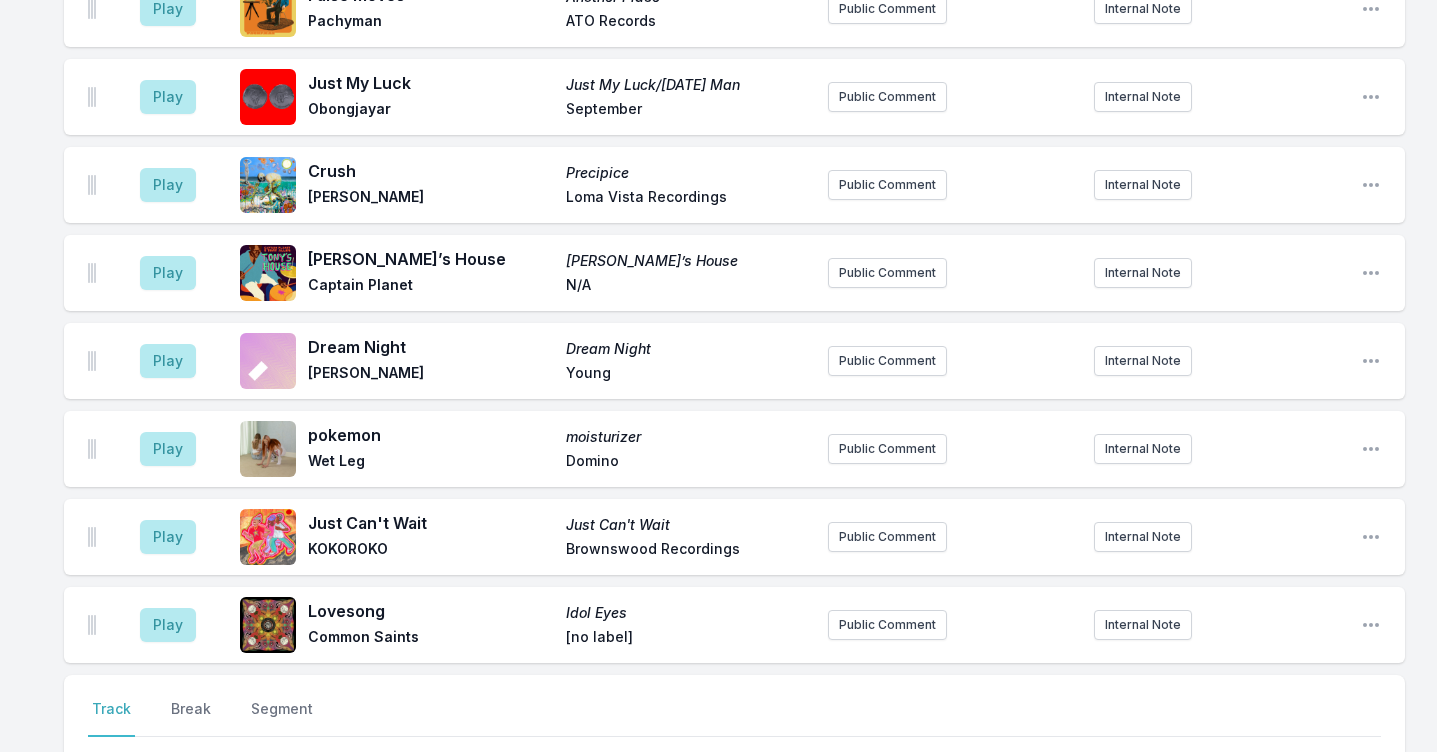 scroll, scrollTop: 1433, scrollLeft: 0, axis: vertical 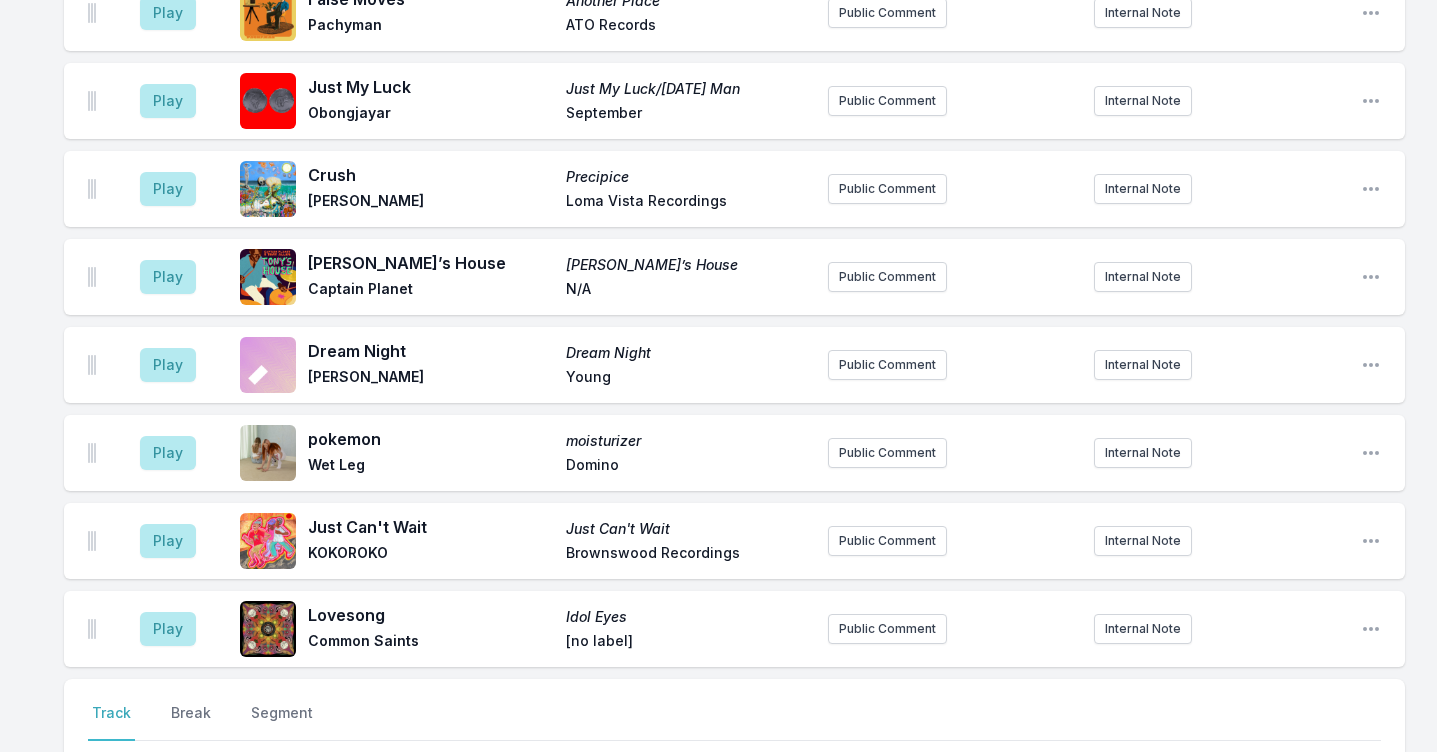 click on "Just My Luck" at bounding box center (431, 87) 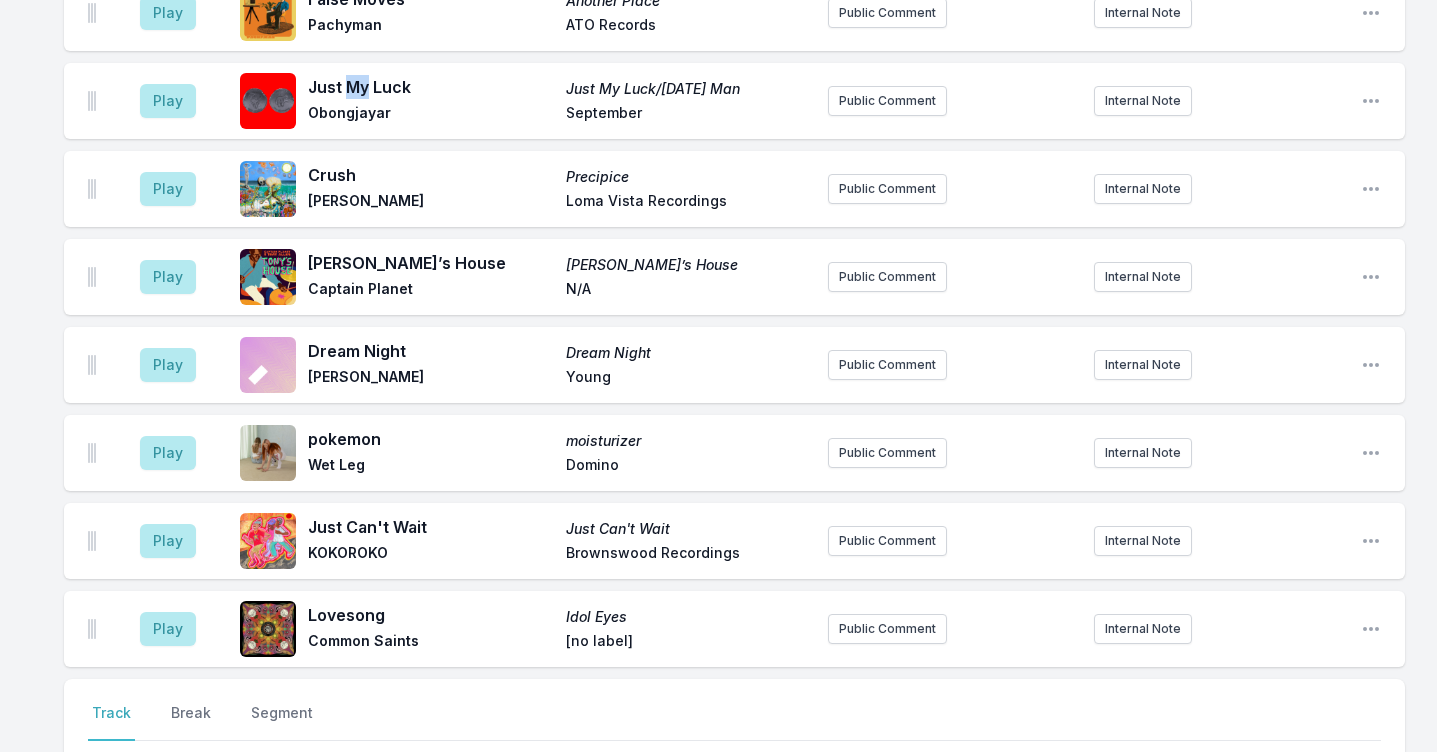 click on "Just My Luck" at bounding box center (431, 87) 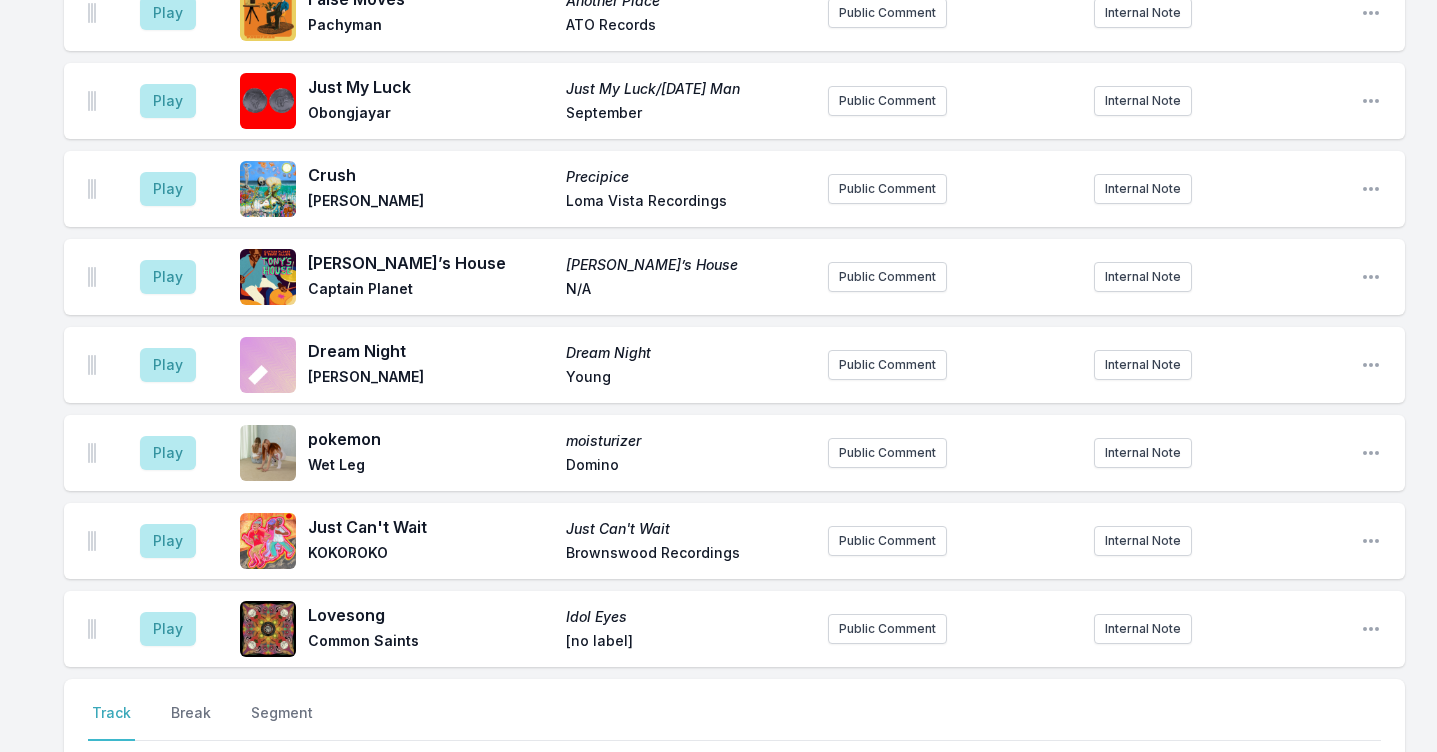 click on "Just My Luck Just My Luck/[DATE] Man Obongjayar September" at bounding box center [560, 101] 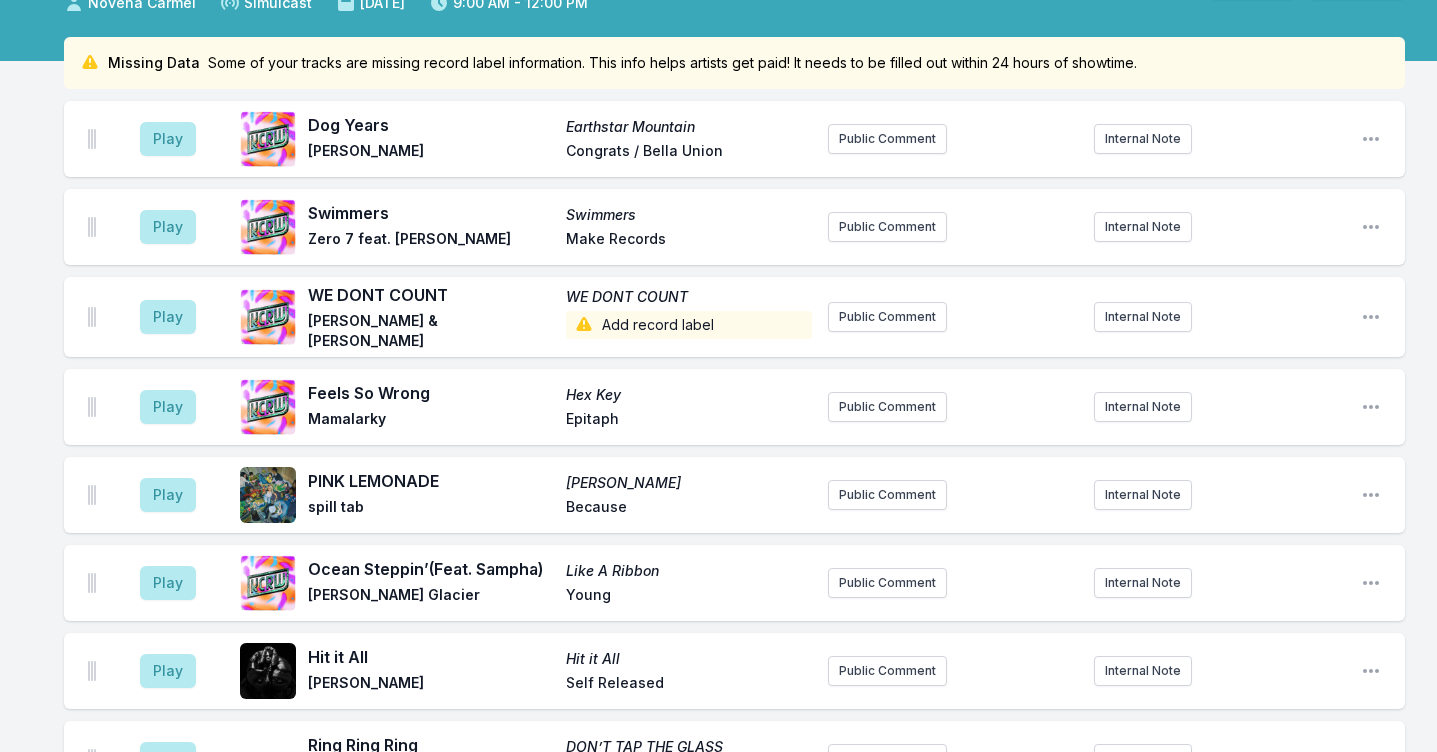 scroll, scrollTop: 0, scrollLeft: 0, axis: both 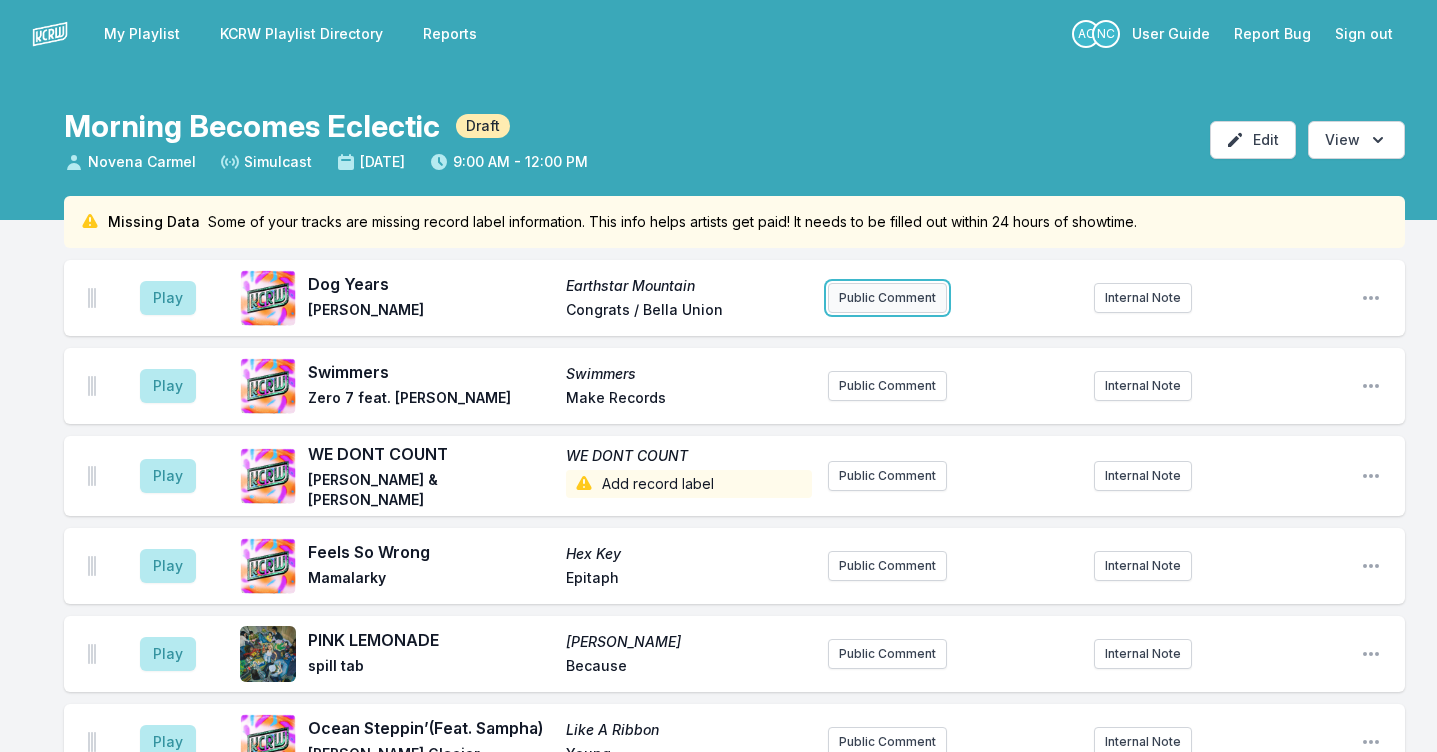 click on "Public Comment" at bounding box center [887, 298] 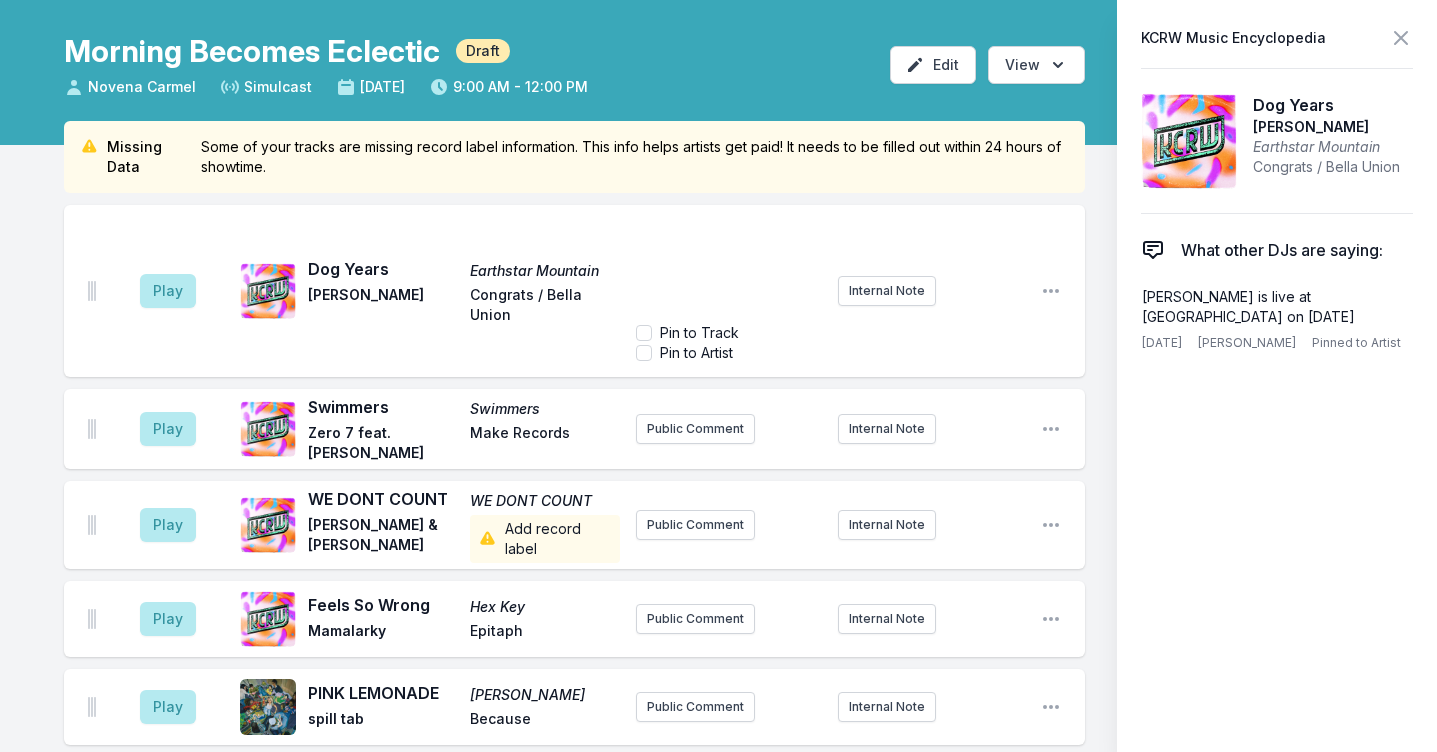 scroll, scrollTop: 78, scrollLeft: 0, axis: vertical 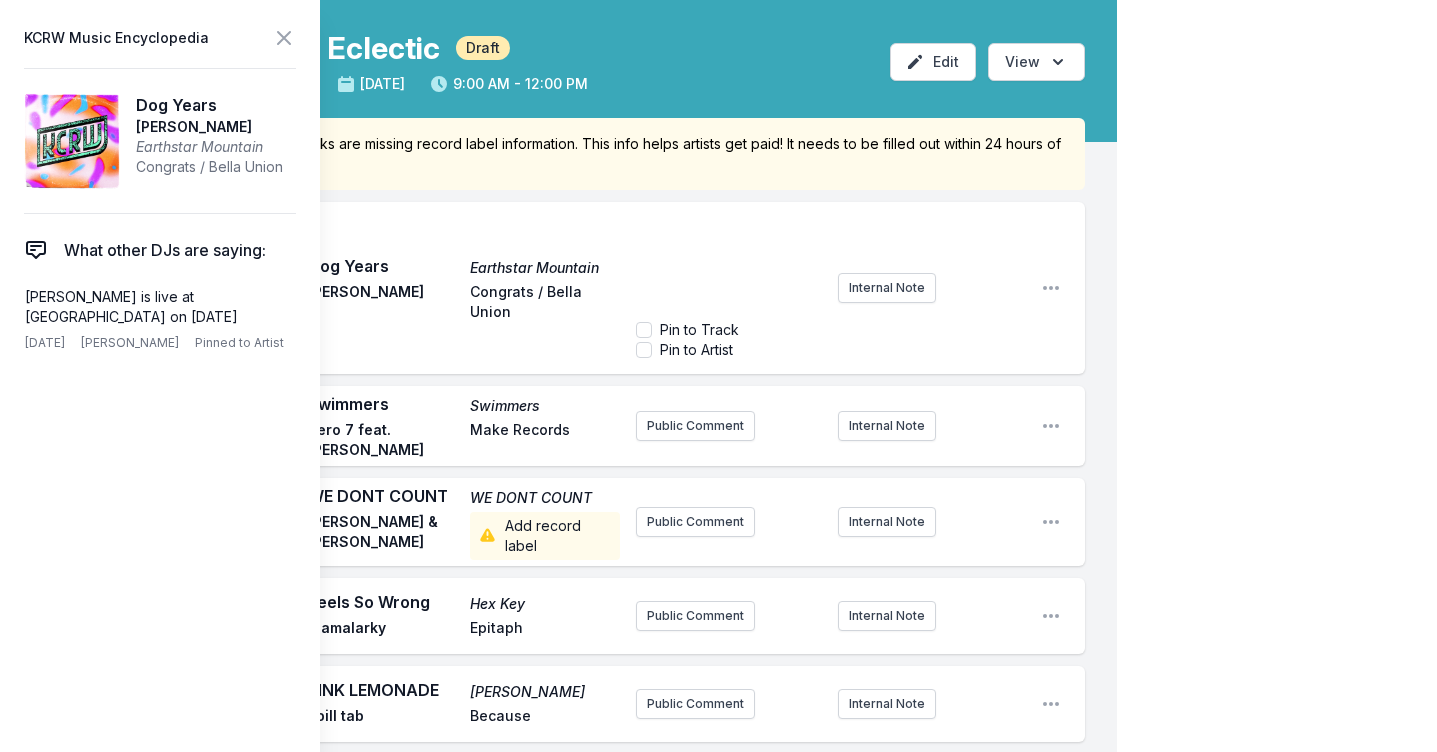 click on "﻿" at bounding box center (729, 264) 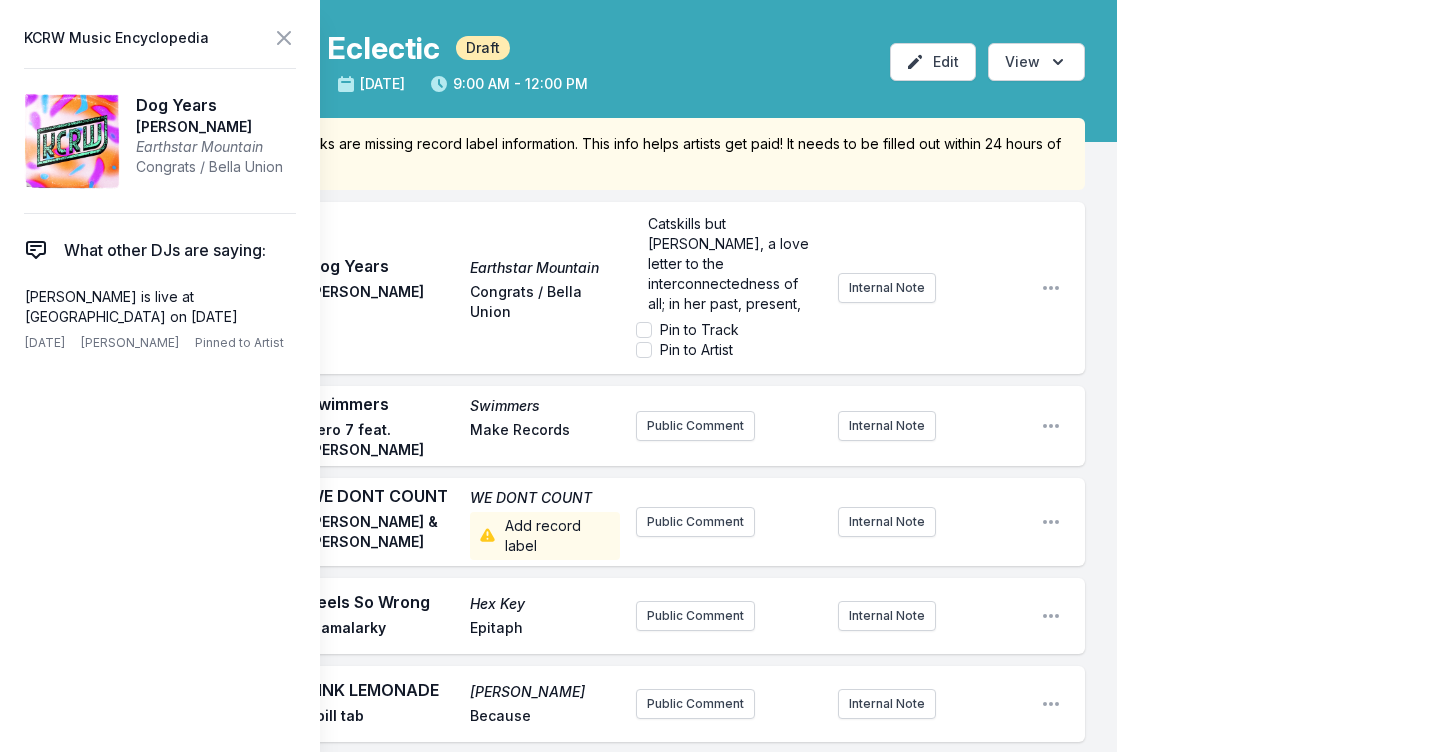 scroll, scrollTop: 0, scrollLeft: 0, axis: both 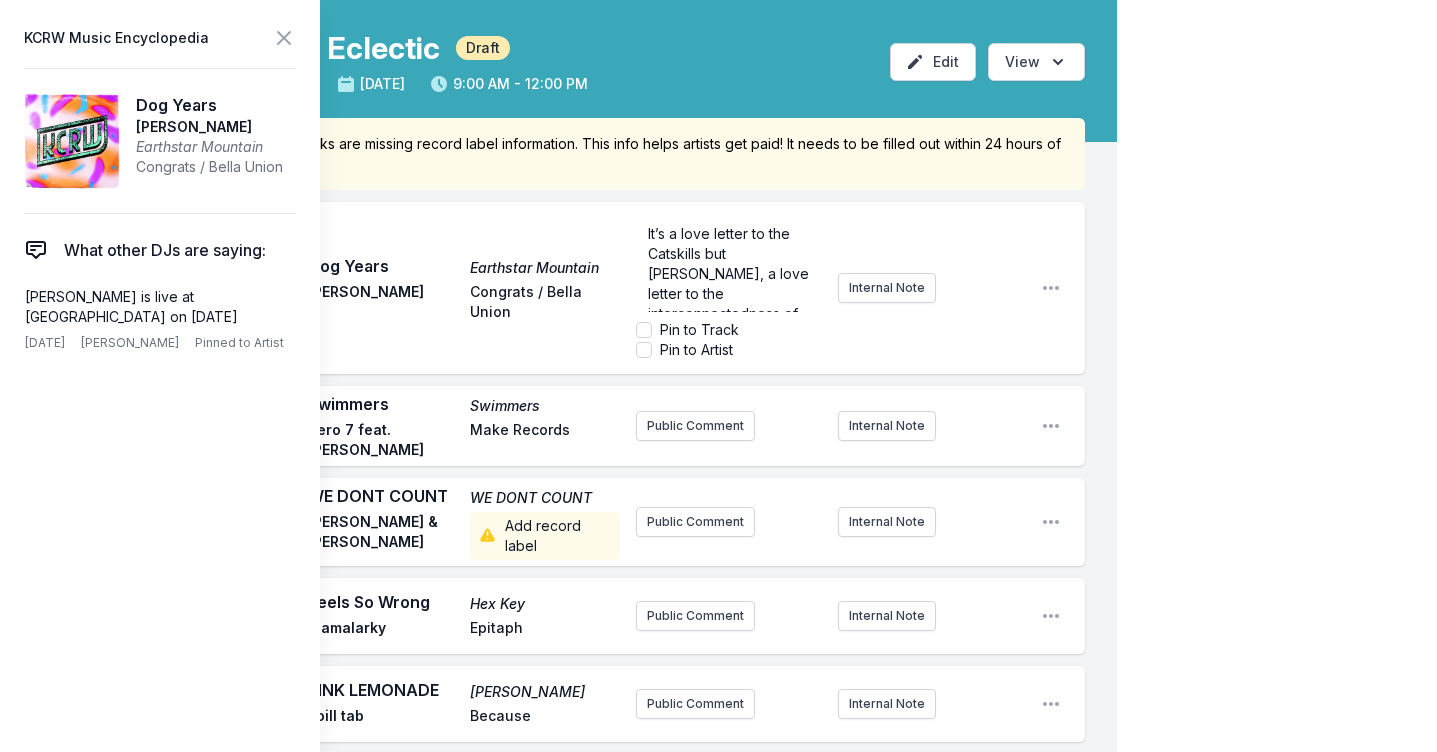 click on "It’s a love letter to the Catskills but [PERSON_NAME], a love letter to the interconnectedness of all; in her past, present, future and alternative selves, in her friends––here and gone––and in the mountain that peers through her windows.  ﻿" at bounding box center (729, 264) 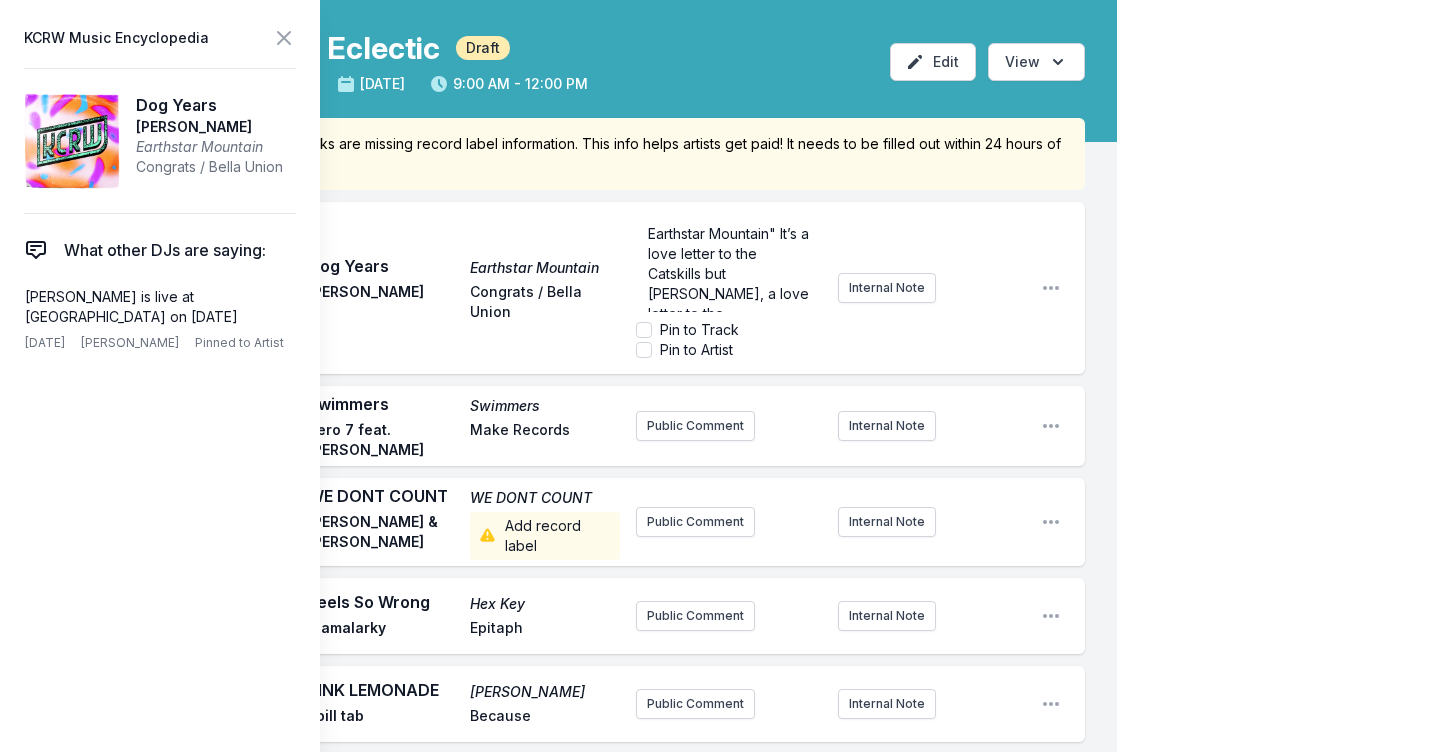 click on "Earthstar Mountain" It’s a love letter to the Catskills but [PERSON_NAME], a love letter to the interconnectedness of all; in her past, present, future and alternative selves, in her friends––here and gone––and in the mountain that peers through her windows." at bounding box center [730, 343] 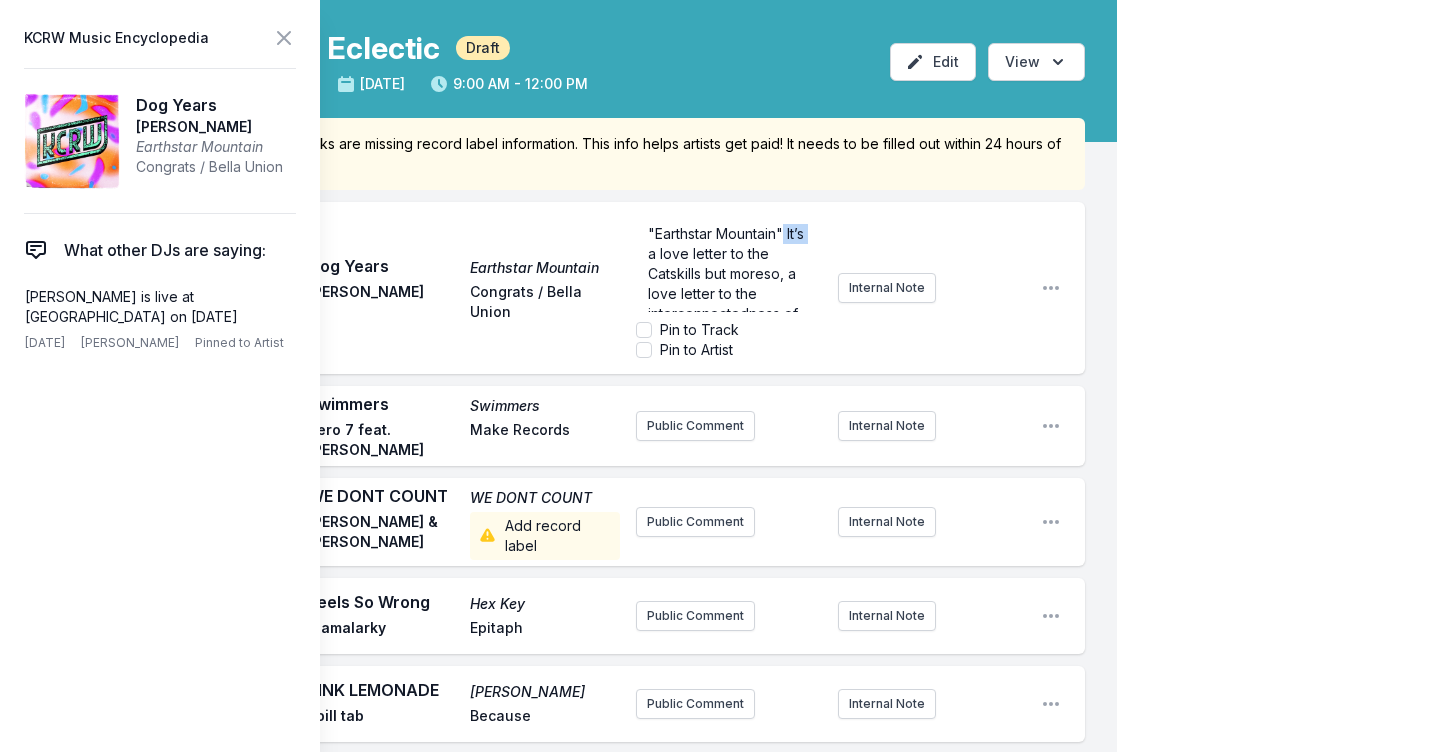 drag, startPoint x: 790, startPoint y: 230, endPoint x: 879, endPoint y: 230, distance: 89 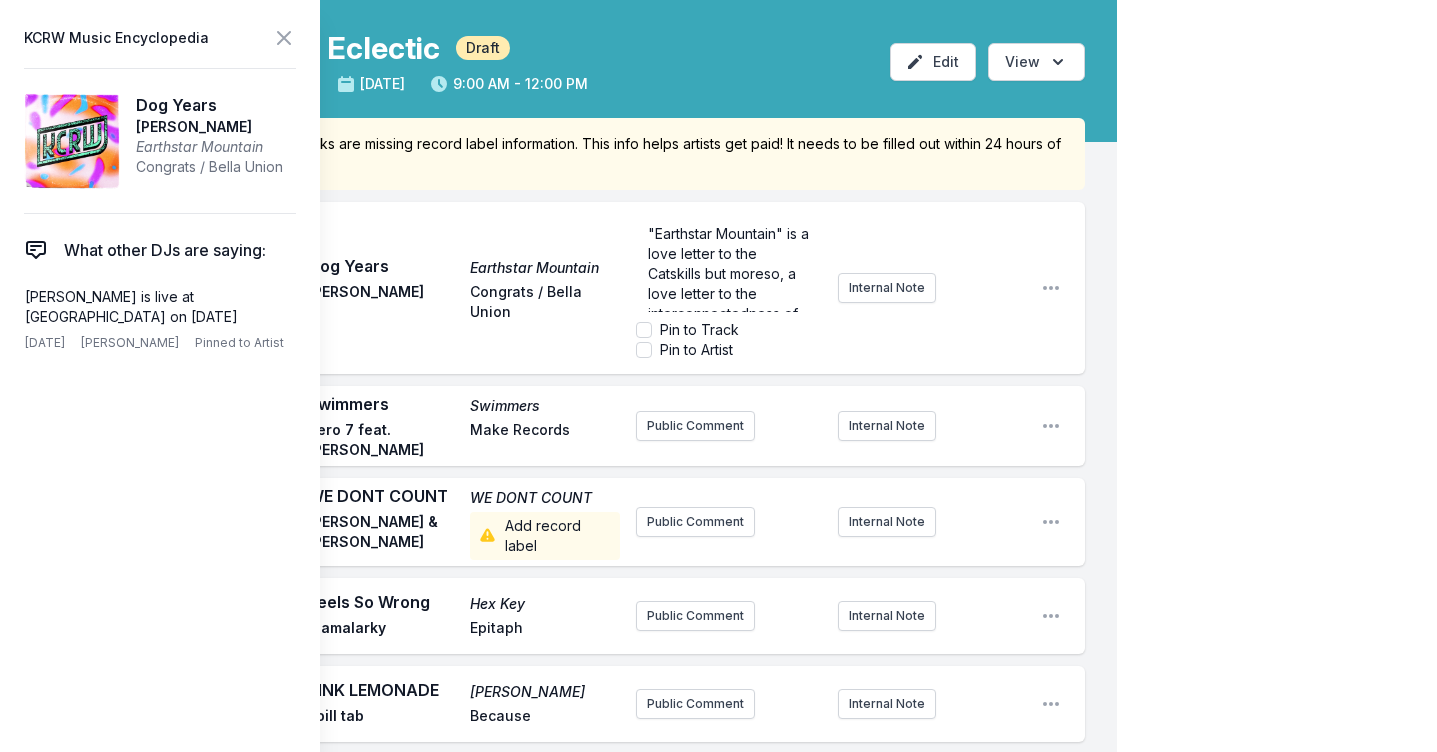scroll, scrollTop: 16, scrollLeft: 0, axis: vertical 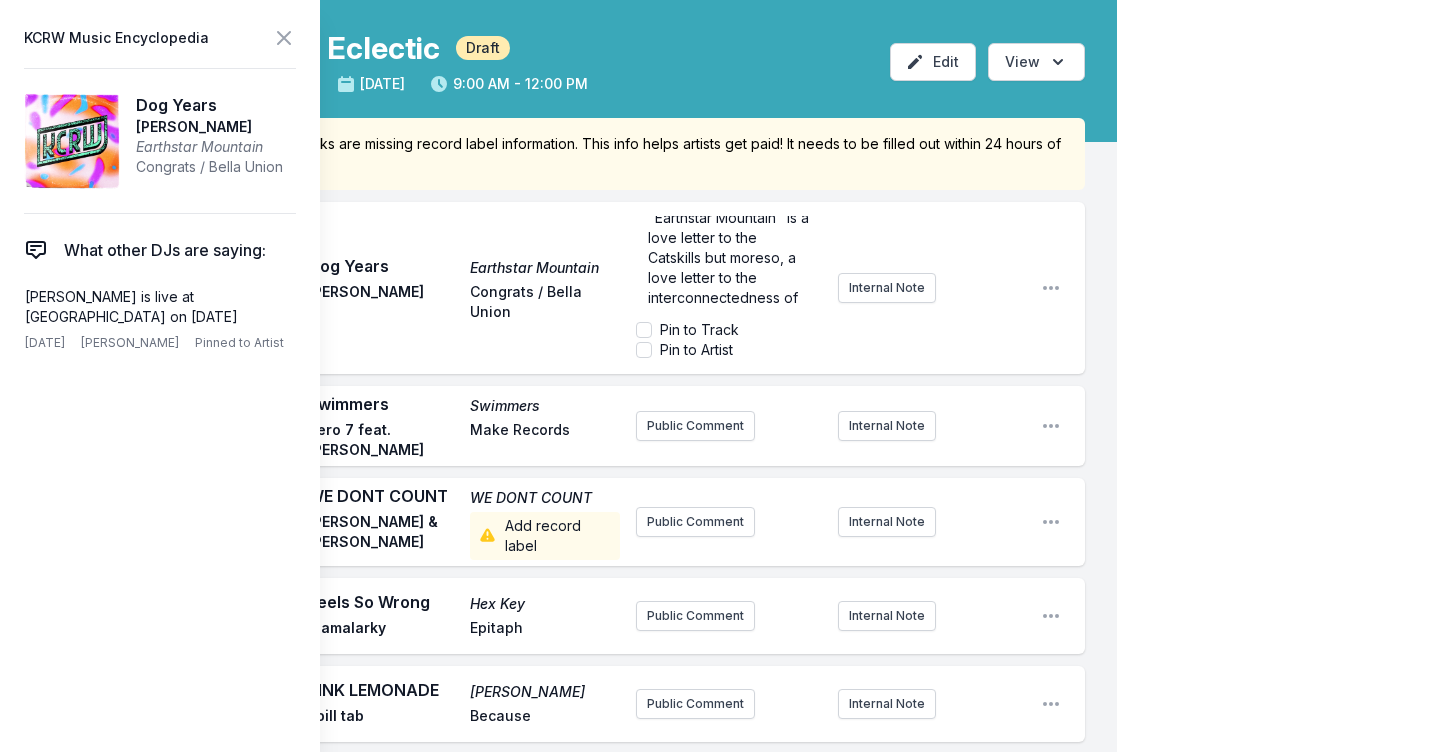 click on ""Earthstar Mountain" is a love letter to the Catskills but moreso, a love letter to the interconnectedness of all; in her past, present, future and alternative selves, in her friends––here and gone––and in the mountain that peers through her windows." at bounding box center [730, 317] 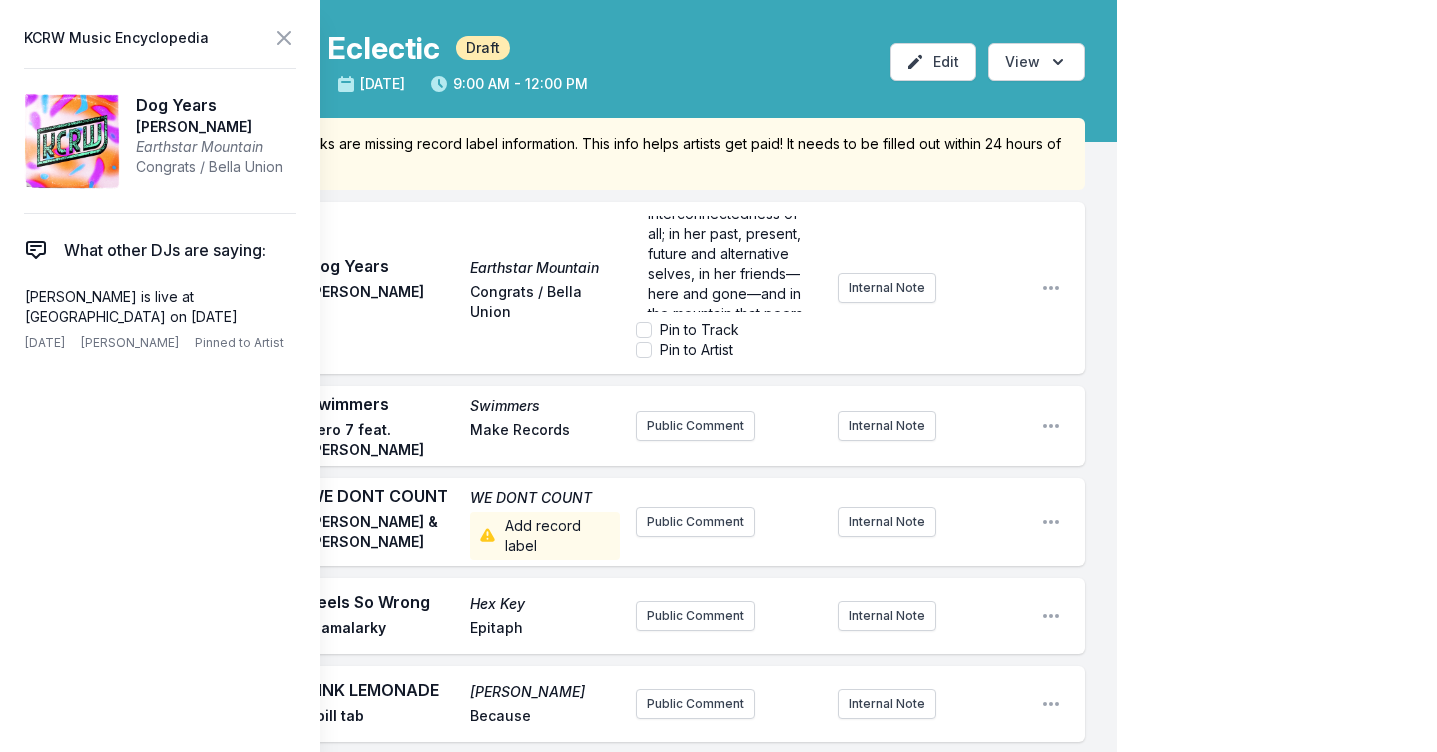 scroll, scrollTop: 141, scrollLeft: 0, axis: vertical 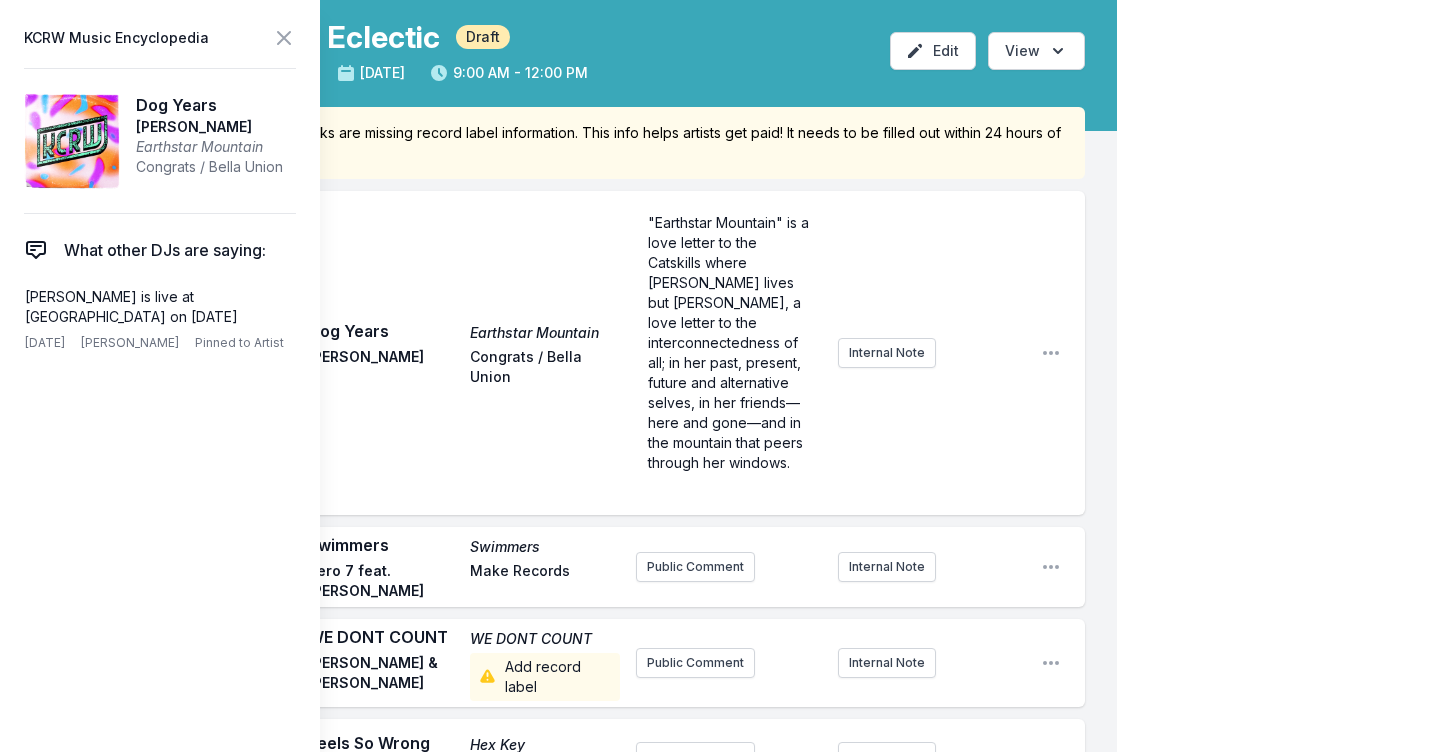 click on "Play Dog Years Earthstar Mountain [PERSON_NAME] Congrats / Bella Union "Earthstar Mountain" is a love letter to the Catskills where [PERSON_NAME] lives but moreso, a love letter to the interconnectedness of all; in her past, present, future and alternative selves, in her friends––here and gone––and in the mountain that peers through her windows.  ﻿ Internal Note Open playlist item options" at bounding box center [574, 353] 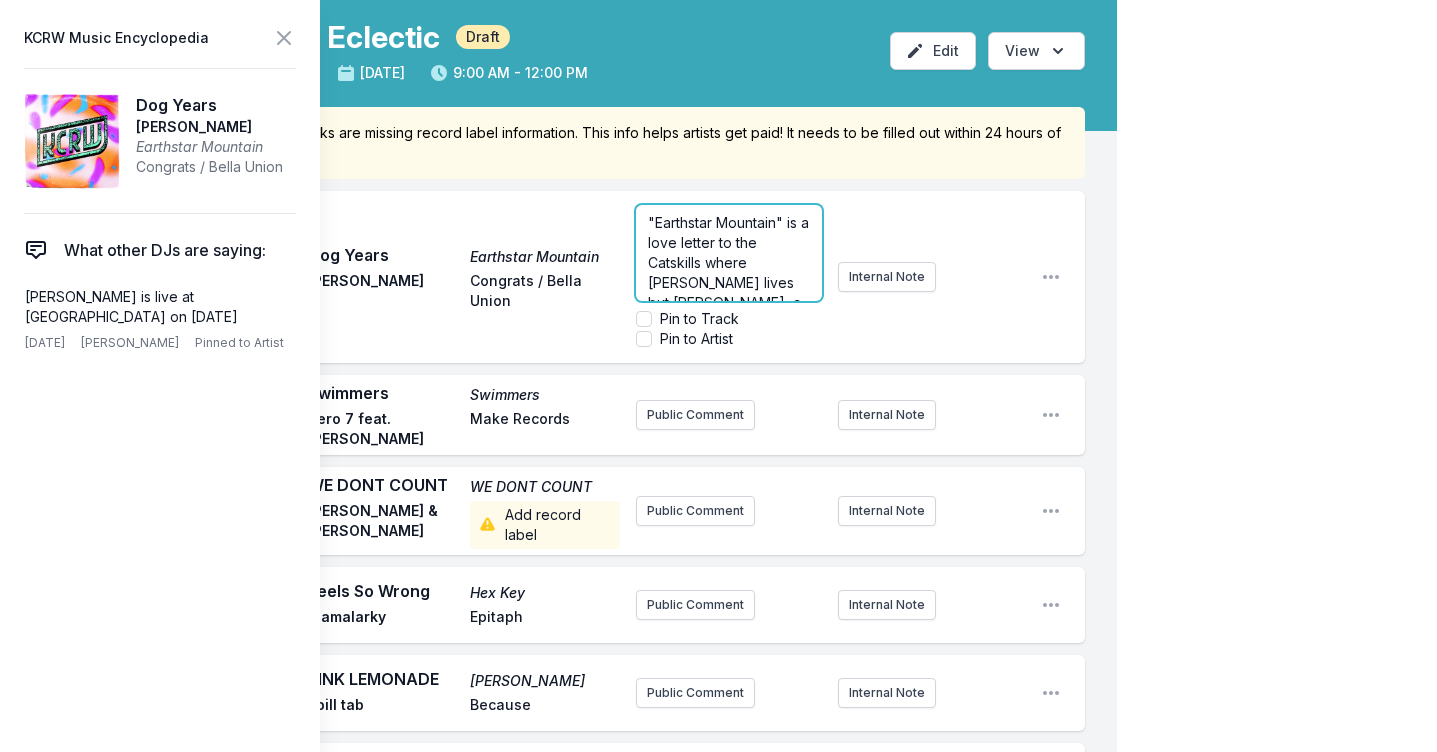 click on ""Earthstar Mountain" is a love letter to the Catskills where [PERSON_NAME] lives but [PERSON_NAME], a love letter to the interconnectedness of all; in her past, present, future and alternative selves, in her friends––here and gone––and in the mountain that peers through her windows." at bounding box center (730, 342) 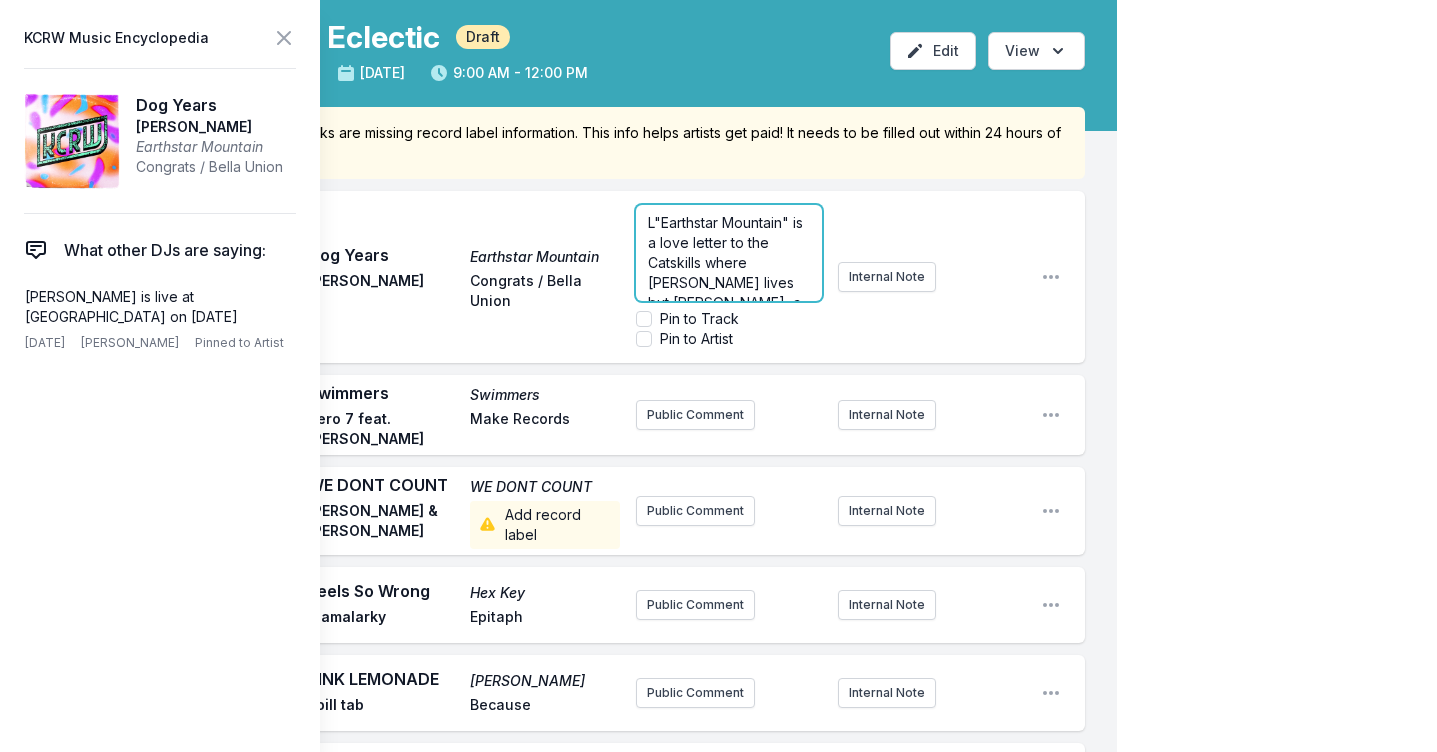 type 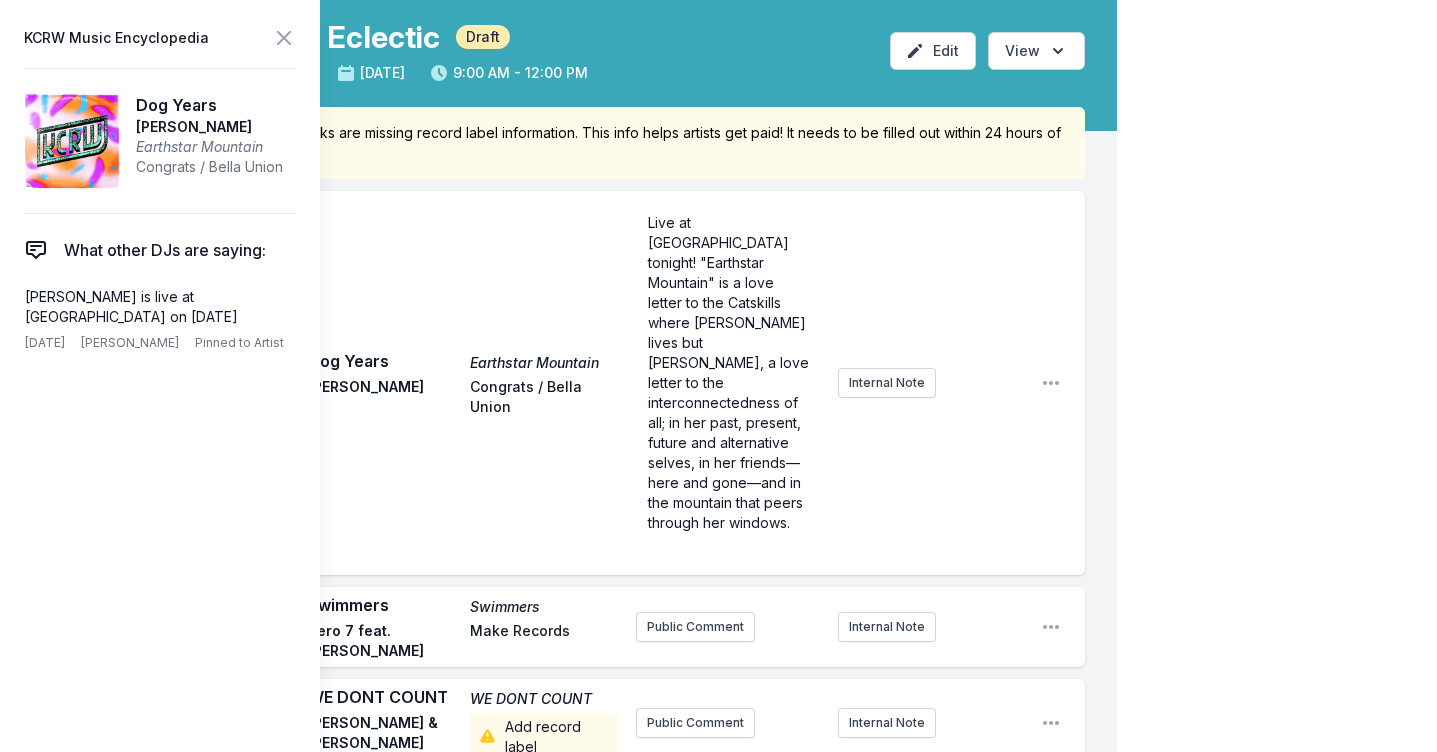 click on "Play Dog Years Earthstar Mountain [PERSON_NAME] Congrats / [PERSON_NAME] Live at [GEOGRAPHIC_DATA] tonight! "Earthstar Mountain" is a love letter to the Catskills where [PERSON_NAME] lives but [PERSON_NAME], a love letter to the interconnectedness of all; in her past, present, future and alternative selves, in her friends––here and gone––and in the mountain that peers through her windows.  ﻿ Internal Note Open playlist item options" at bounding box center (574, 383) 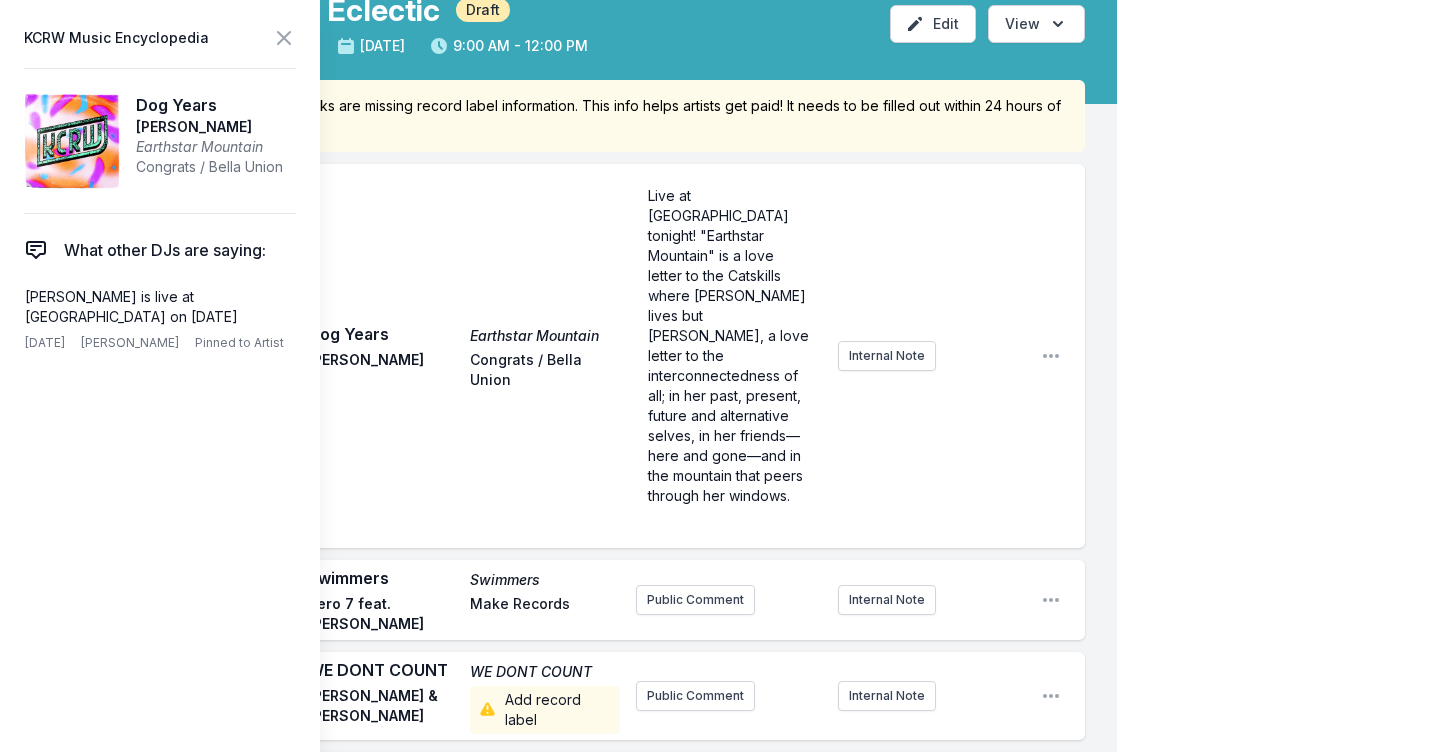 scroll, scrollTop: 117, scrollLeft: 0, axis: vertical 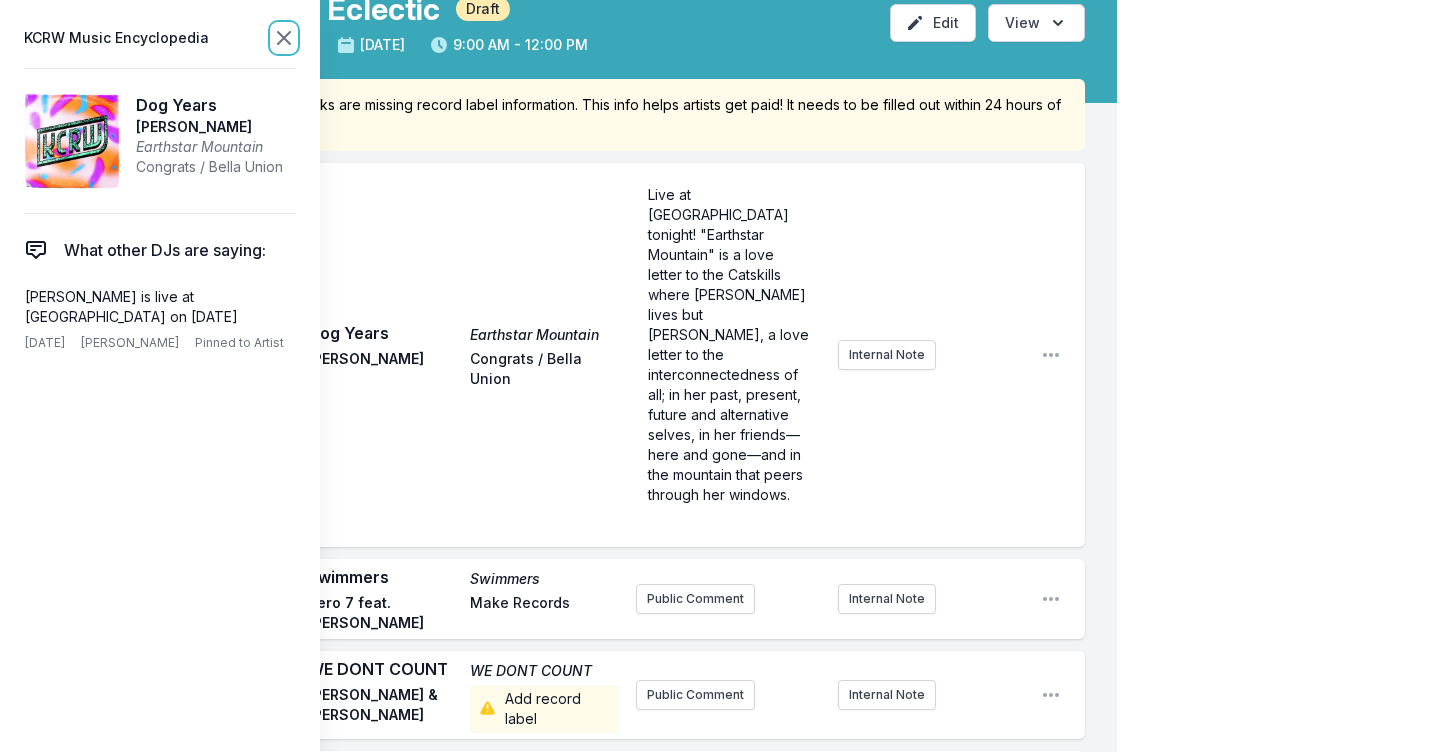 click 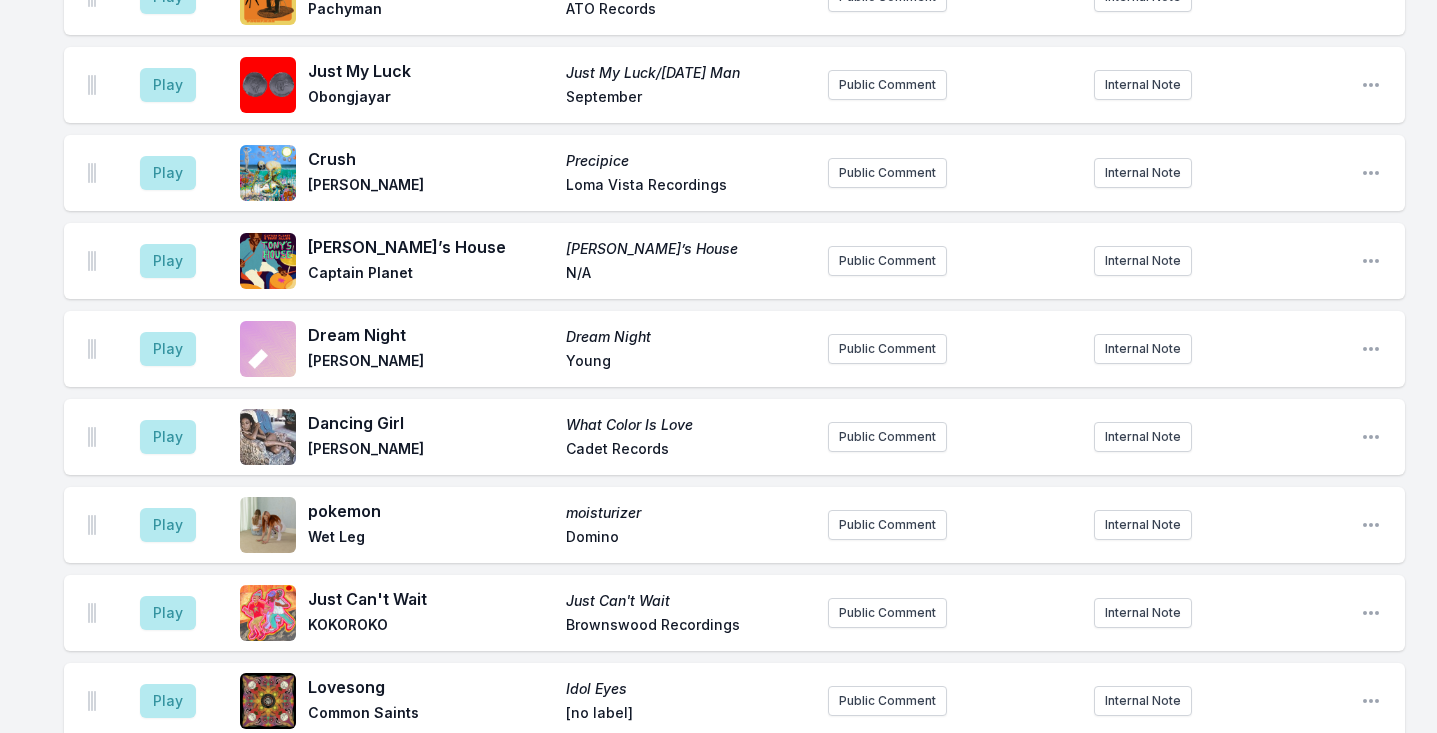 scroll, scrollTop: 1786, scrollLeft: 0, axis: vertical 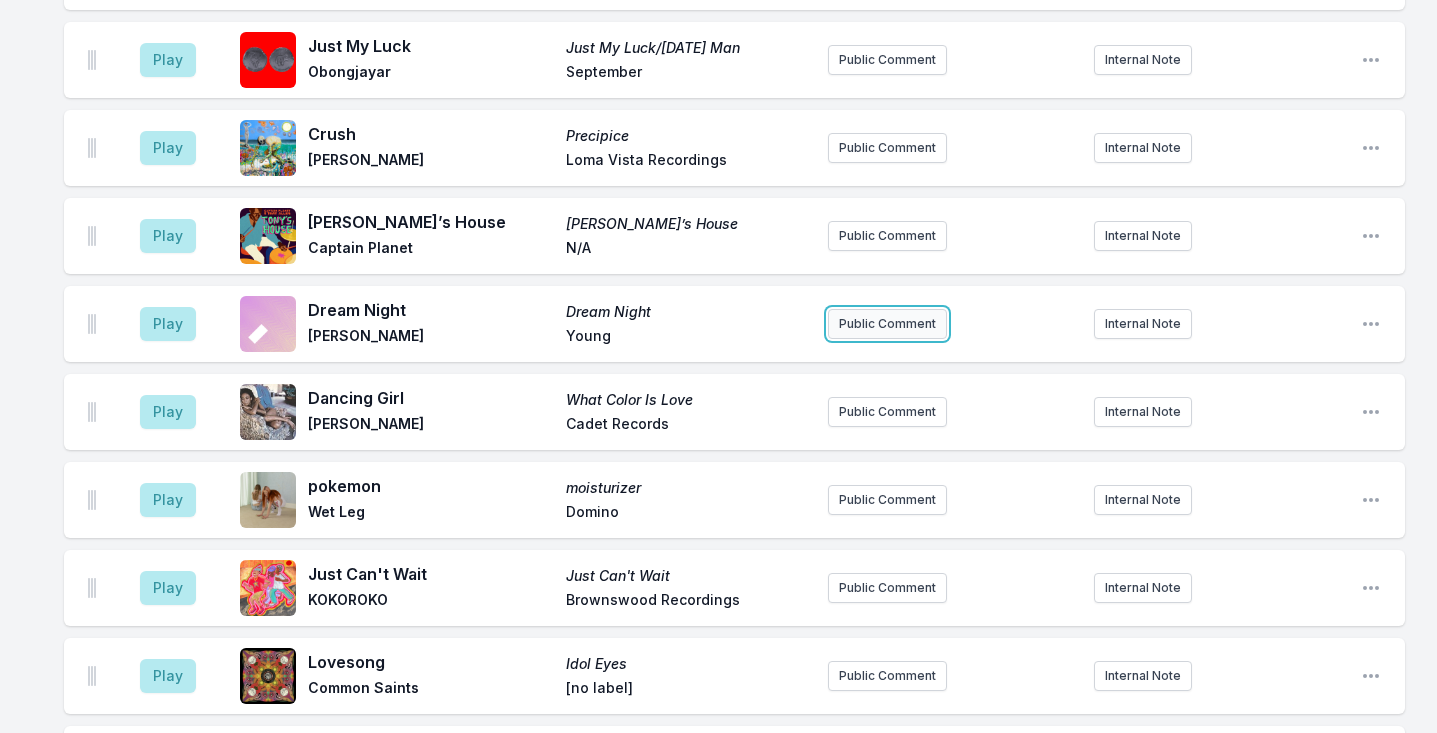 click on "Public Comment" at bounding box center (887, 324) 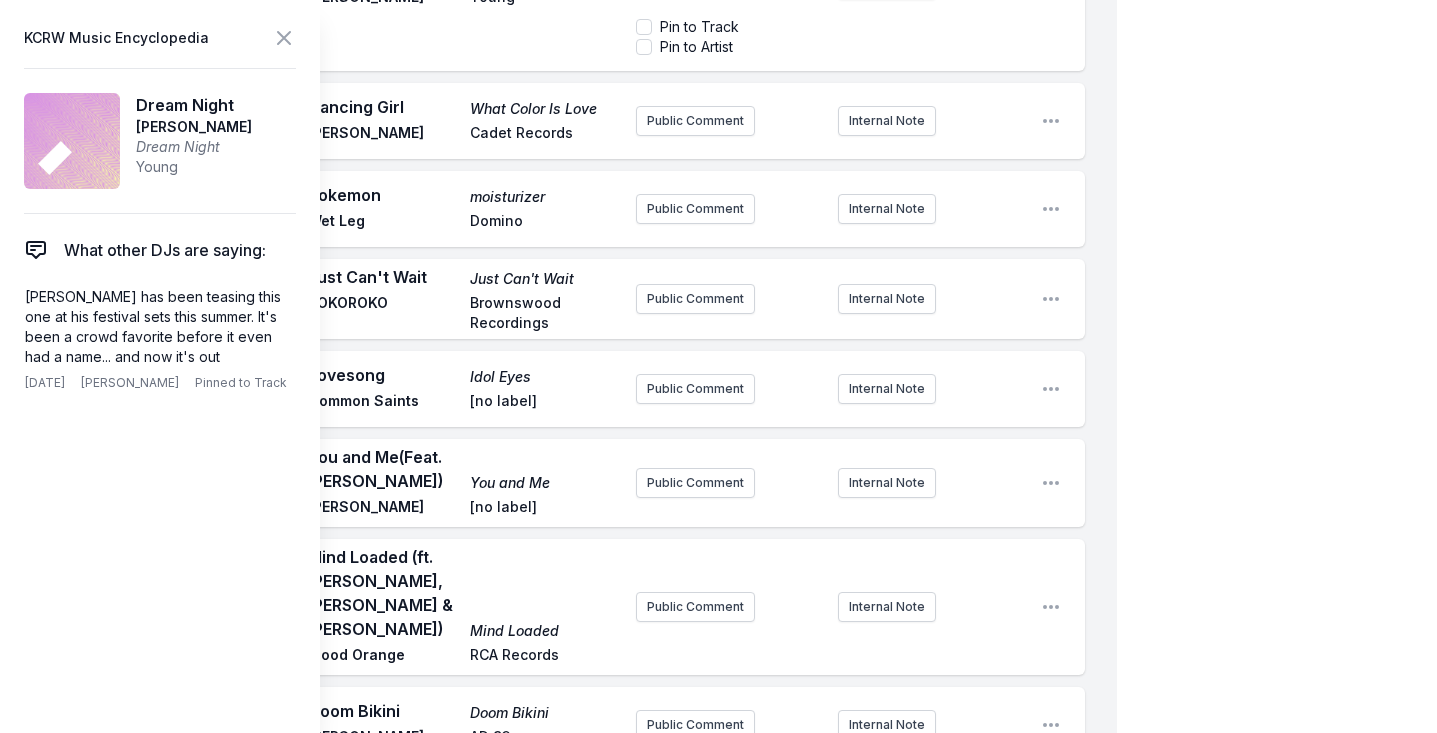 scroll, scrollTop: 2485, scrollLeft: 0, axis: vertical 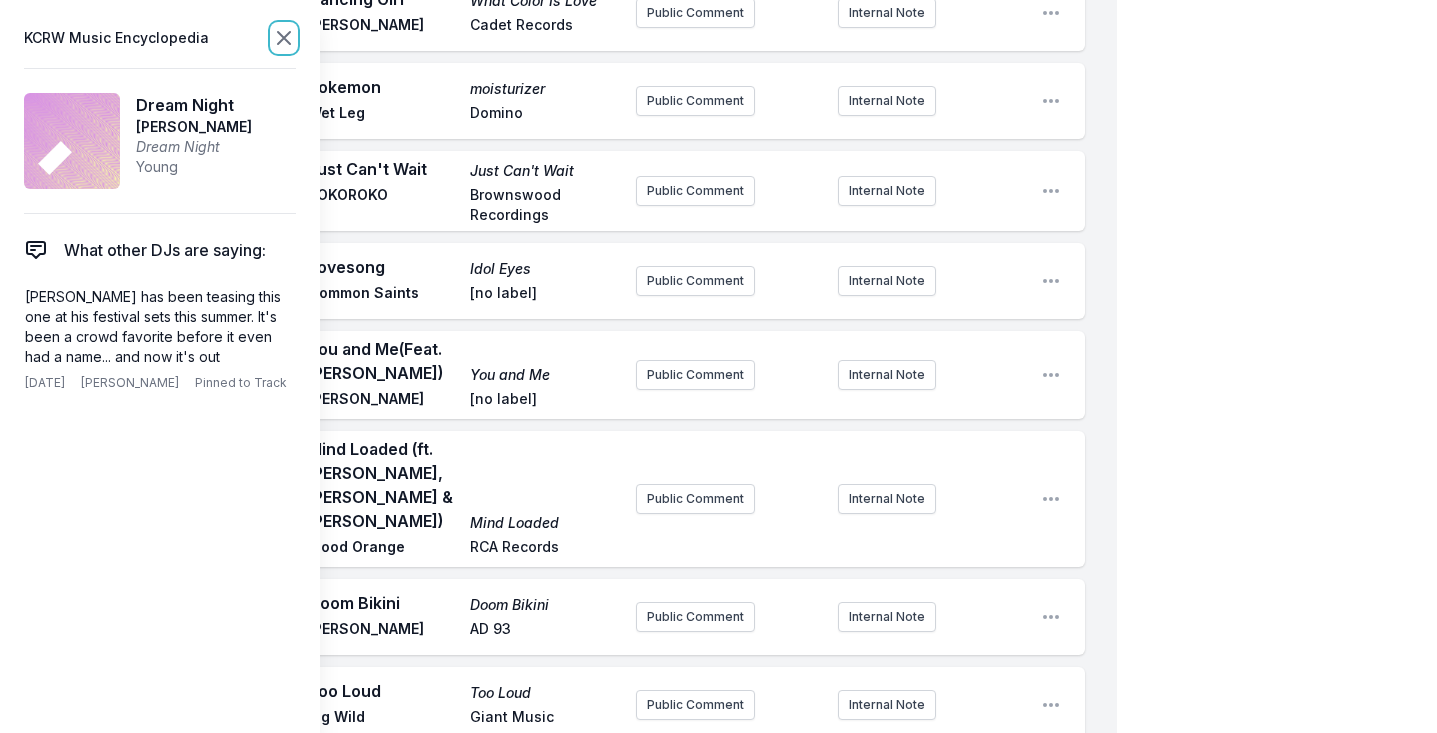 click 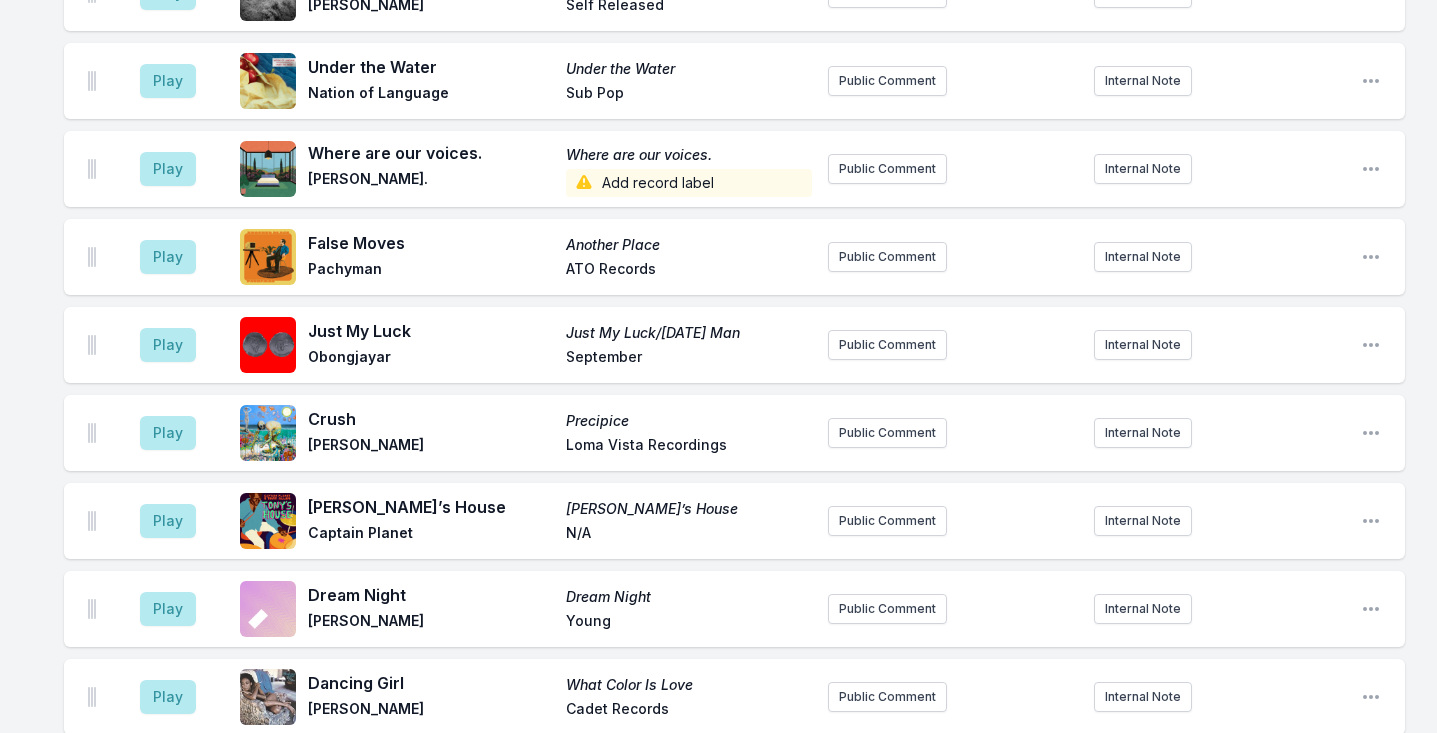 scroll, scrollTop: 1505, scrollLeft: 0, axis: vertical 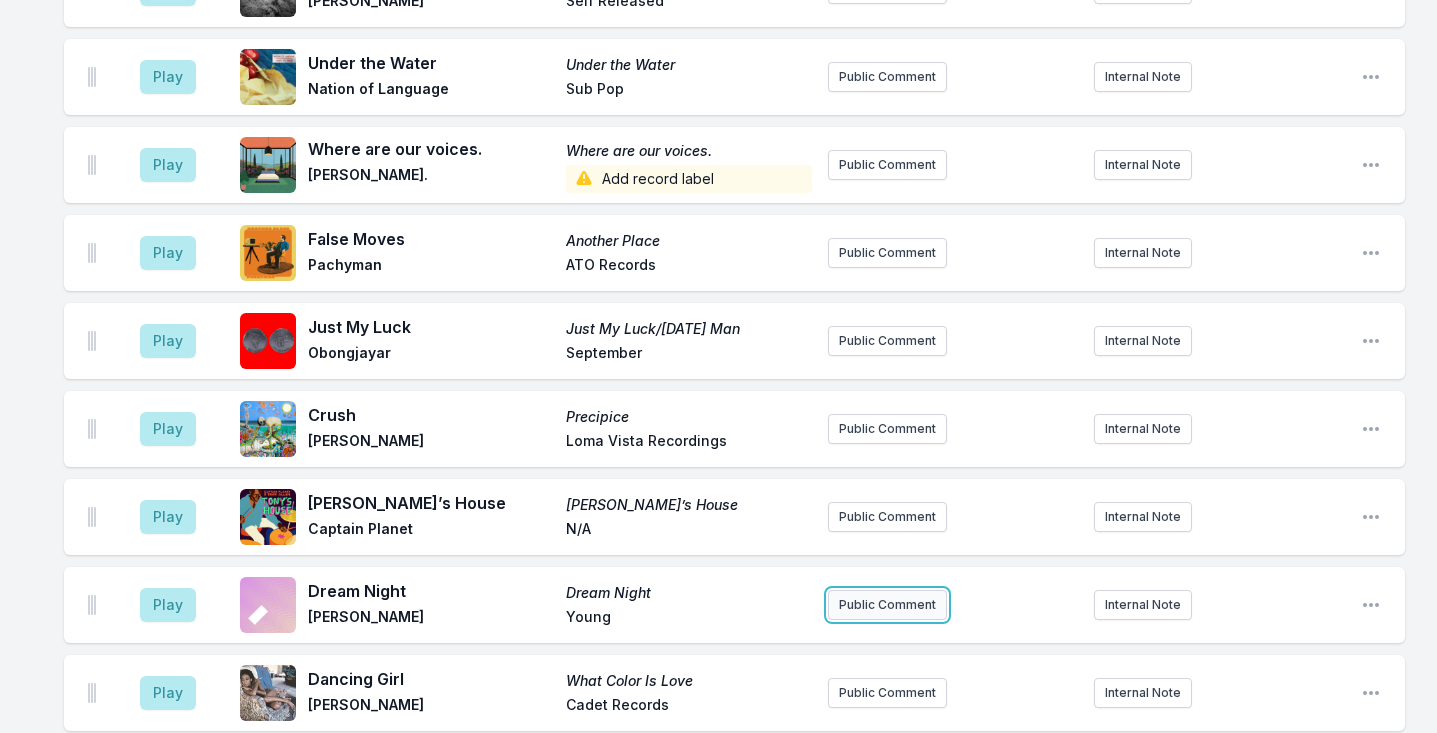 click on "Public Comment" at bounding box center [887, 605] 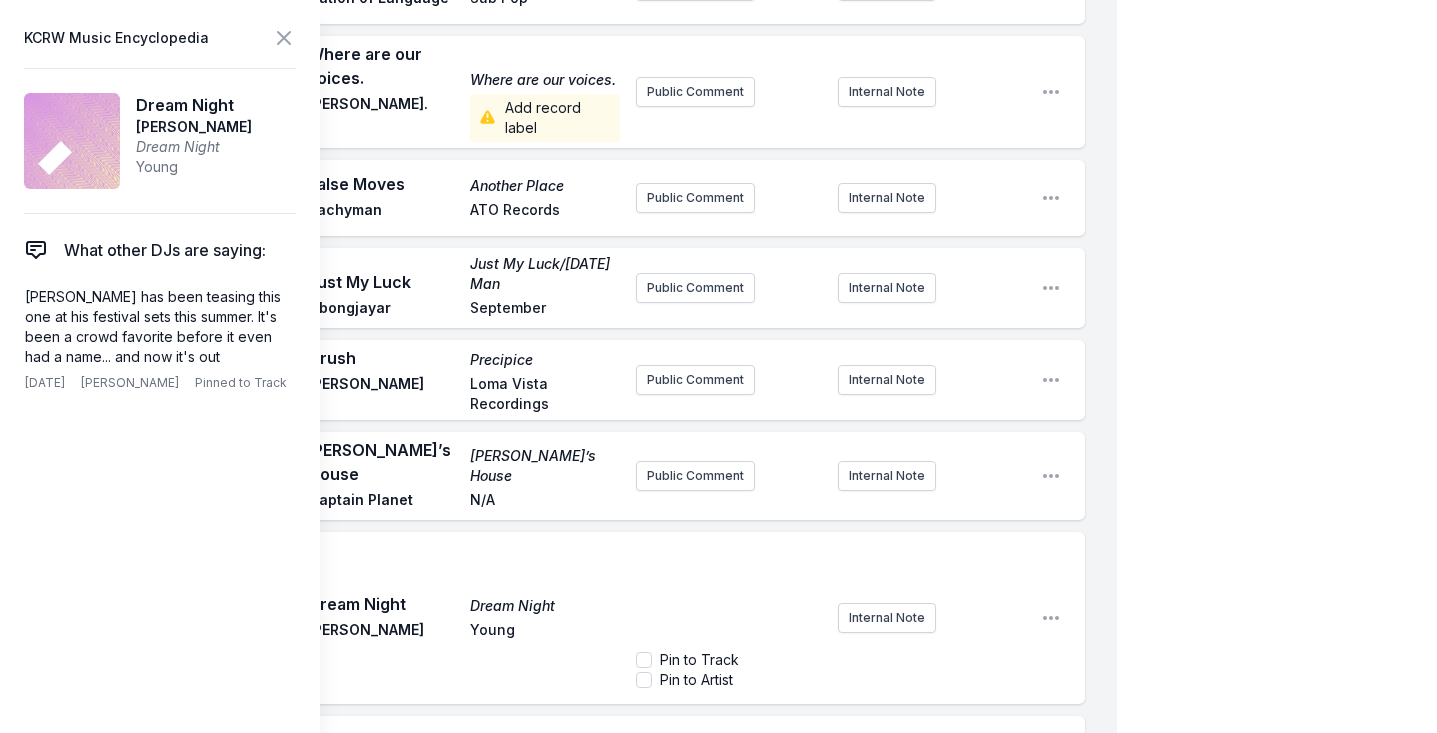 scroll, scrollTop: 1848, scrollLeft: 0, axis: vertical 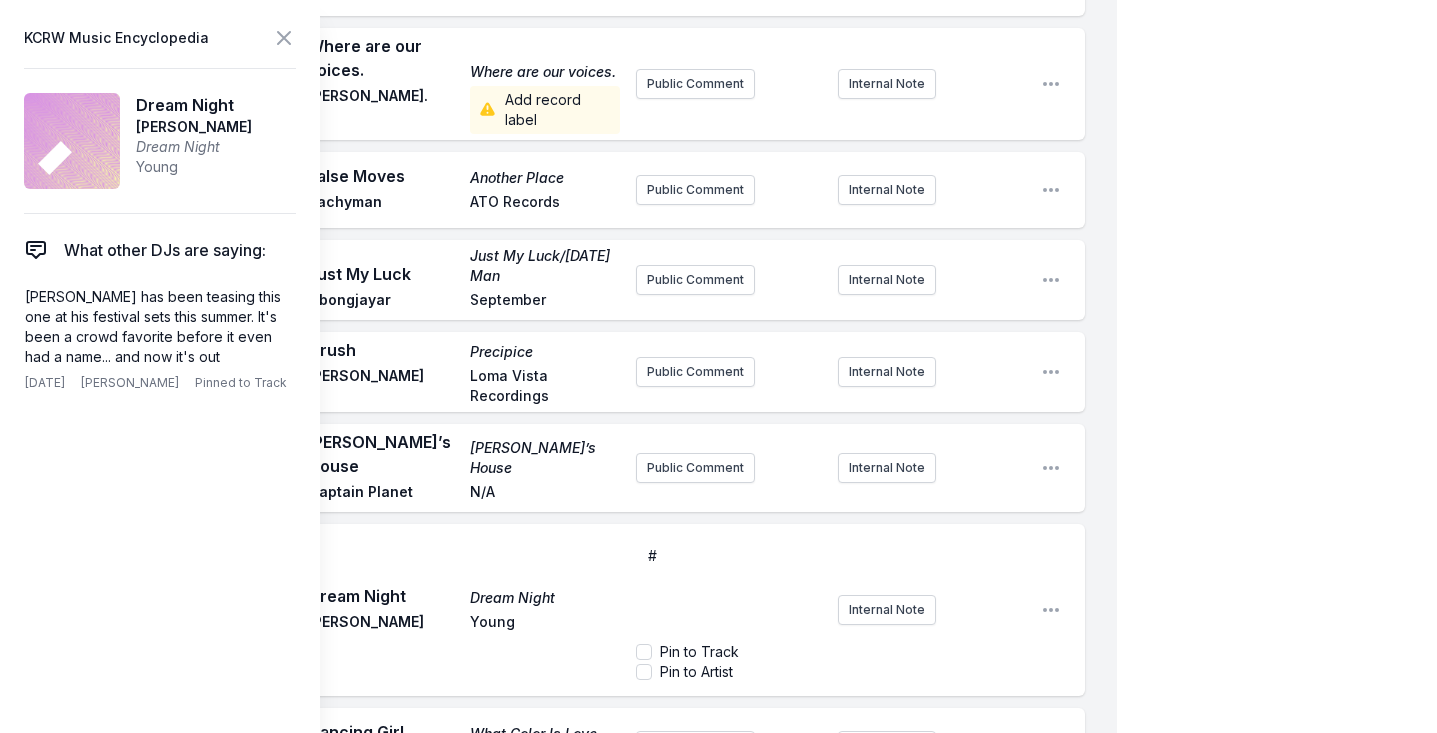type 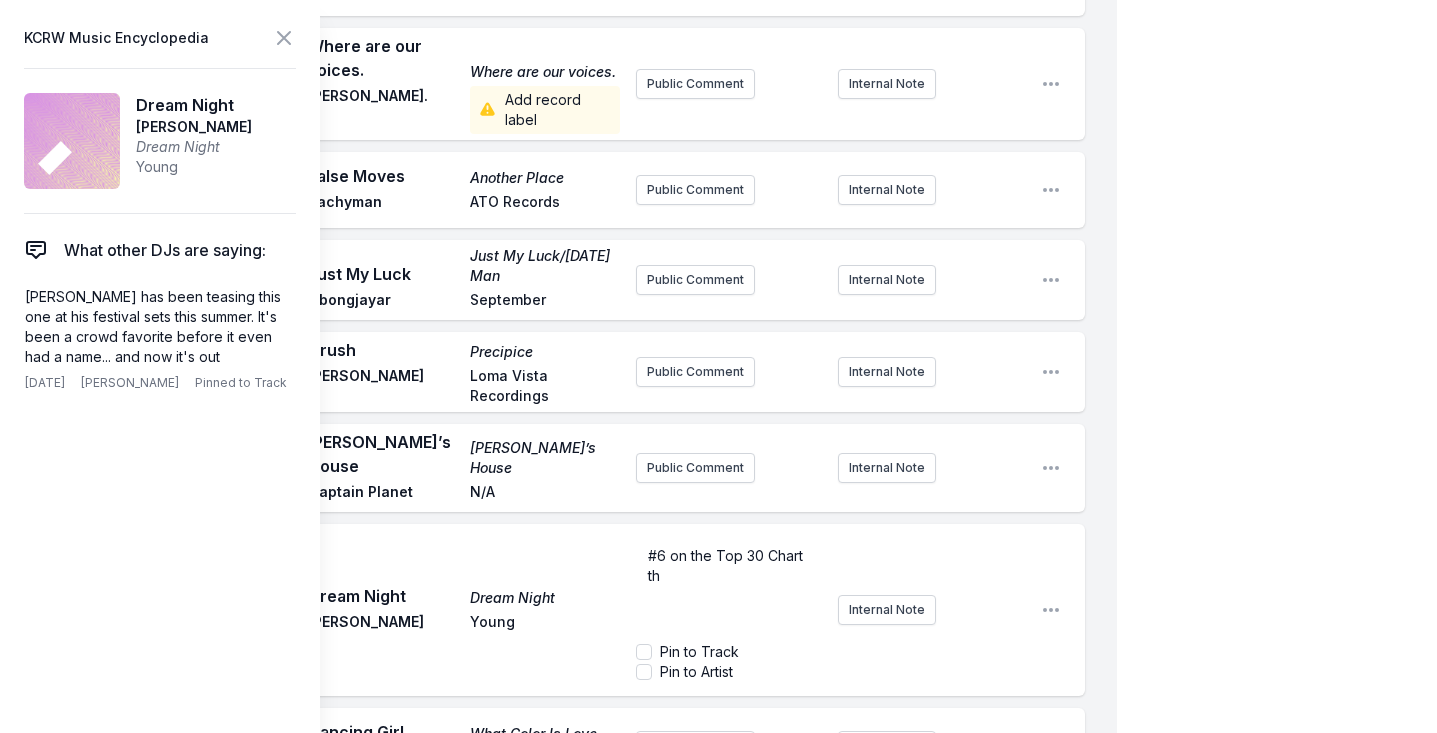 click on "#6 on the Top 30 Chart th" at bounding box center (727, 565) 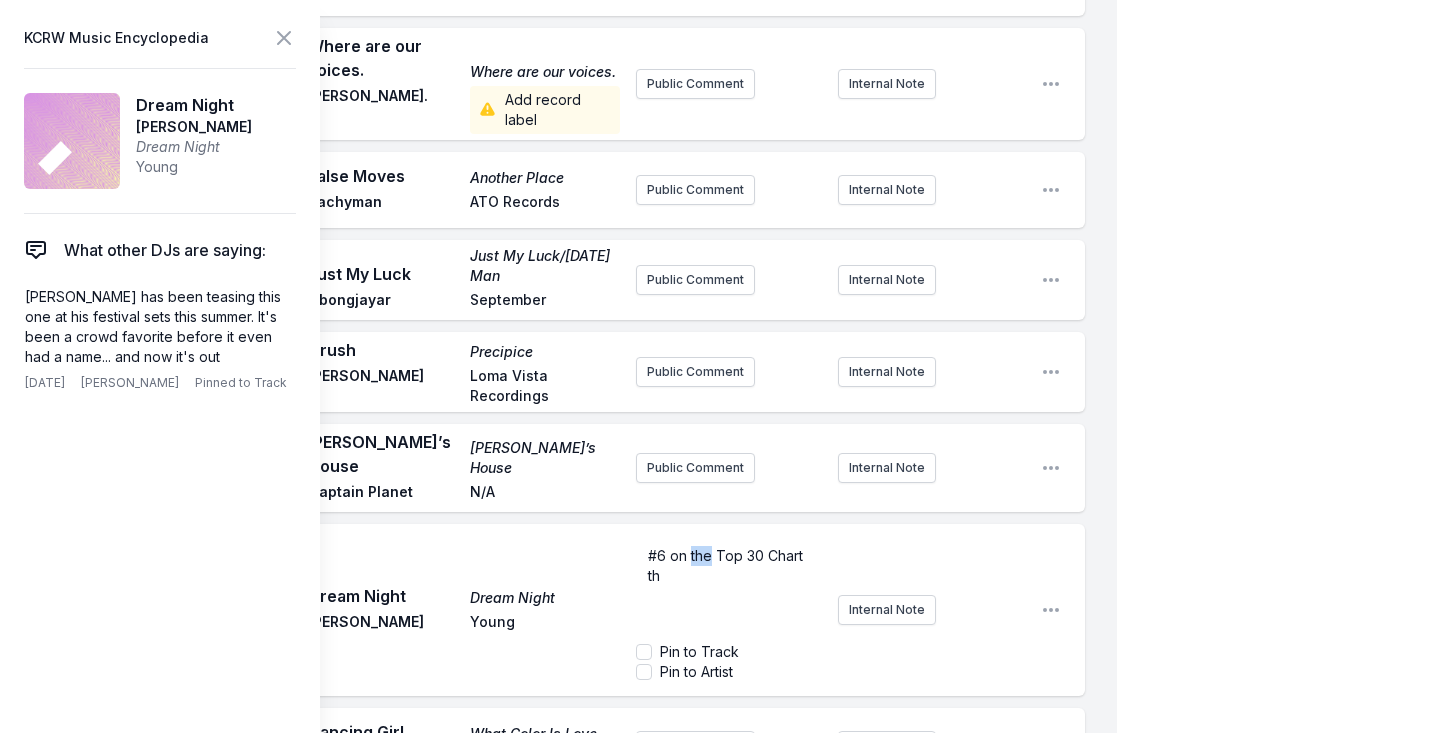 click on "#6 on the Top 30 Chart th" at bounding box center (727, 565) 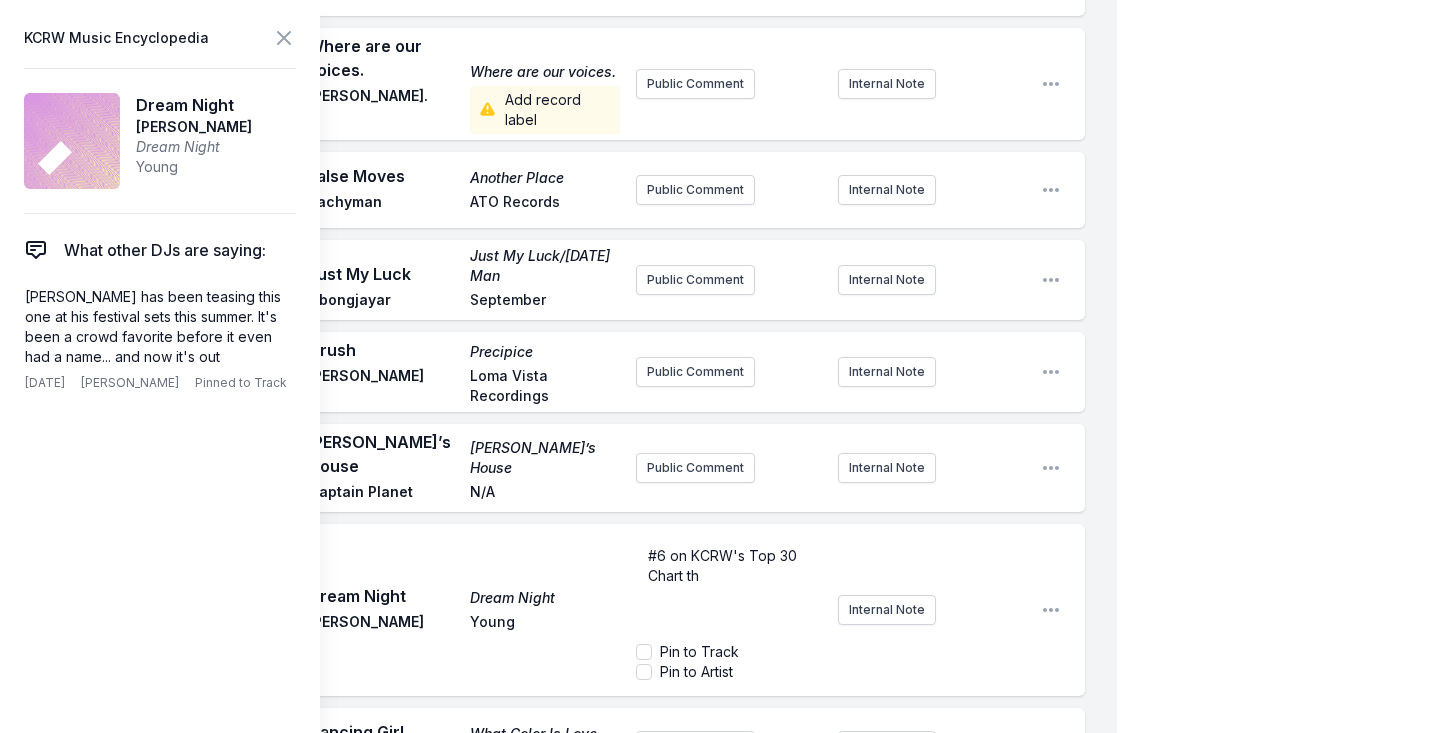 click on "#6 on KCRW's Top 30 Chart th" at bounding box center (729, 566) 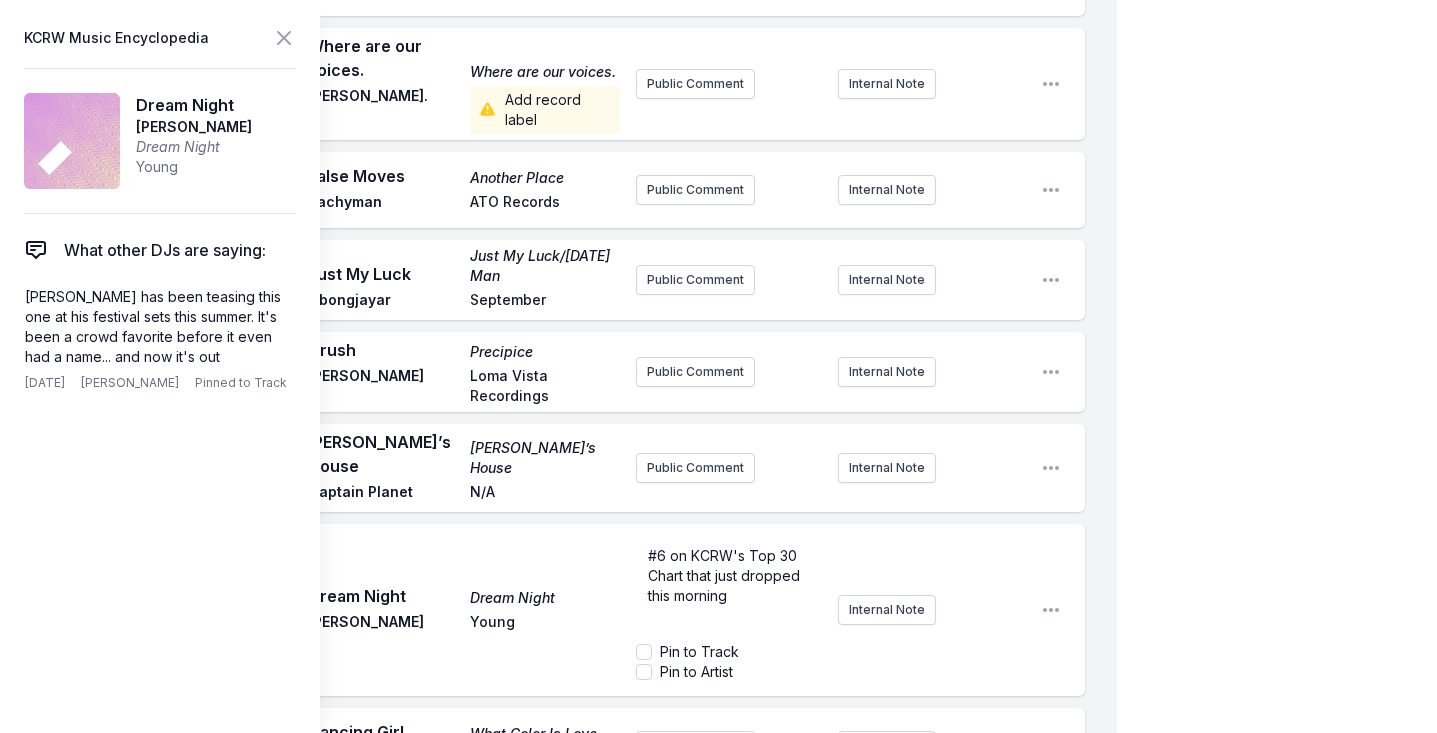 click on "Play Dream Night Dream Night [PERSON_NAME] [PERSON_NAME] #6 on KCRW's Top 30 Chart that just dropped this morning Pin to Track Pin to Artist Internal Note Open playlist item options" at bounding box center [574, 610] 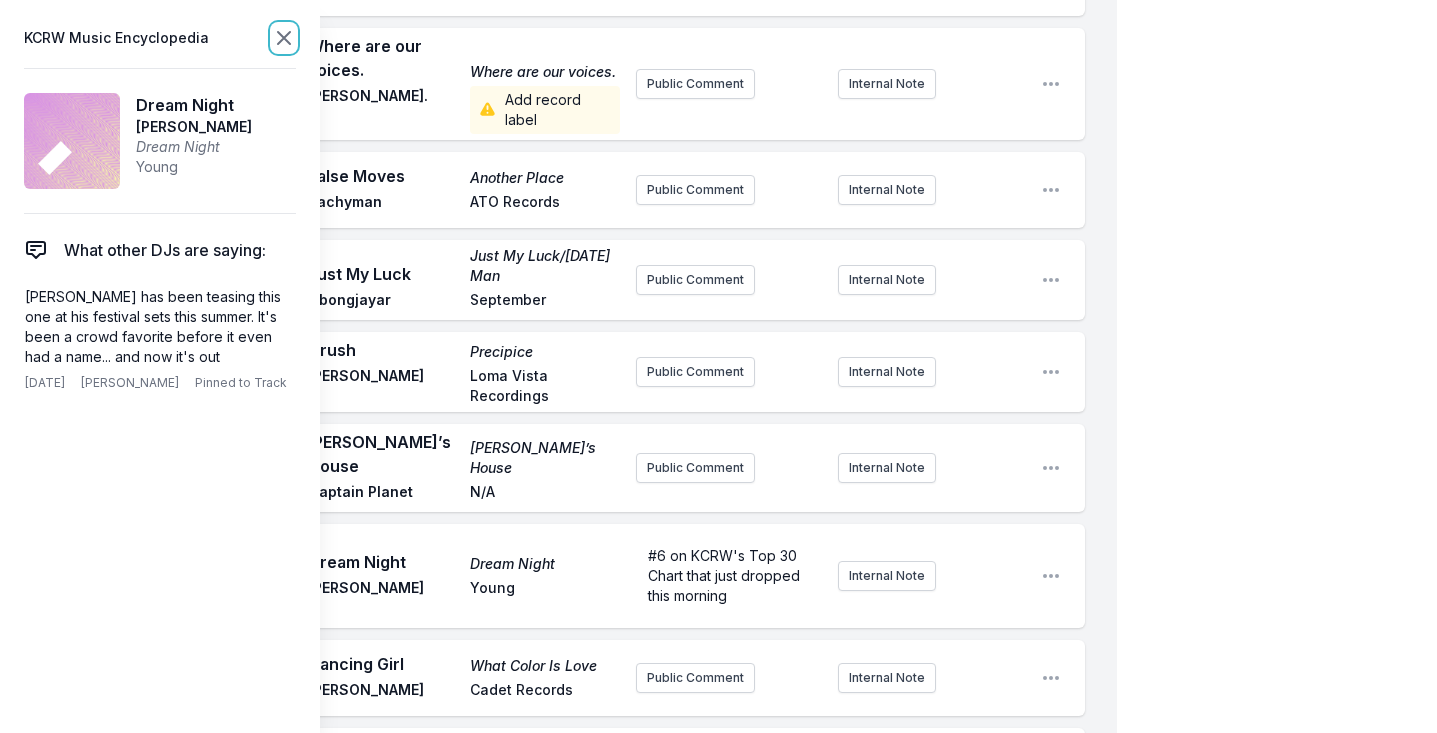 click 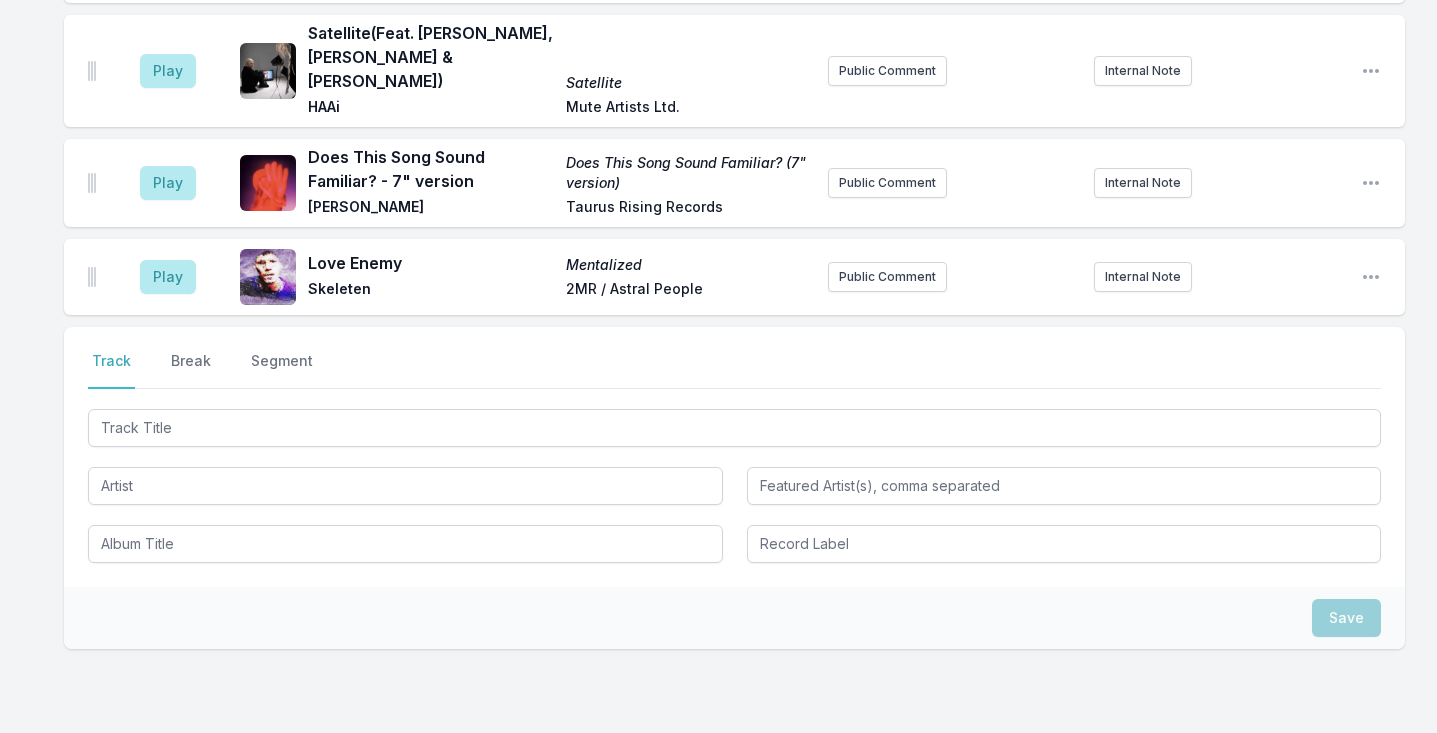 scroll, scrollTop: 2605, scrollLeft: 0, axis: vertical 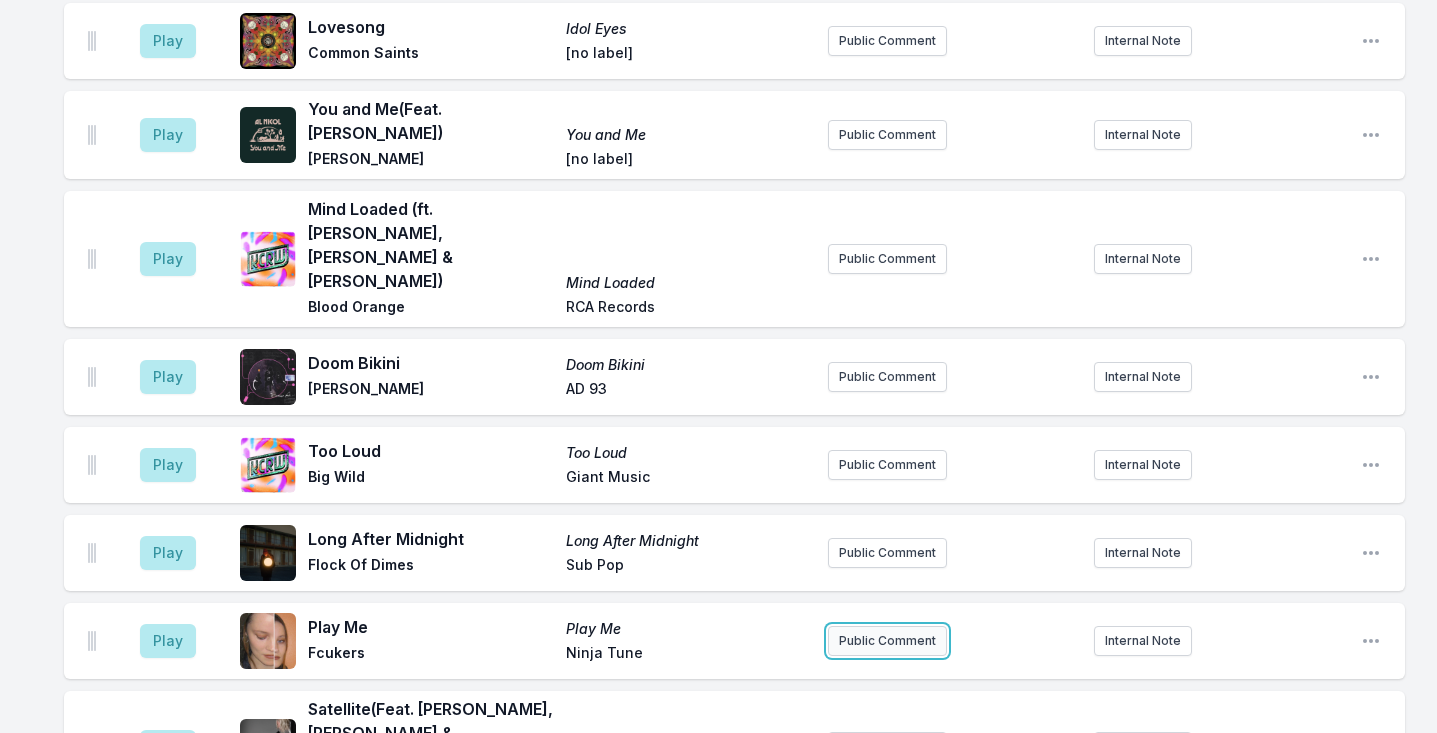 click on "Public Comment" at bounding box center [887, 641] 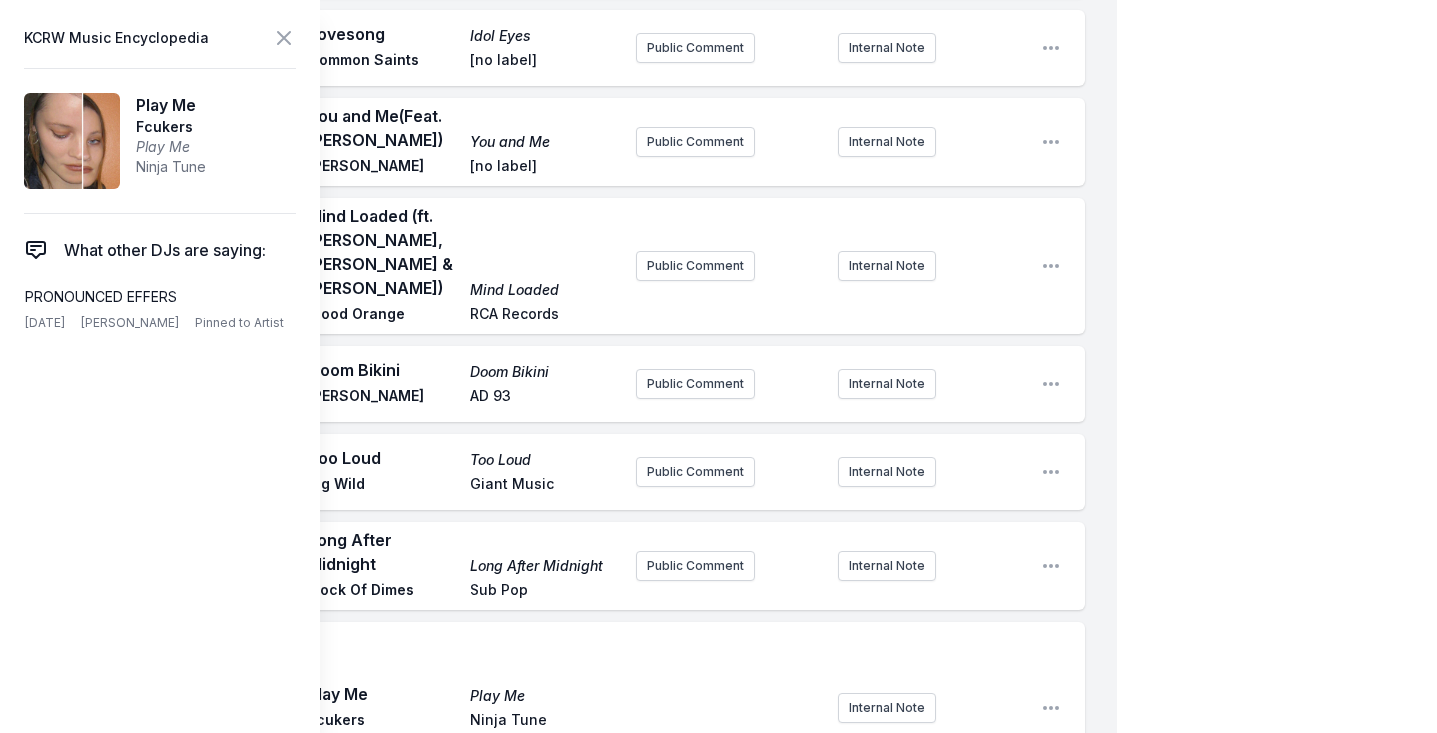 scroll, scrollTop: 2937, scrollLeft: 0, axis: vertical 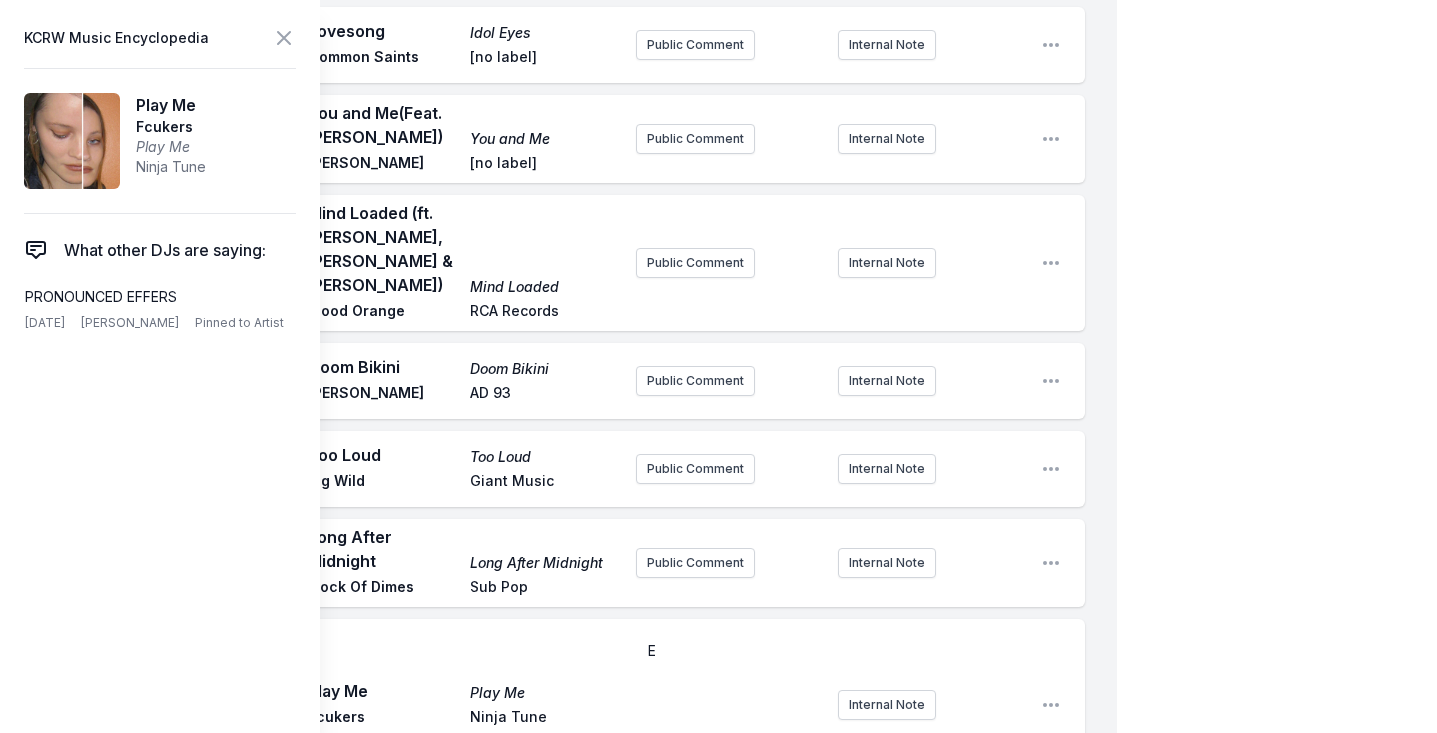 type 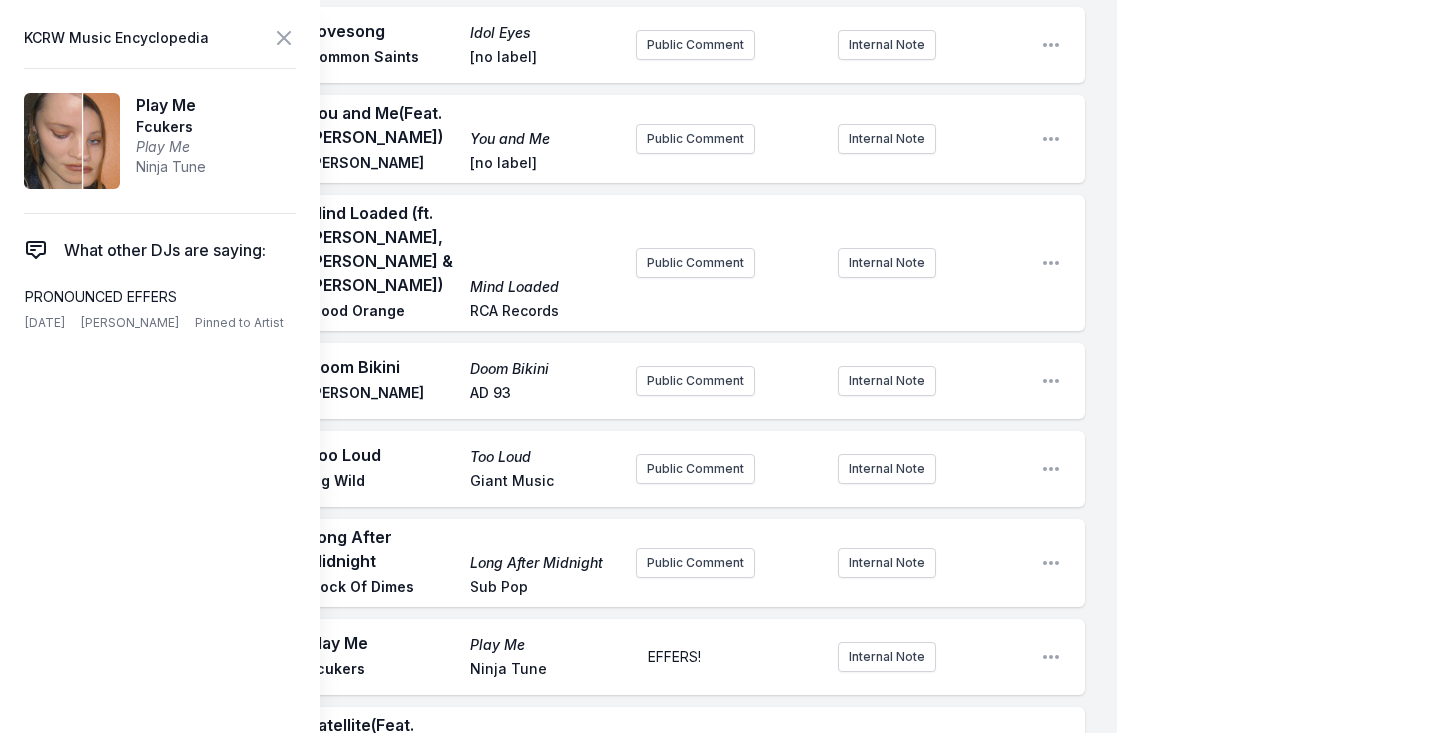 click on "My Playlist KCRW Playlist Directory Reports AC NC User Guide Report Bug Sign out Morning Becomes Eclectic Live Novena Carmel Simulcast [DATE] 9:00 AM - 12:00 PM Edit Open options View Missing Data Some of your tracks are missing record label information. This info helps artists get paid! It needs to be filled out within 24 hours of showtime. 9:05 AM Dog Years Earthstar Mountain [PERSON_NAME] Congrats / [PERSON_NAME] Live at [GEOGRAPHIC_DATA] tonight! "Earthstar Mountain" is a love letter to the Catskills where [PERSON_NAME] lives but [PERSON_NAME], a love letter to the interconnectedness of all; in her past, present, future and alternative selves, in her friends––here and gone––and in the mountain that peers through her windows.  ﻿ Internal Note Open playlist item options 9:09 AM Swimmers Swimmers Zero 7 feat. [PERSON_NAME] Make Records Public Comment Internal Note Open playlist item options 9:13 AM Things I’ve Been Telling Myself for Years Audio Vertigo Elbow Polydor/Geffen Public Comment Internal Note 9:16 AM Non Delux" at bounding box center [718, -670] 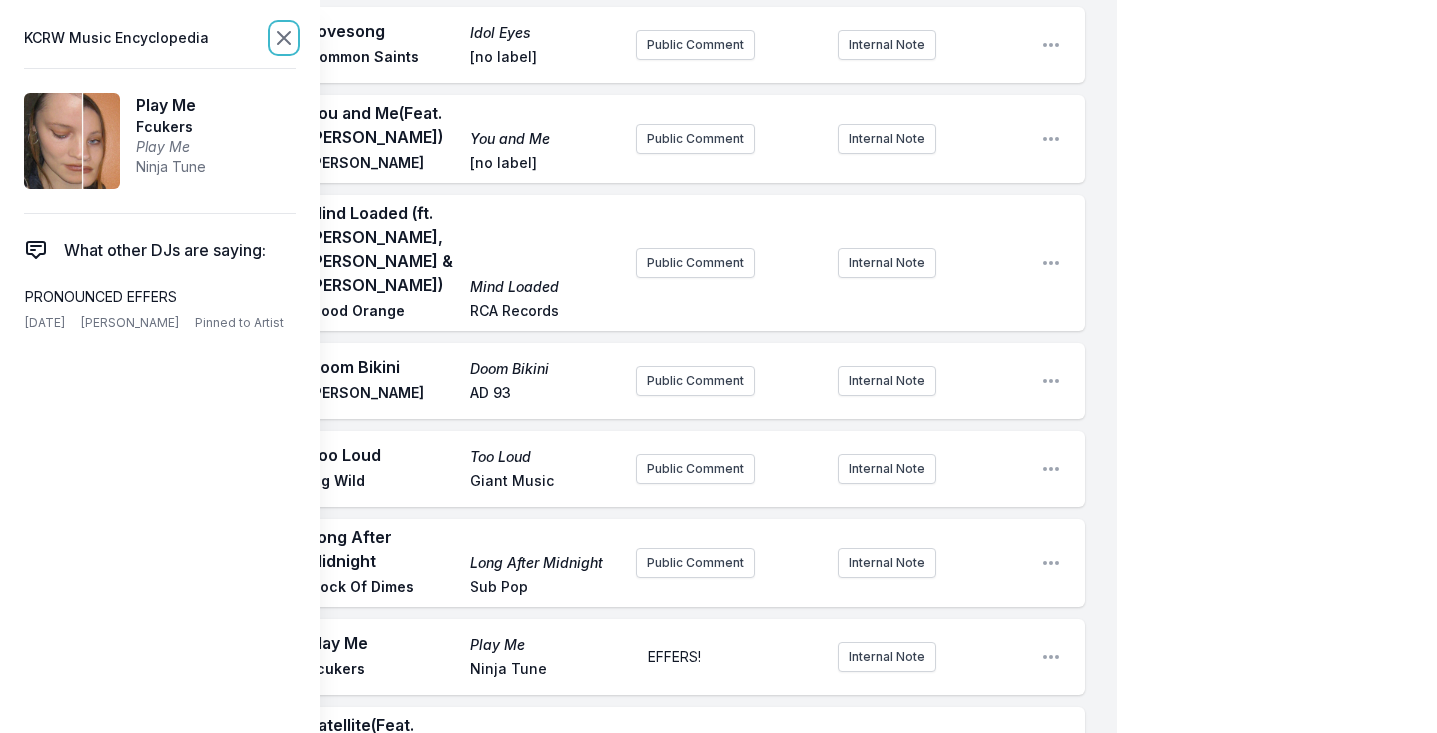 click 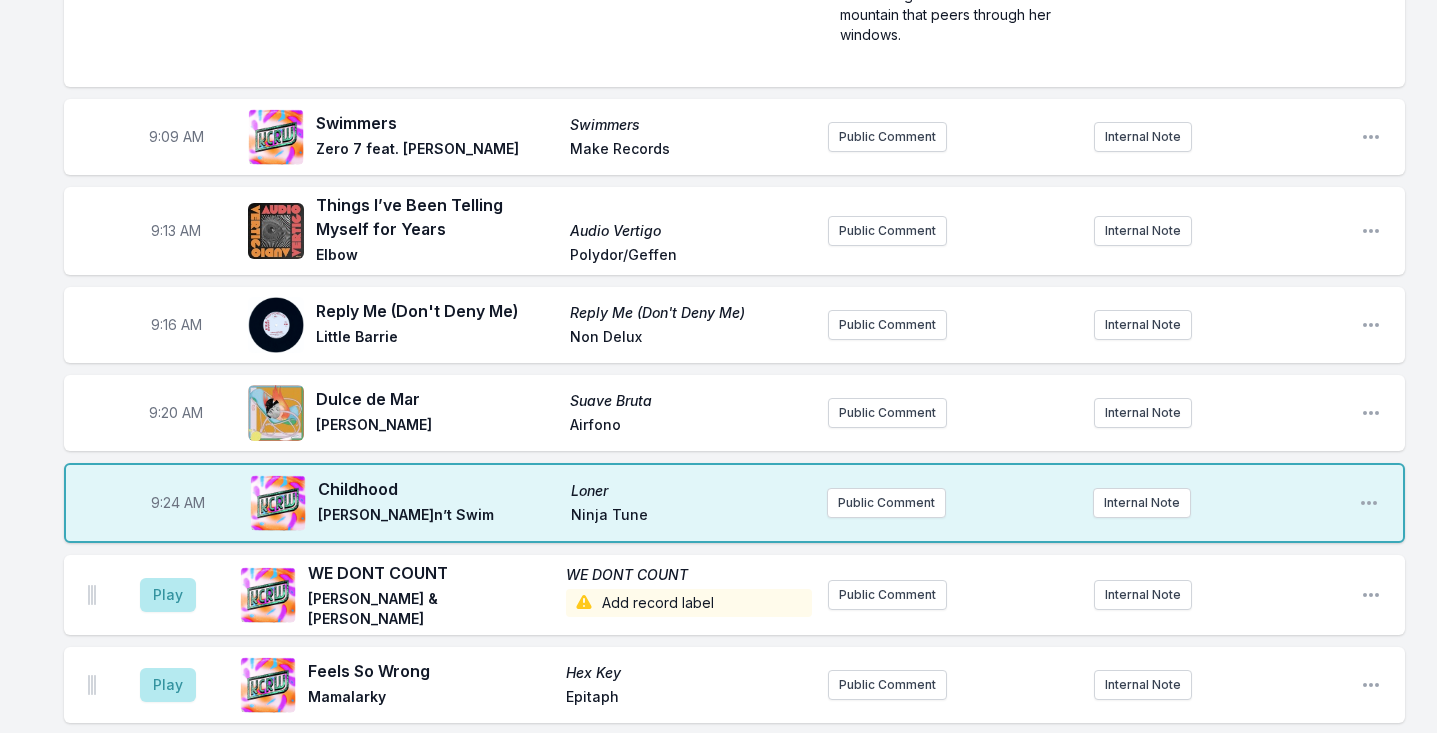 scroll, scrollTop: 458, scrollLeft: 0, axis: vertical 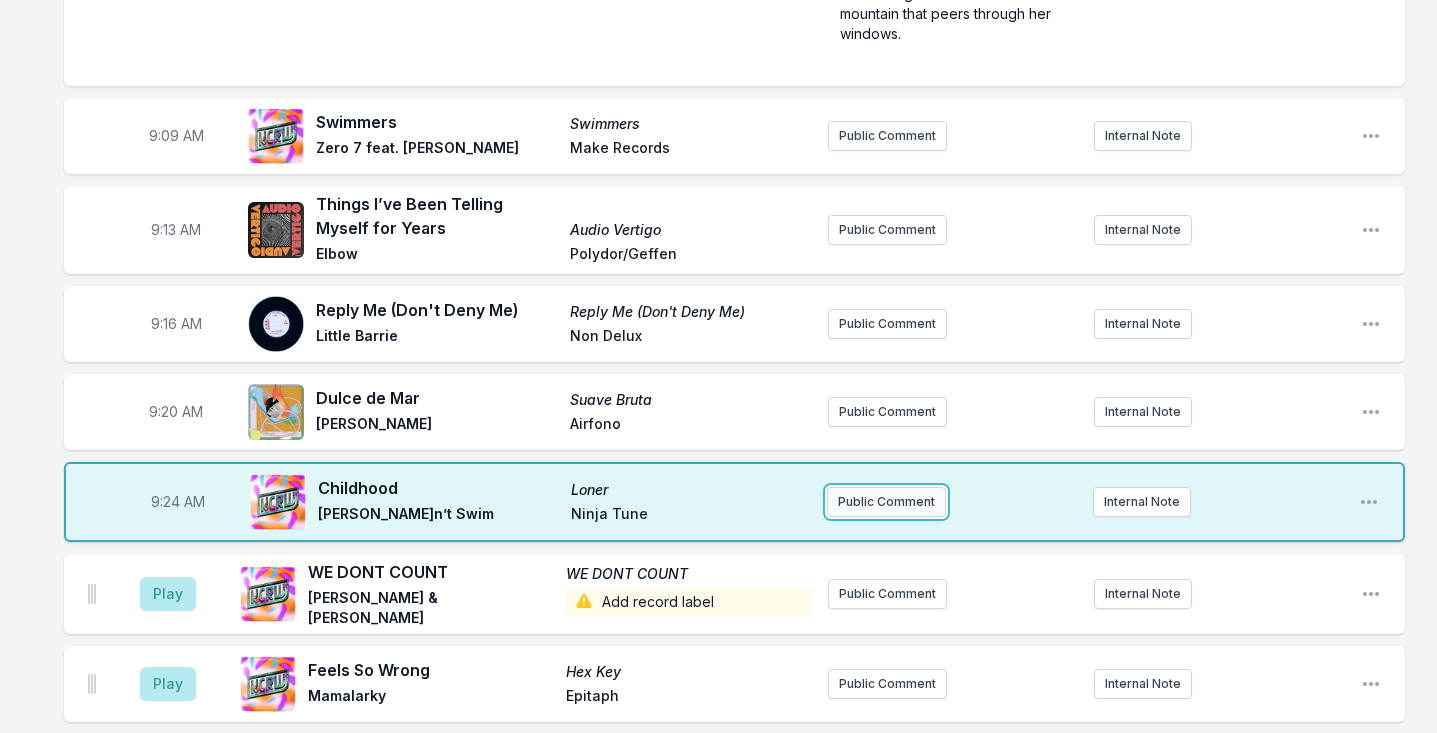 click on "Public Comment" at bounding box center (886, 502) 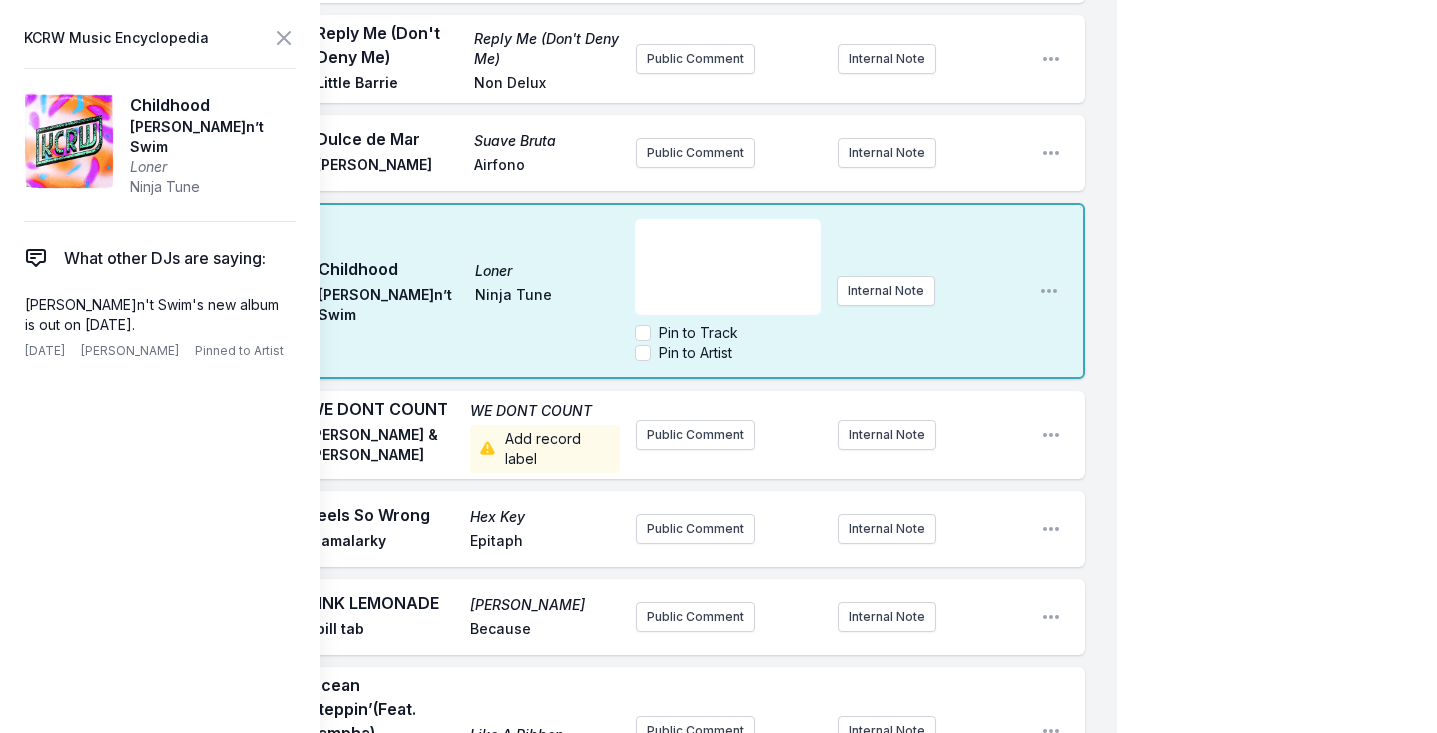 scroll, scrollTop: 885, scrollLeft: 0, axis: vertical 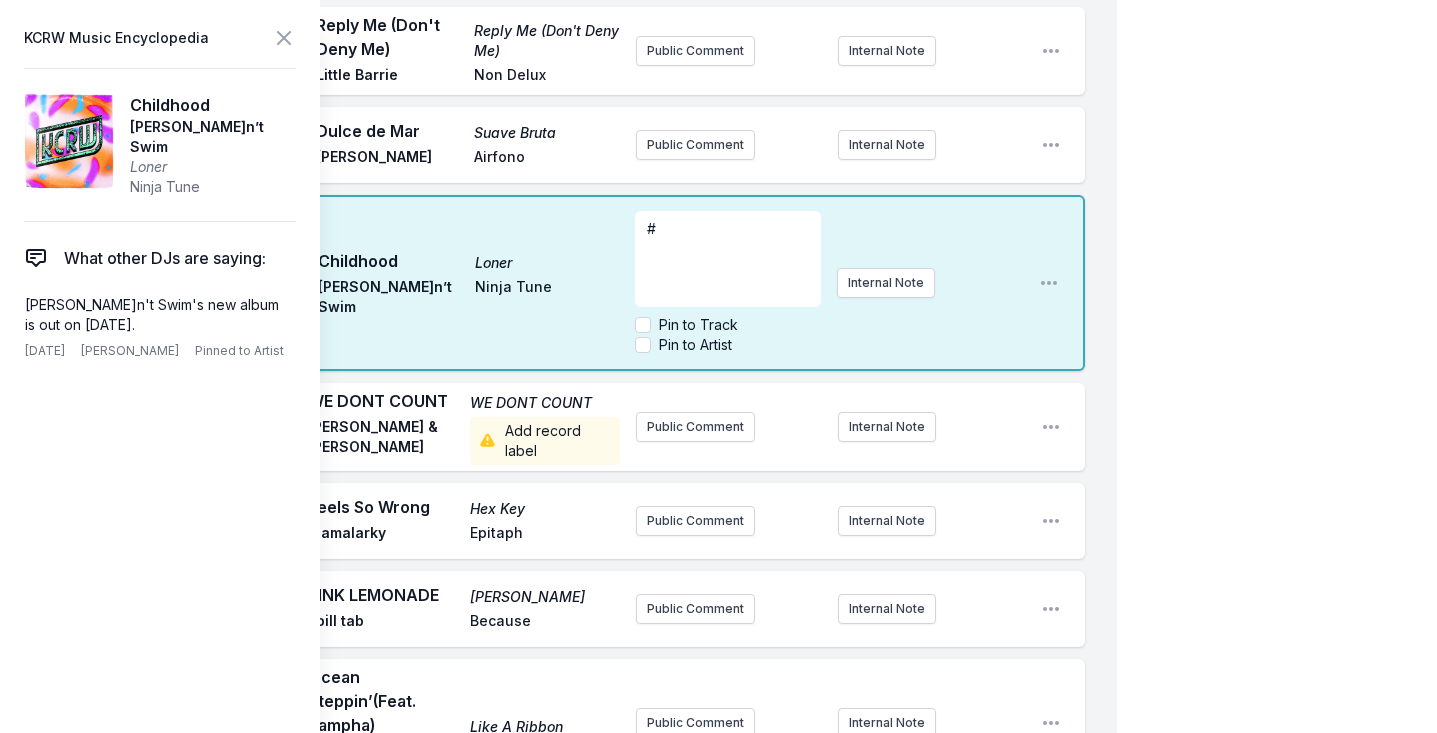 type 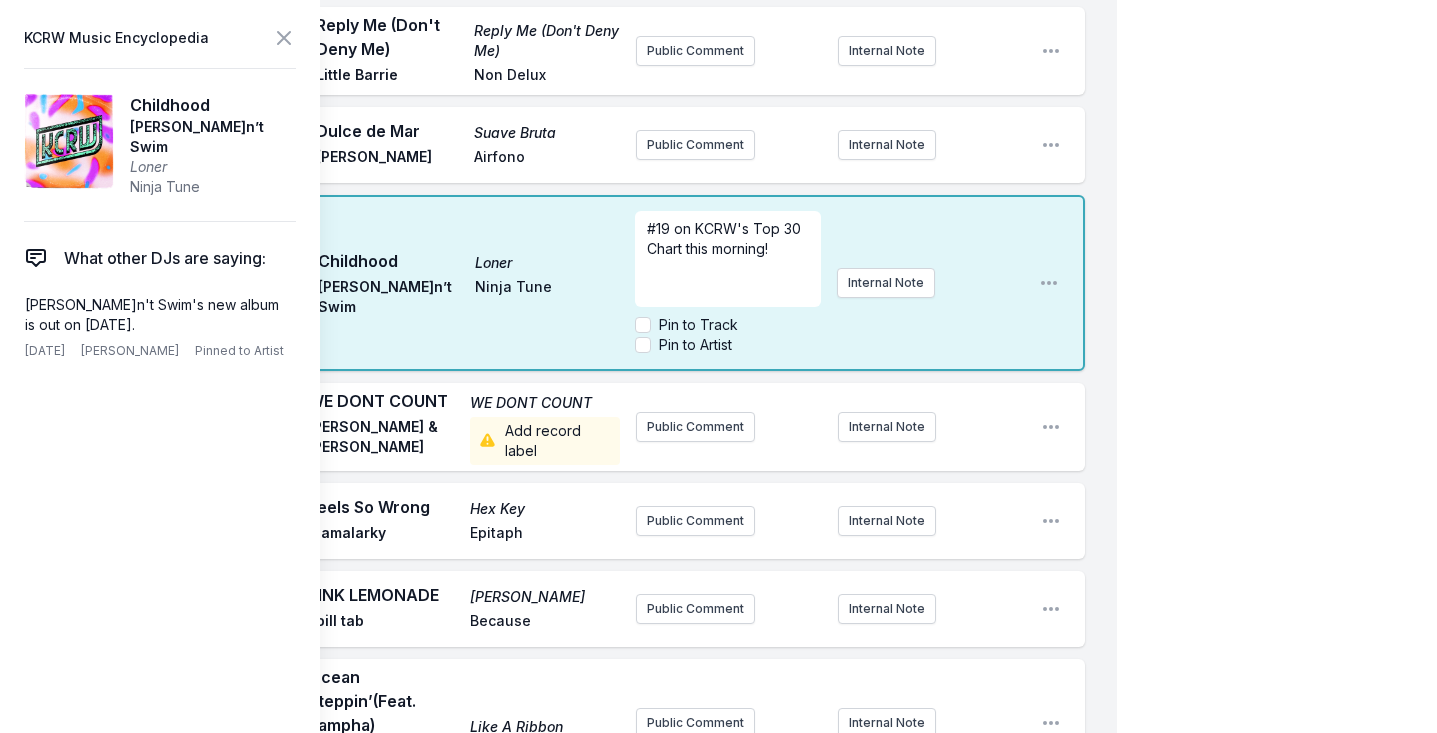 click on "9:24 AM Childhood [PERSON_NAME] Can’t Swim Ninja Tune #19 on KCRW's Top 30 Chart this morning!  Pin to Track Pin to Artist Internal Note Open playlist item options" at bounding box center [574, 283] 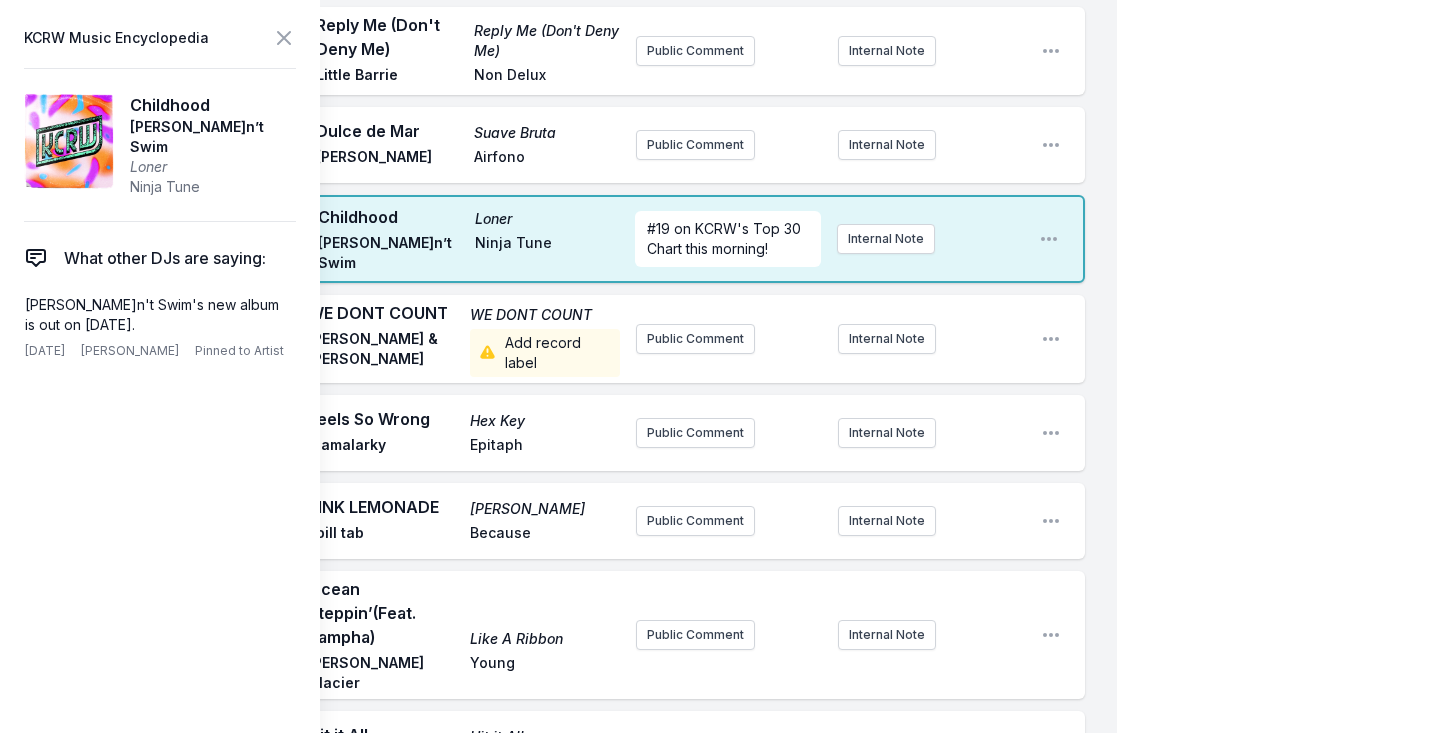 click on "KCRW Music Encyclopedia" at bounding box center [160, 38] 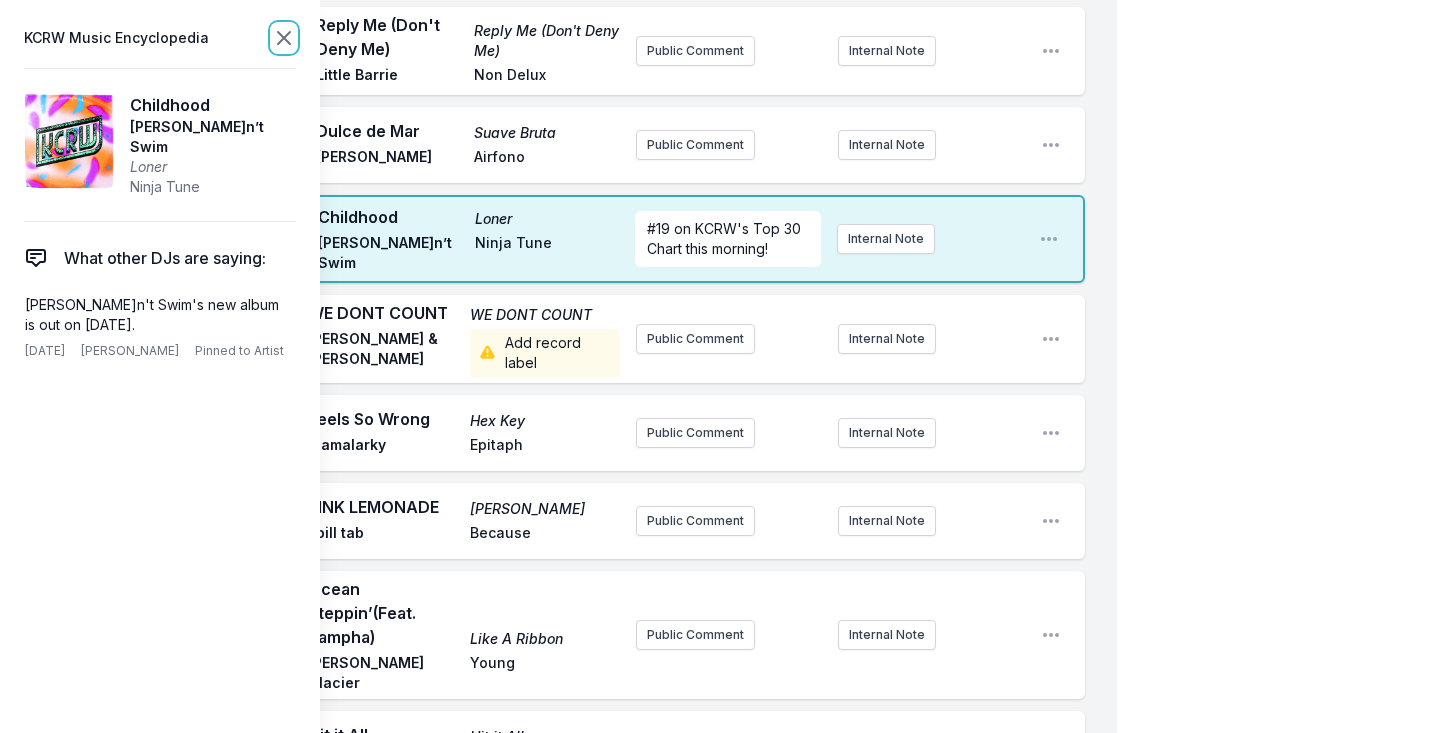 click 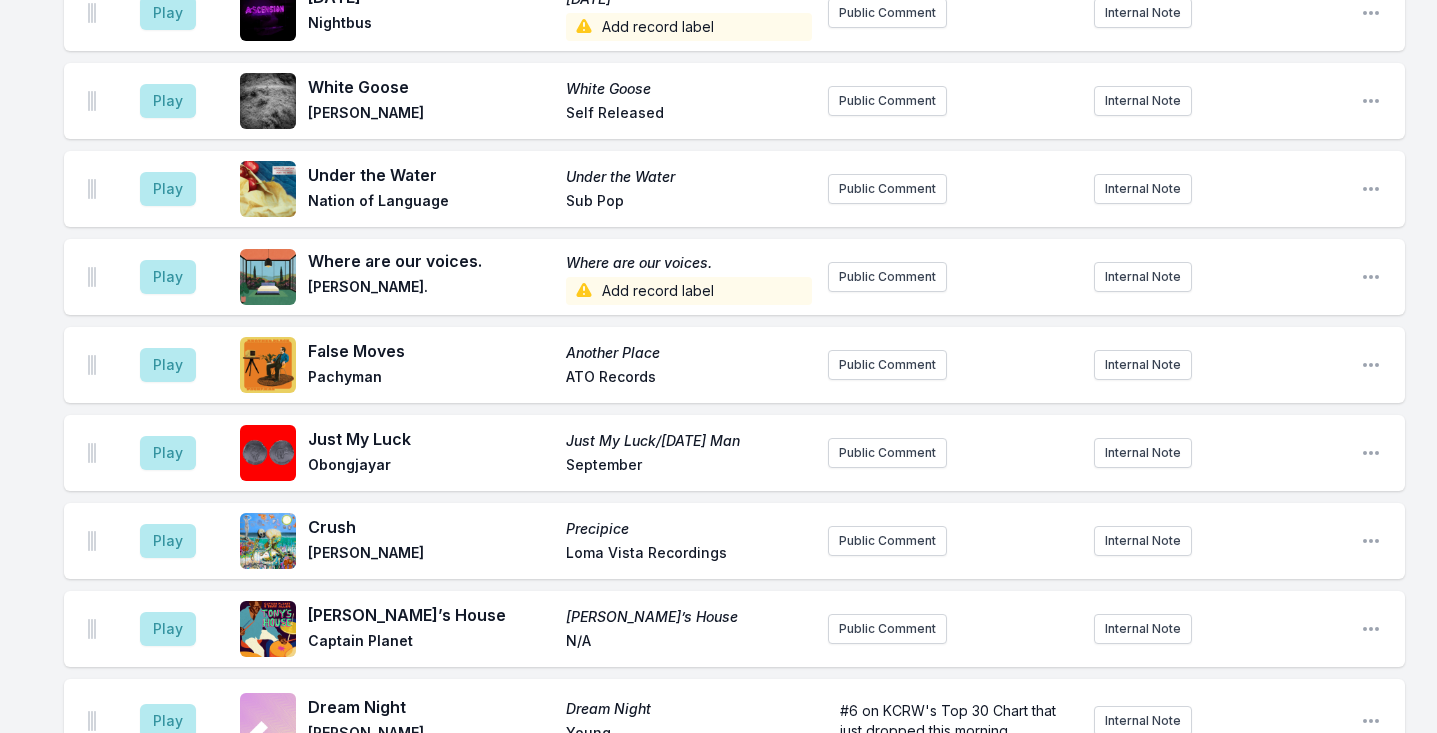 scroll, scrollTop: 2163, scrollLeft: 0, axis: vertical 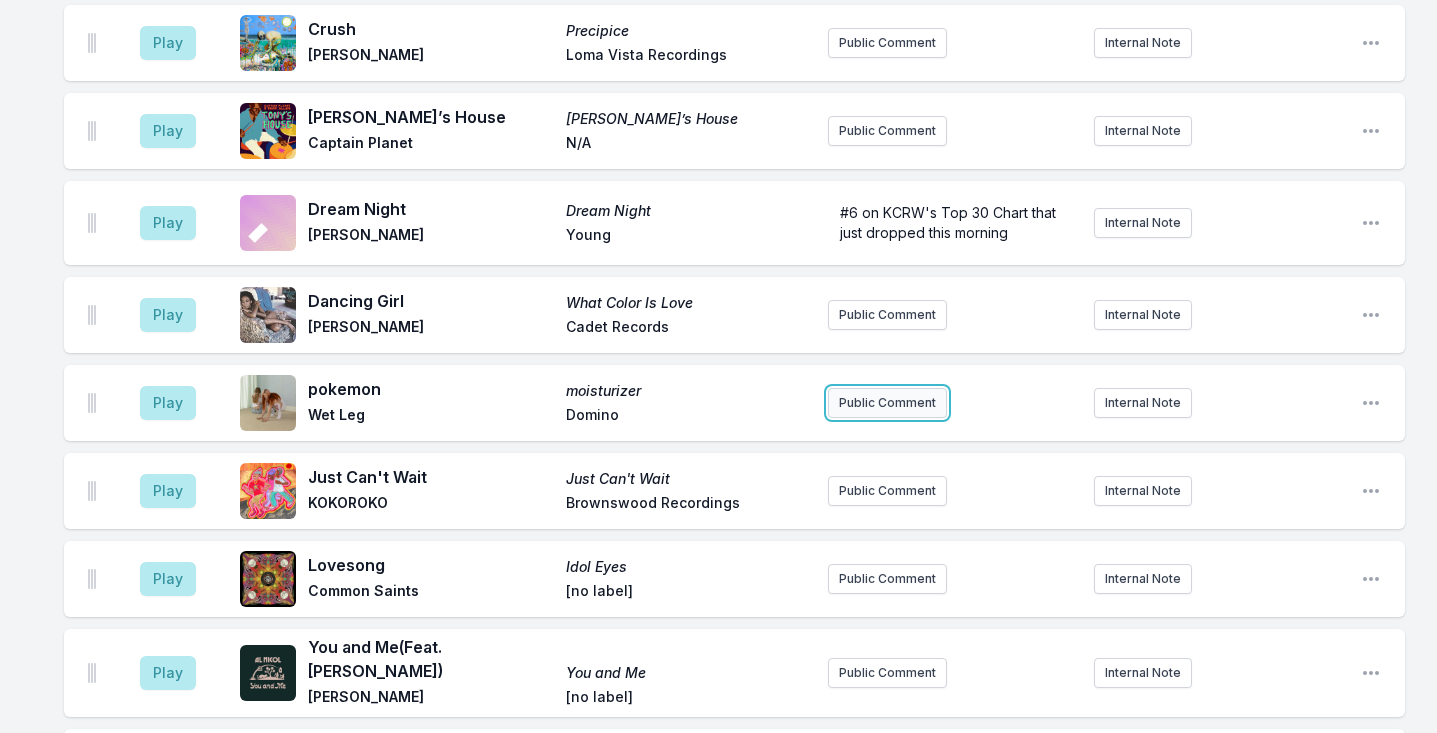 click on "Public Comment" at bounding box center (887, 403) 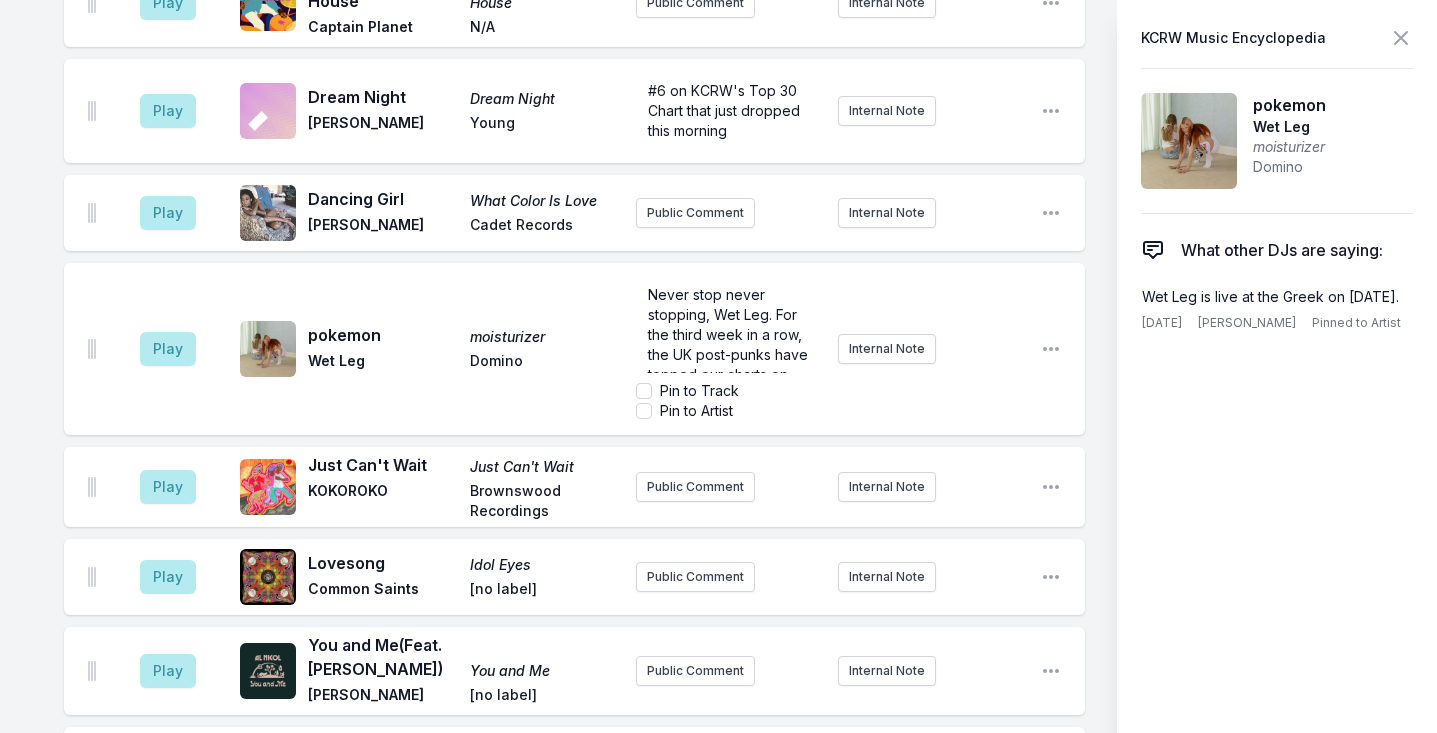 scroll, scrollTop: 2642, scrollLeft: 0, axis: vertical 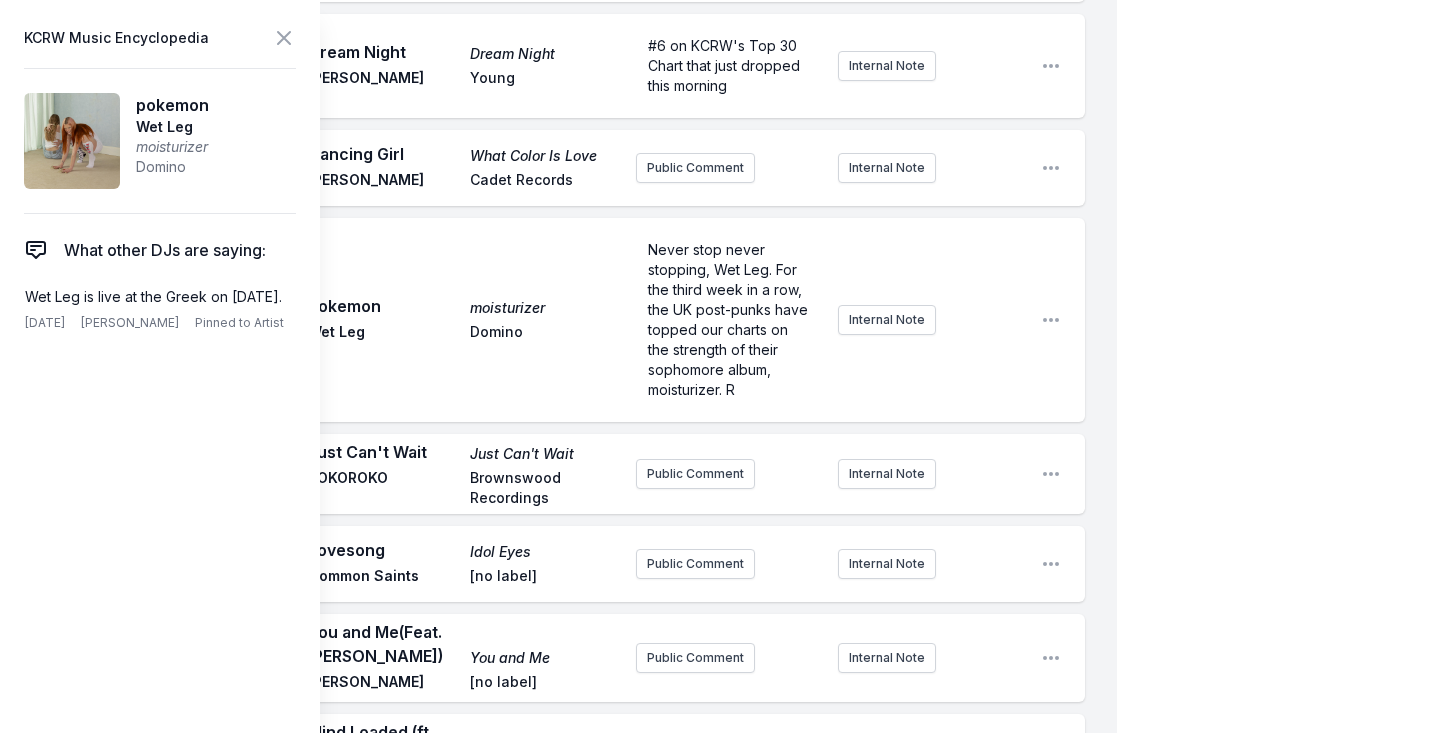 click on "Domino" at bounding box center [545, 334] 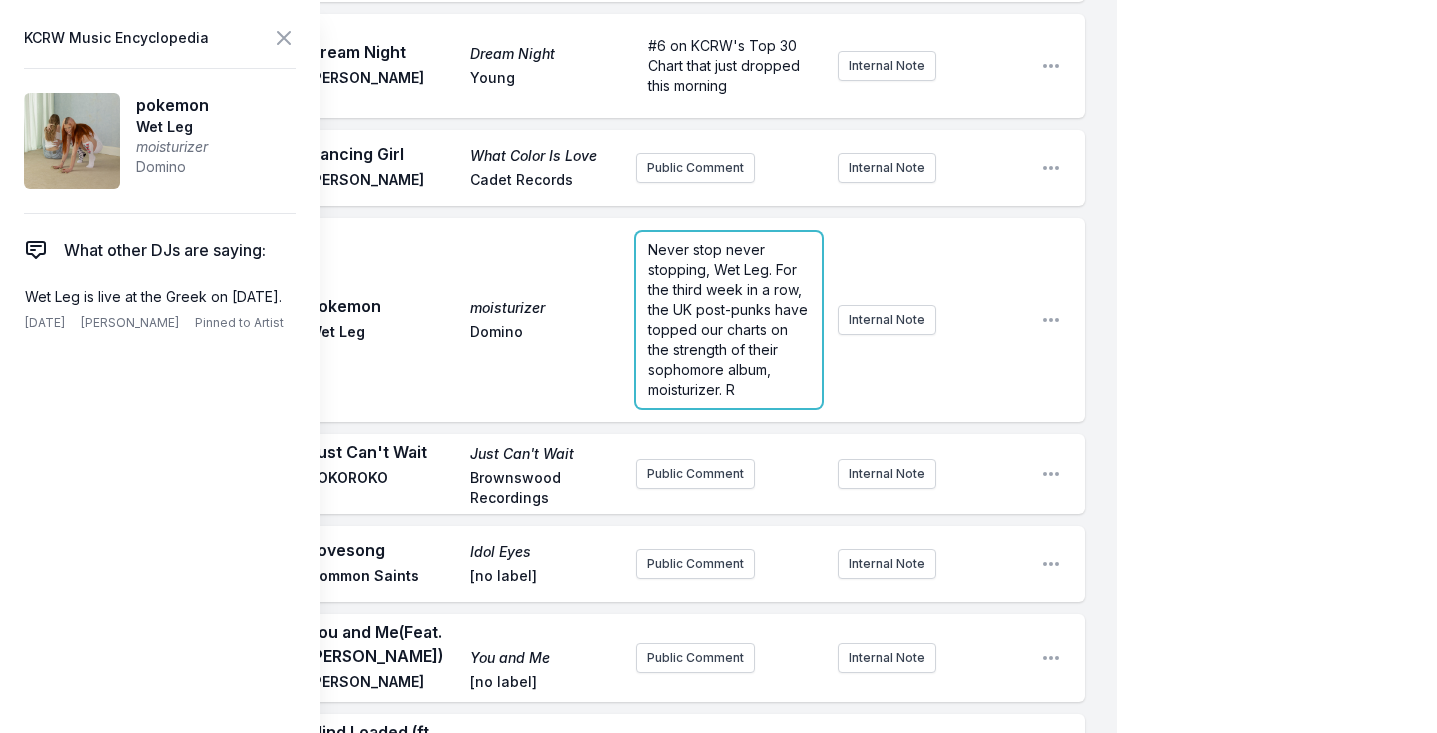 click on "Play pokemon moisturizer Wet Leg Domino Never stop never stopping, Wet Leg. For the third week in a row, the UK post-punks have topped our charts on the strength of their sophomore album, moisturizer. R Internal Note Open playlist item options" at bounding box center (574, 320) 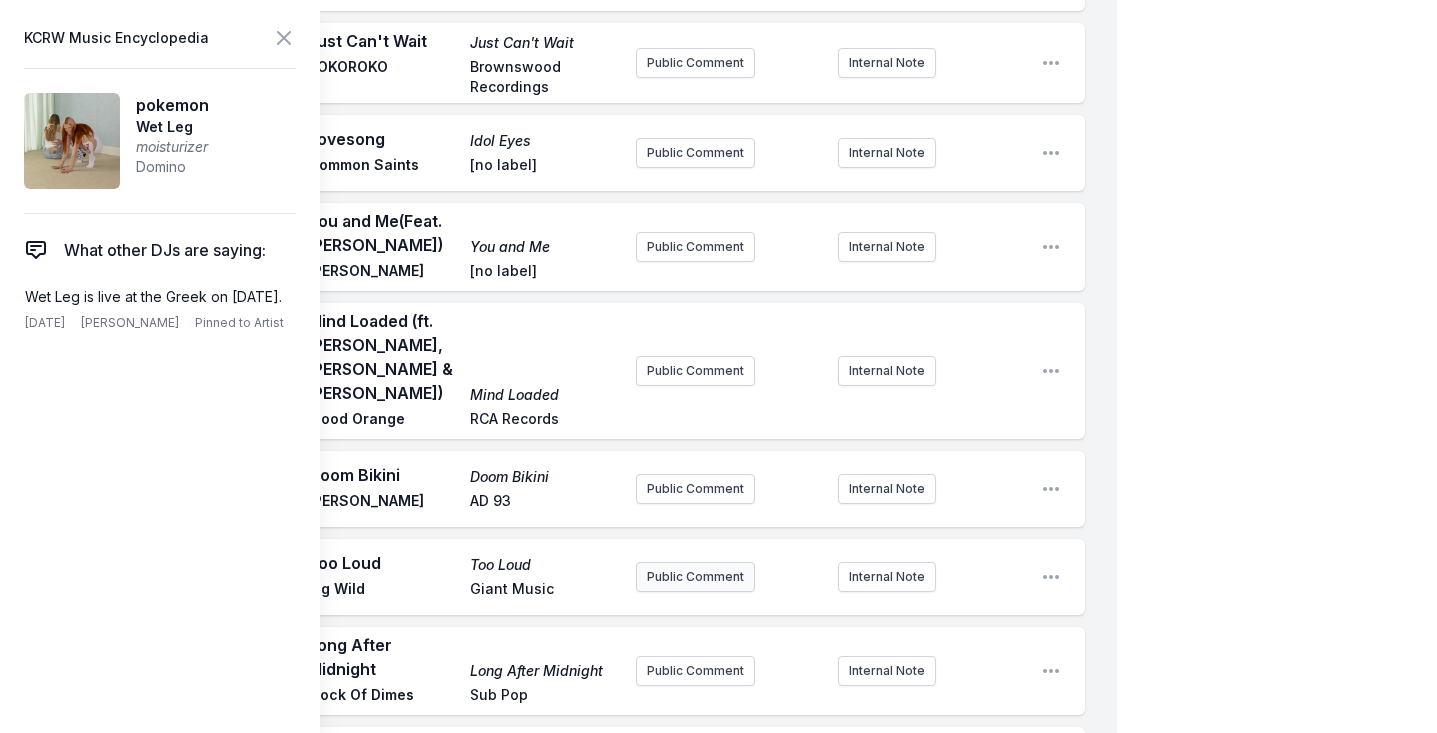 scroll, scrollTop: 2554, scrollLeft: 0, axis: vertical 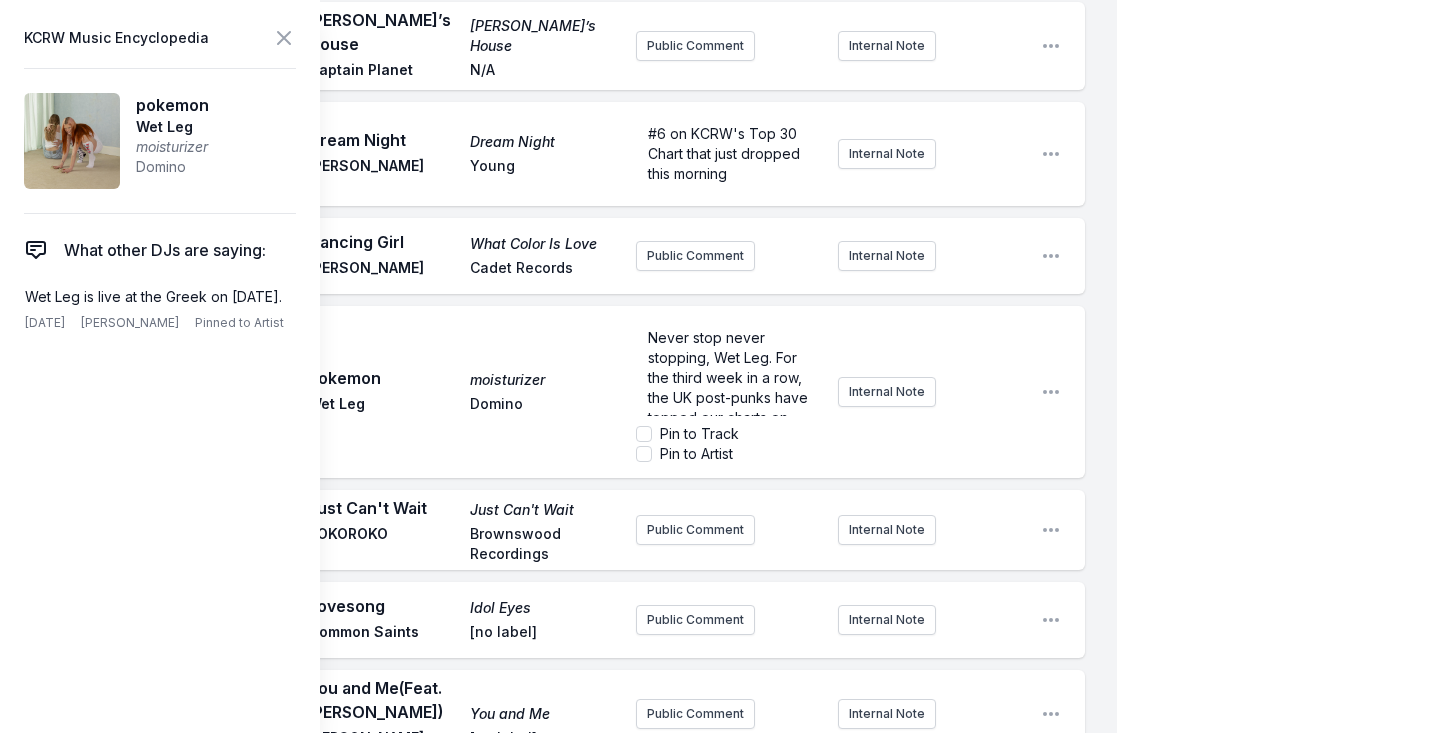 click on "pokemon moisturizer Wet Leg Domino" at bounding box center [430, 392] 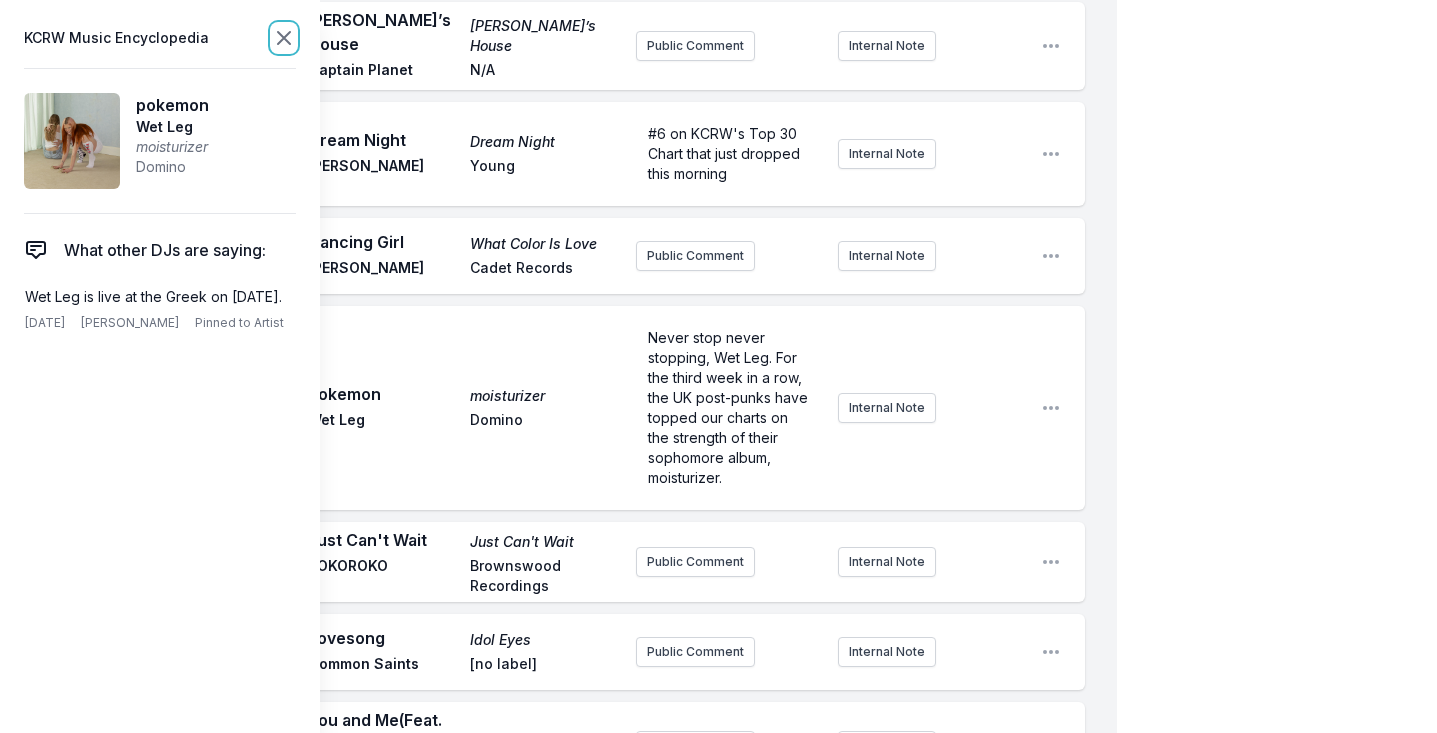 click 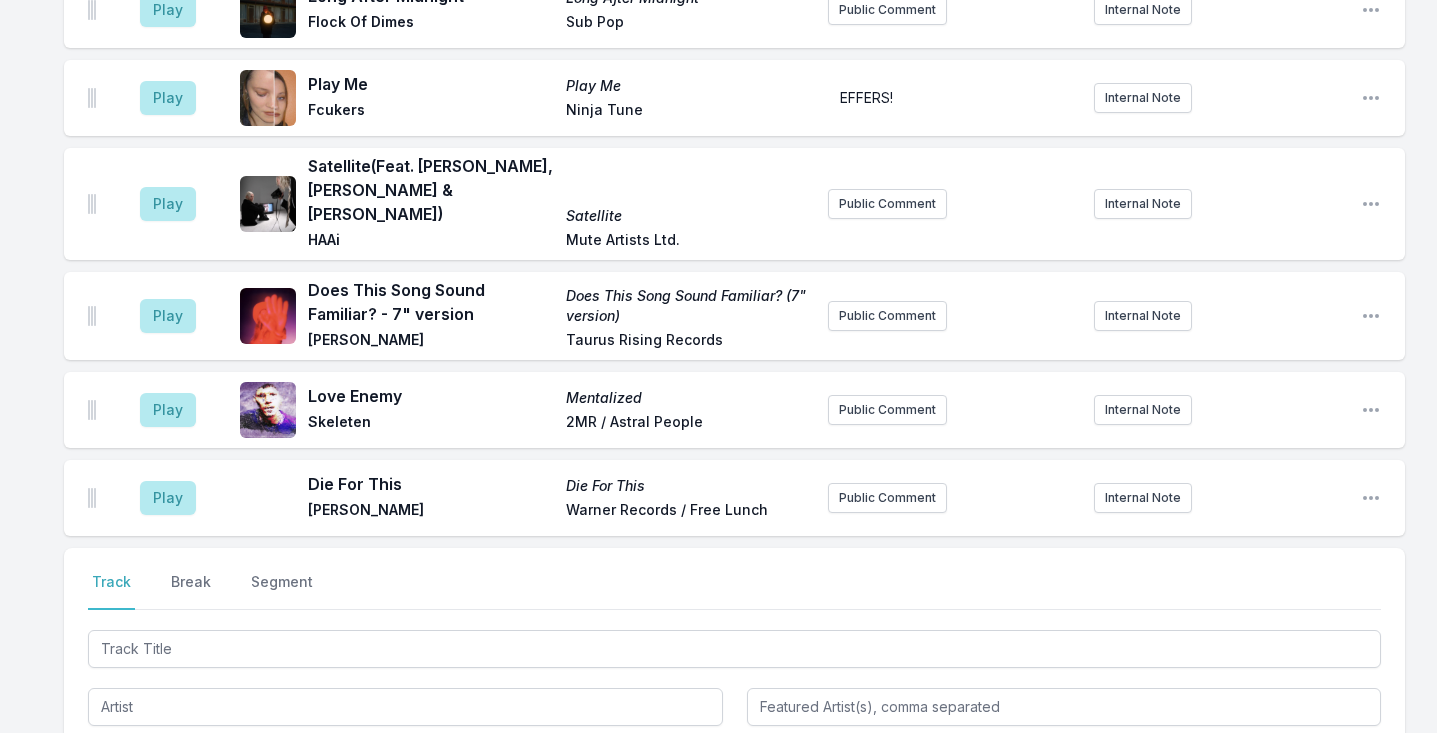 scroll, scrollTop: 3533, scrollLeft: 0, axis: vertical 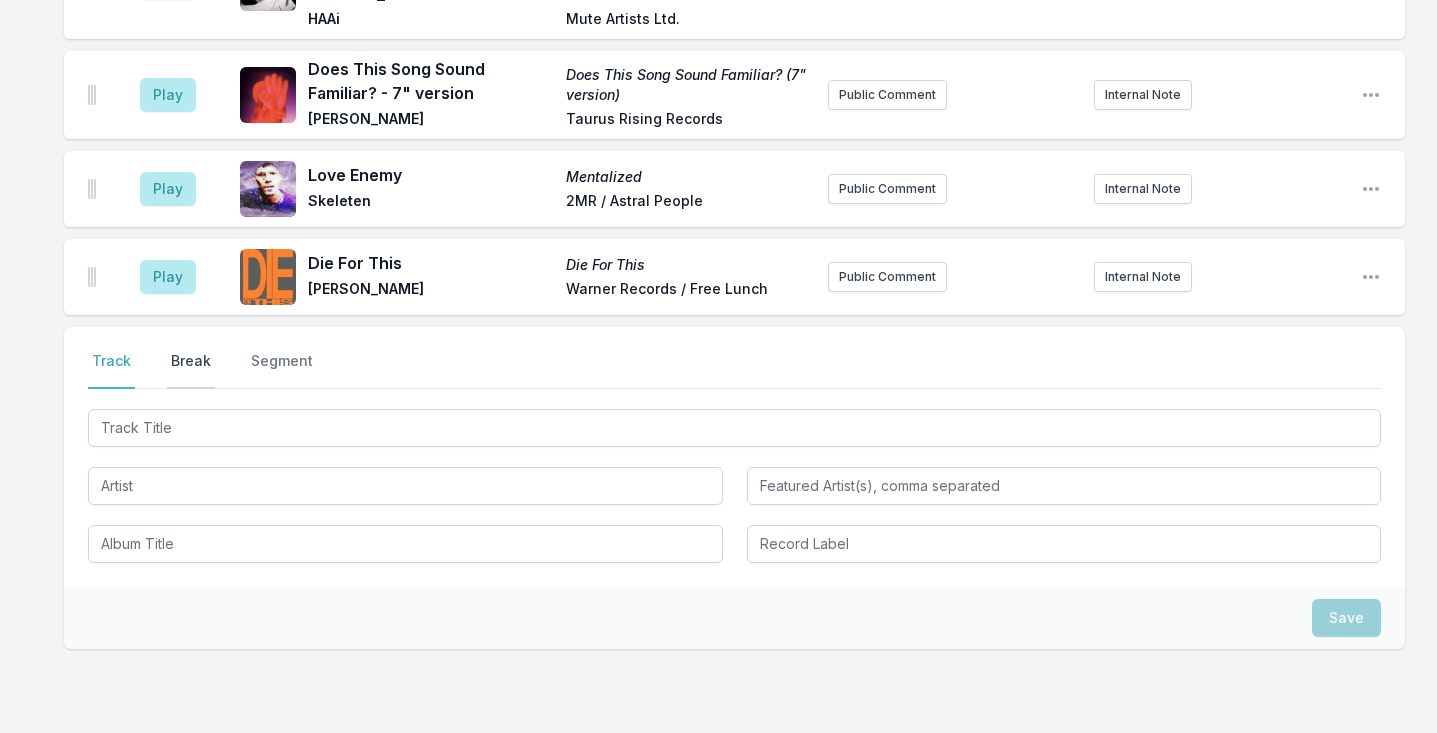 click on "Break" at bounding box center [191, 370] 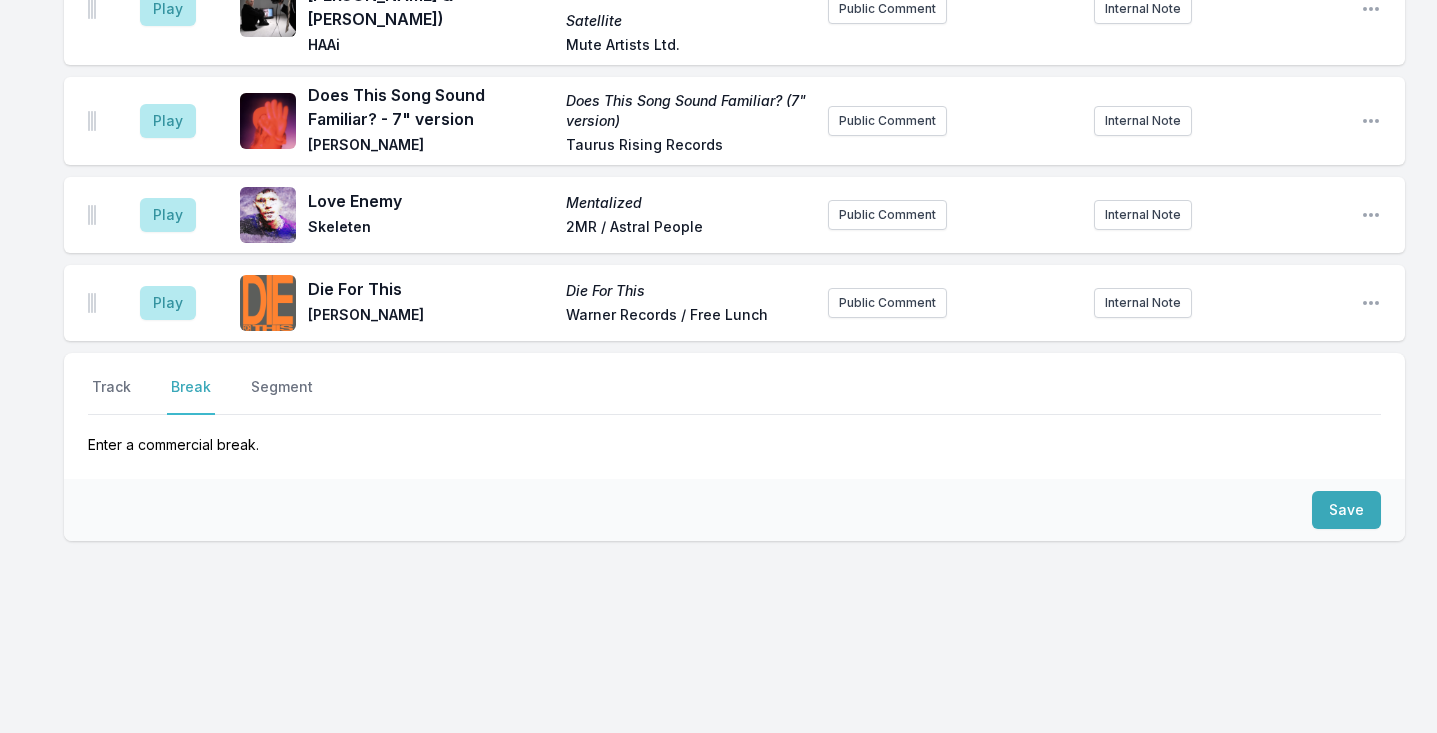scroll, scrollTop: 3399, scrollLeft: 0, axis: vertical 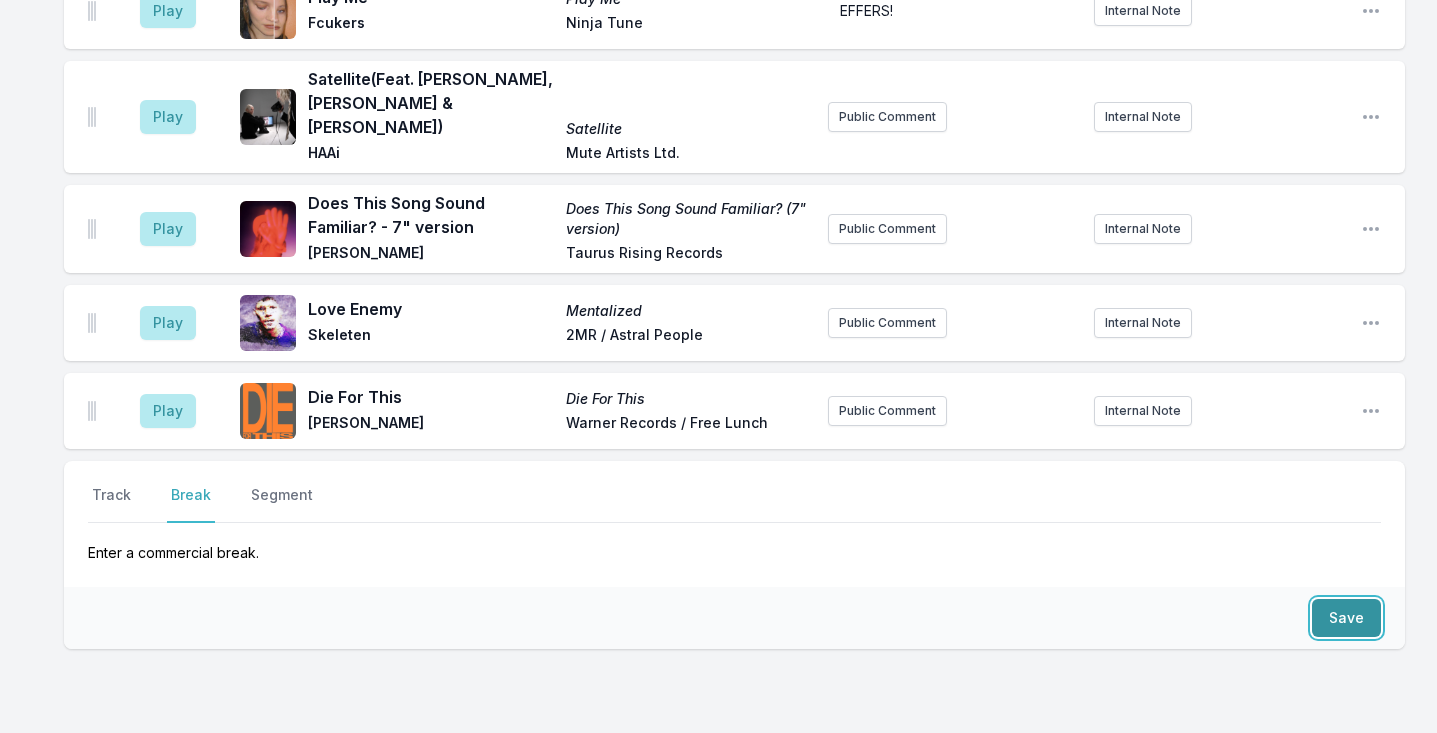 click on "Save" at bounding box center [1346, 618] 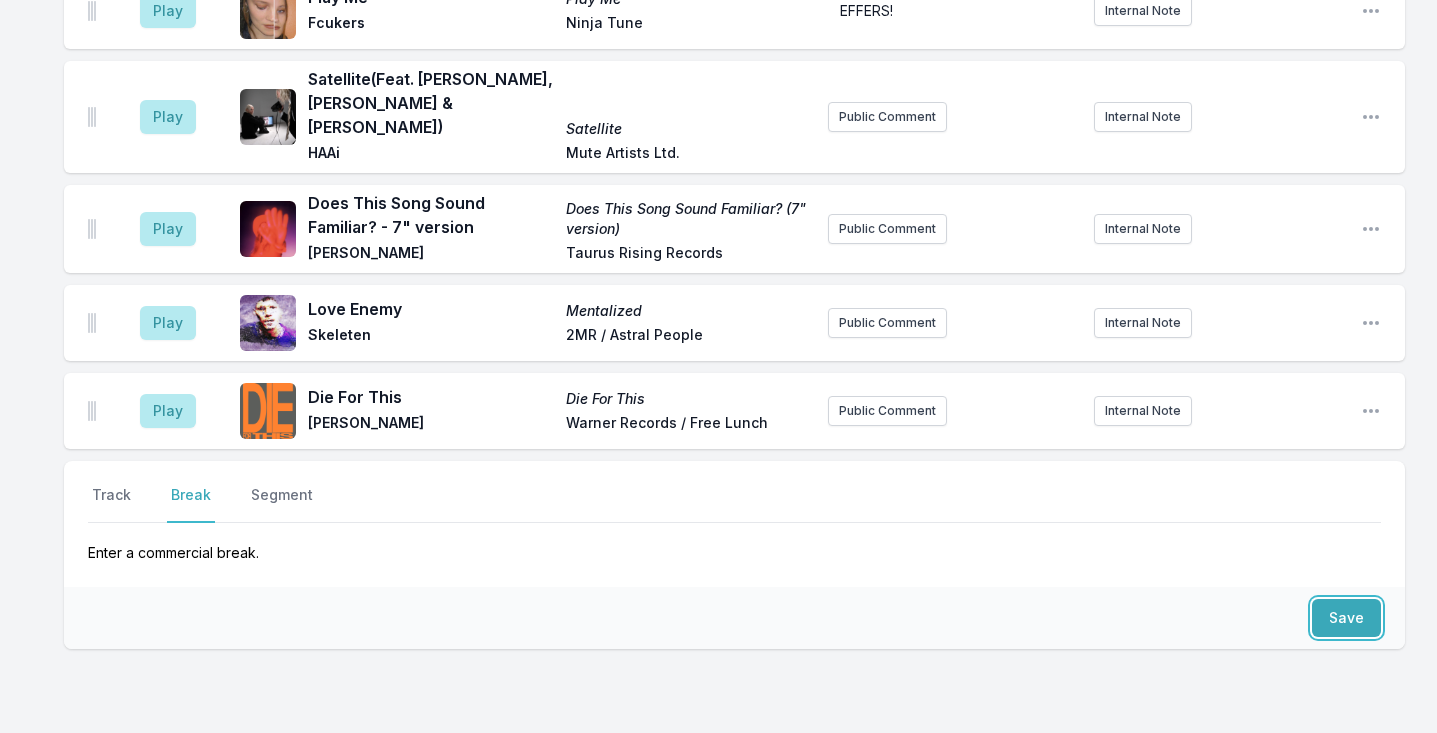 scroll, scrollTop: 3475, scrollLeft: 0, axis: vertical 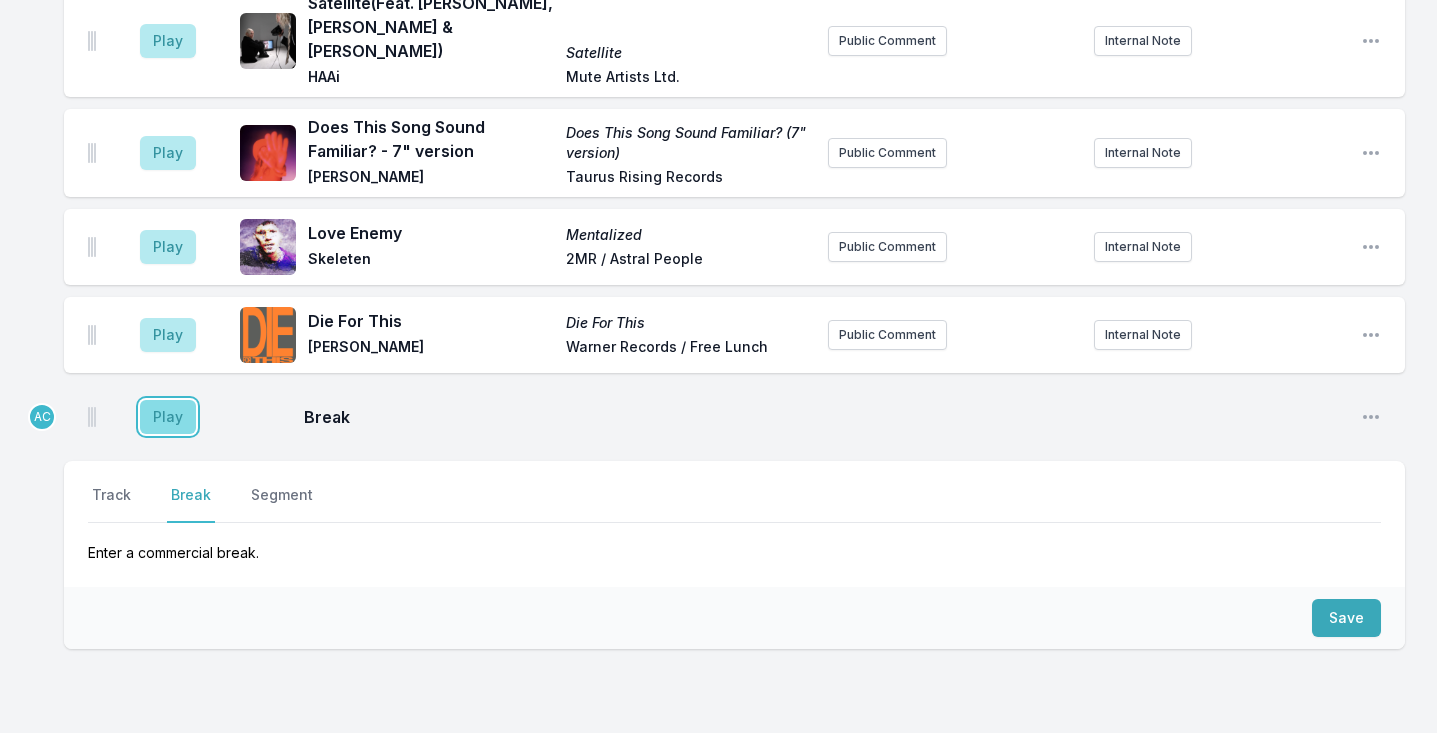 click on "Play" at bounding box center (168, 417) 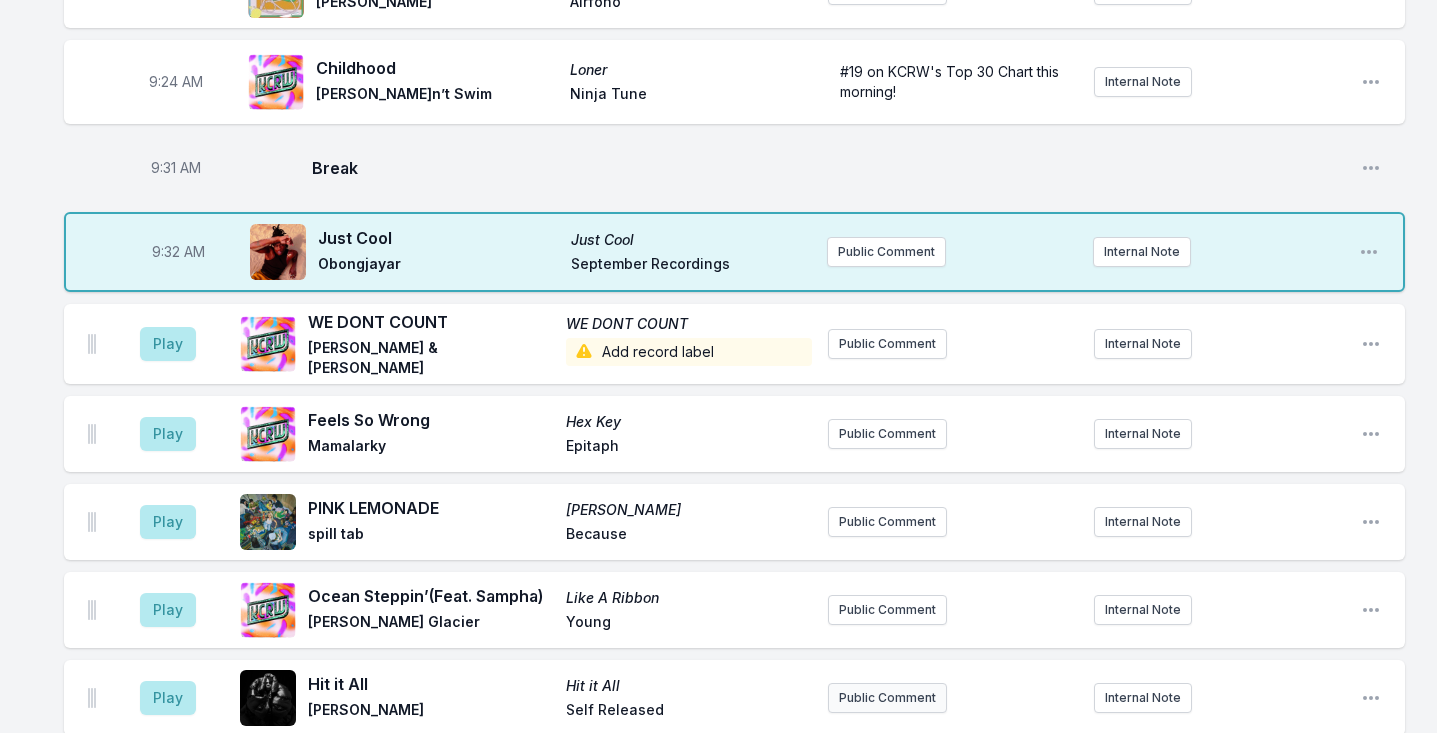 scroll, scrollTop: 625, scrollLeft: 0, axis: vertical 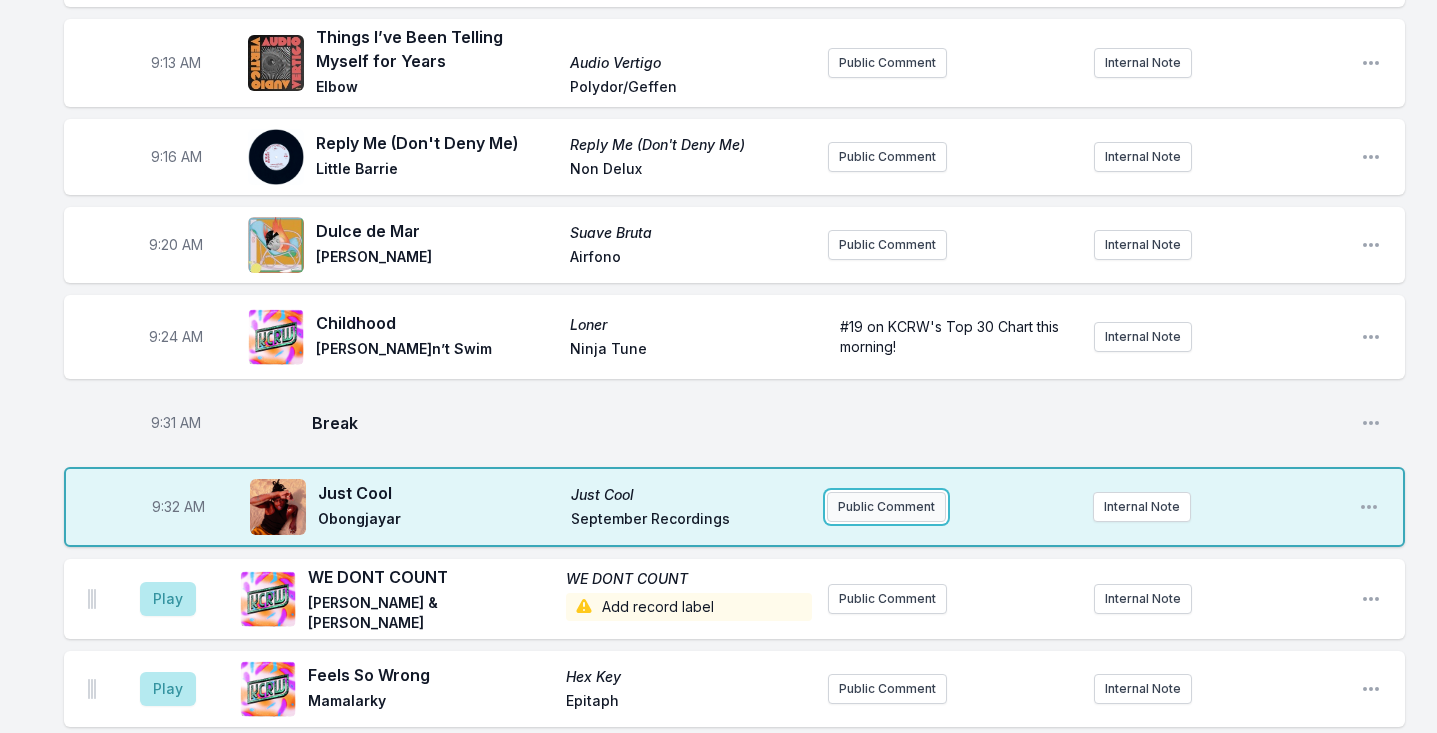 click on "Public Comment" at bounding box center (886, 507) 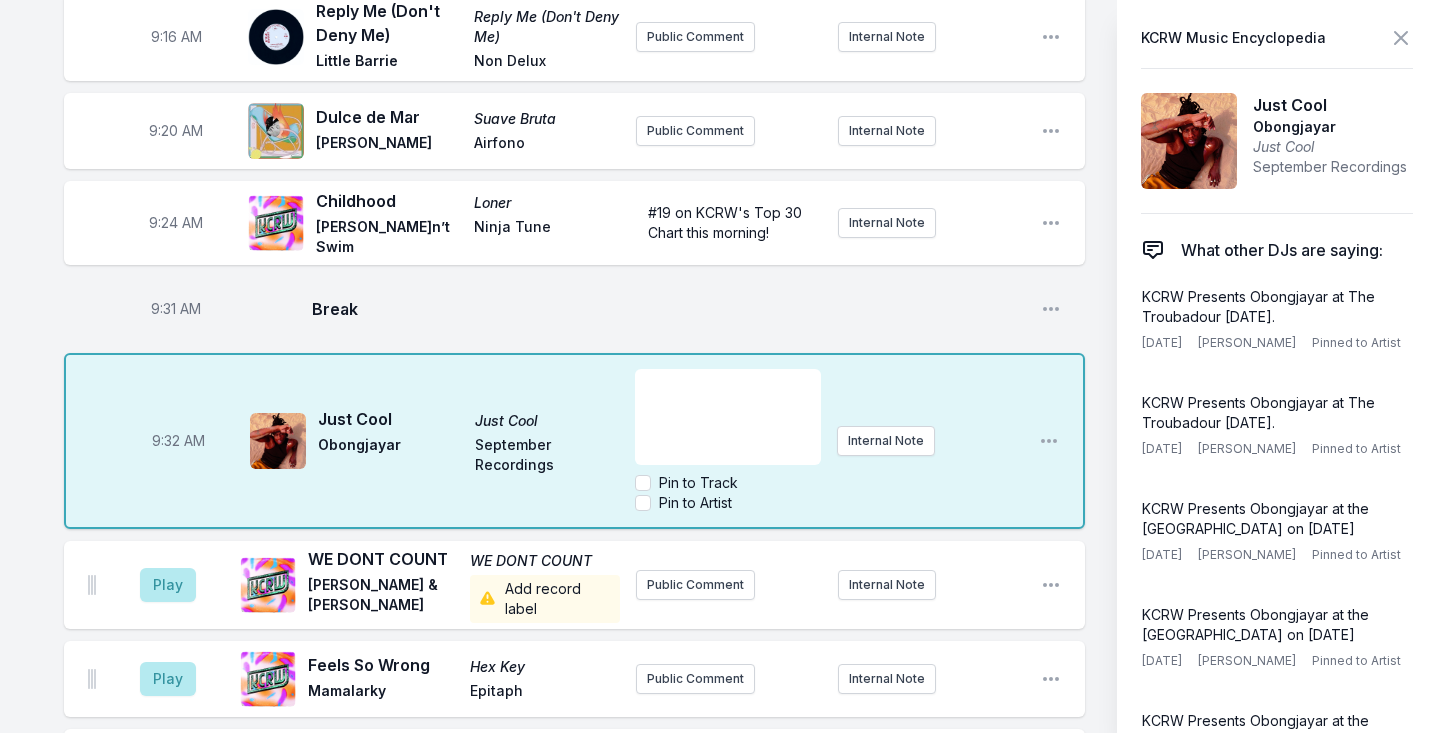 scroll, scrollTop: 977, scrollLeft: 0, axis: vertical 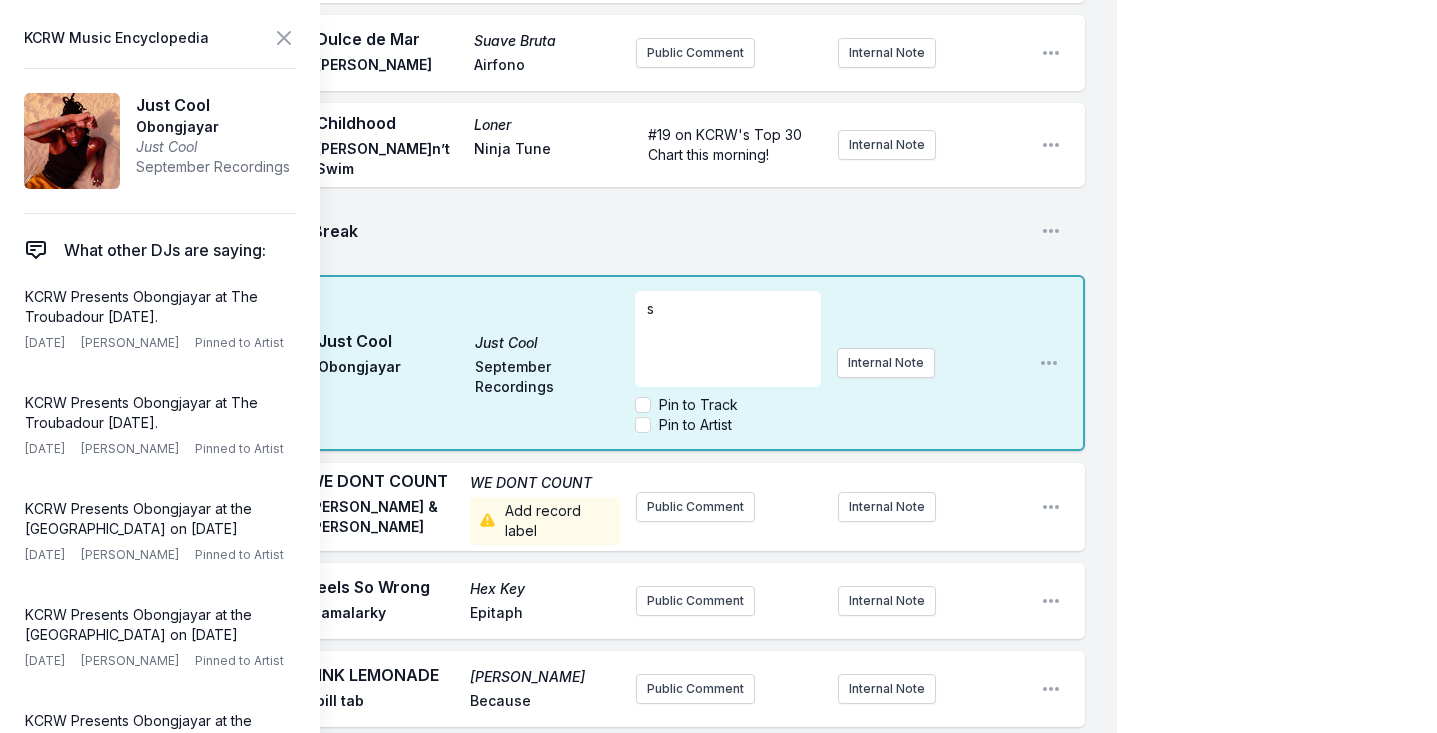 type 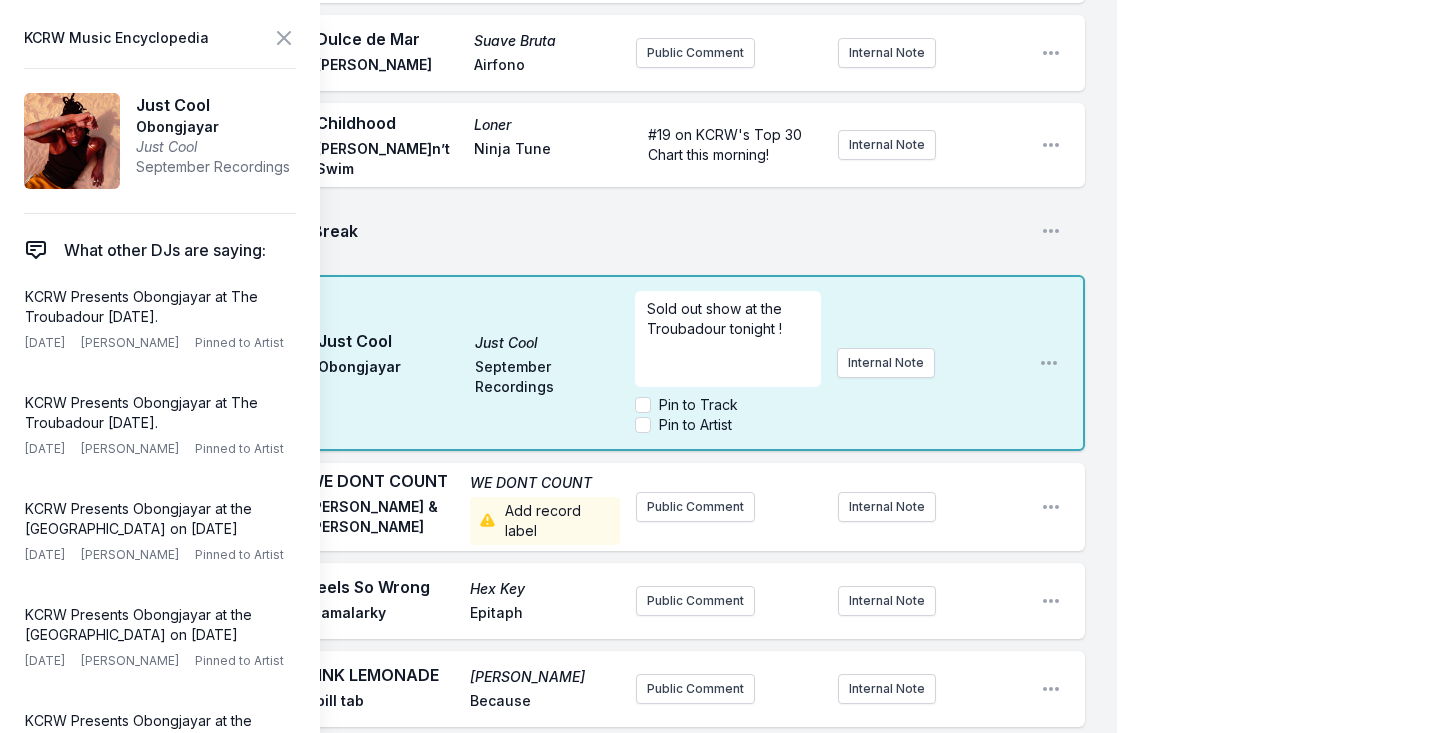 click on "Sold out show at the Troubadour tonight !" at bounding box center [728, 339] 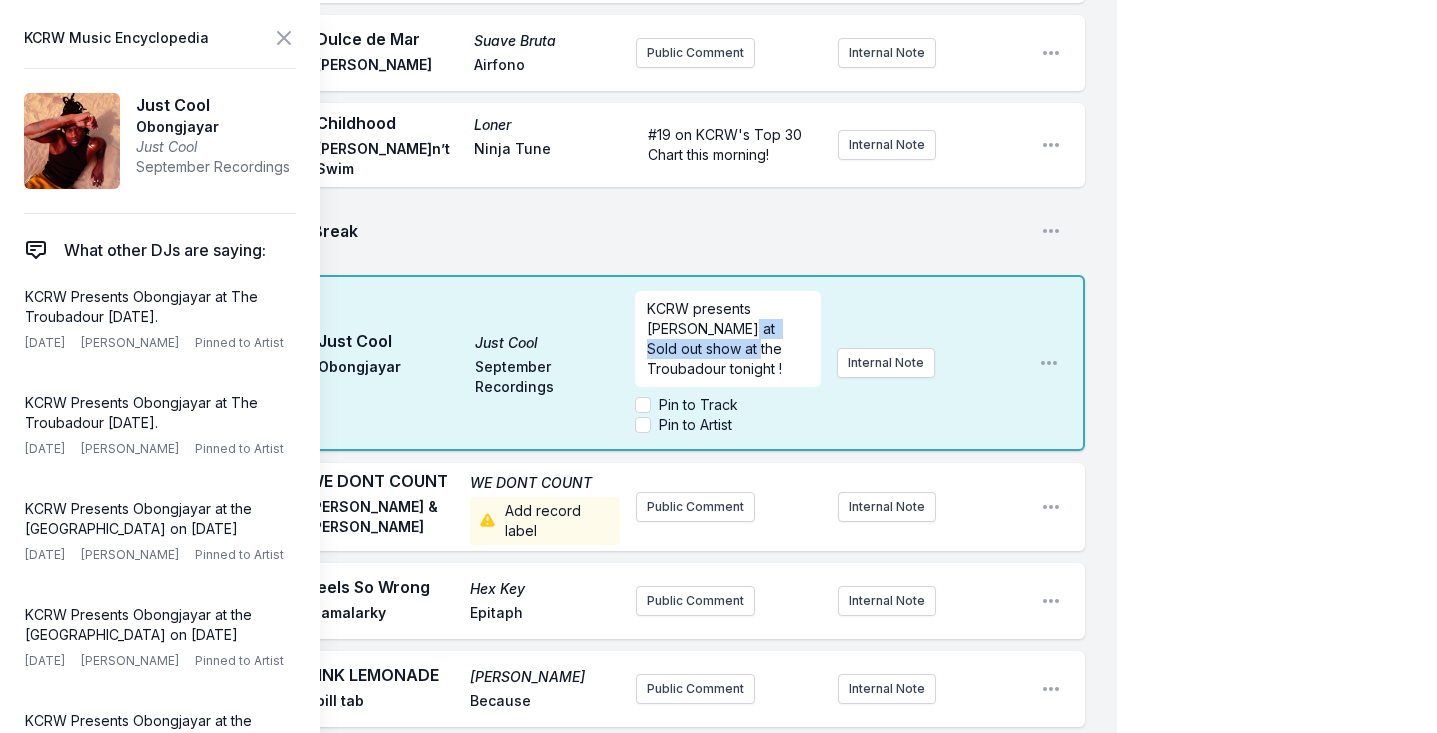 drag, startPoint x: 738, startPoint y: 268, endPoint x: 721, endPoint y: 294, distance: 31.06445 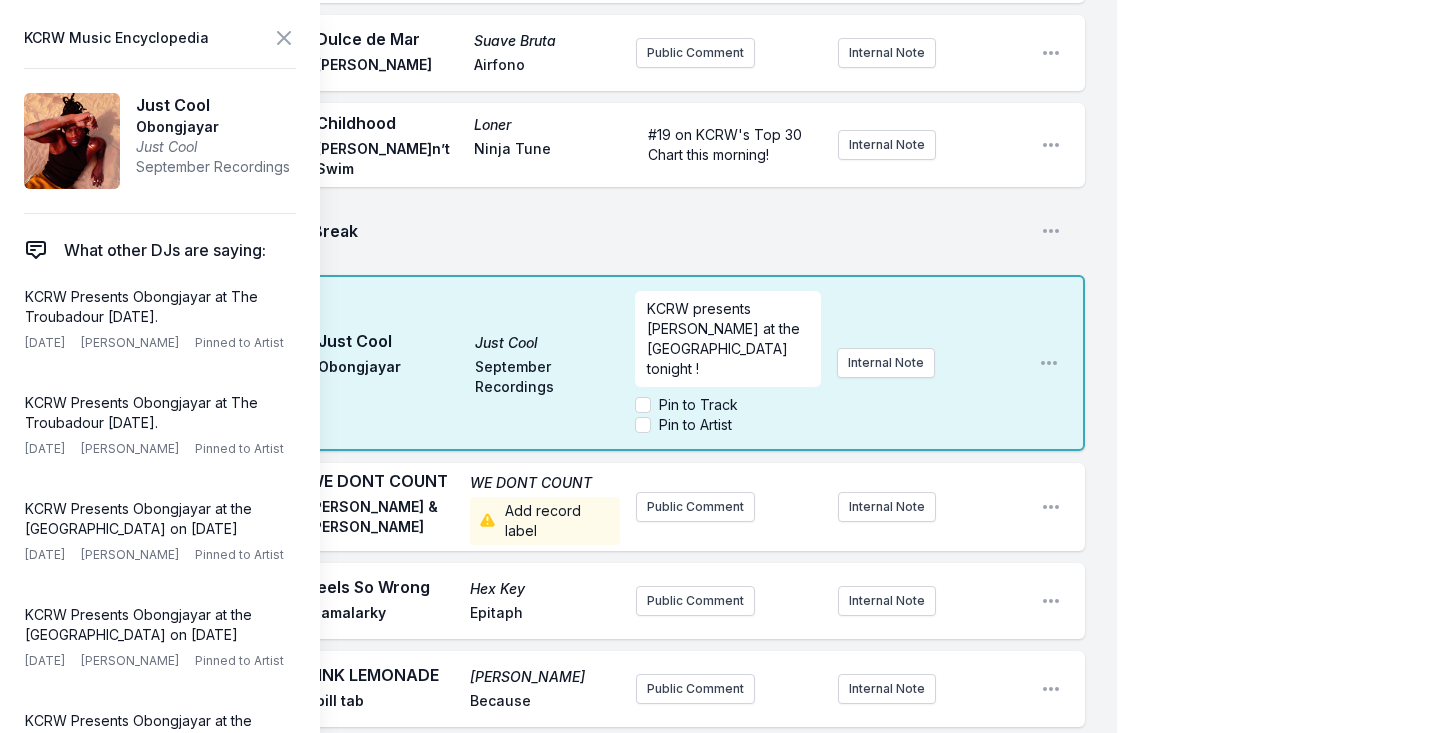 click on "KCRW presents [PERSON_NAME] at the [GEOGRAPHIC_DATA] tonight !" at bounding box center [728, 339] 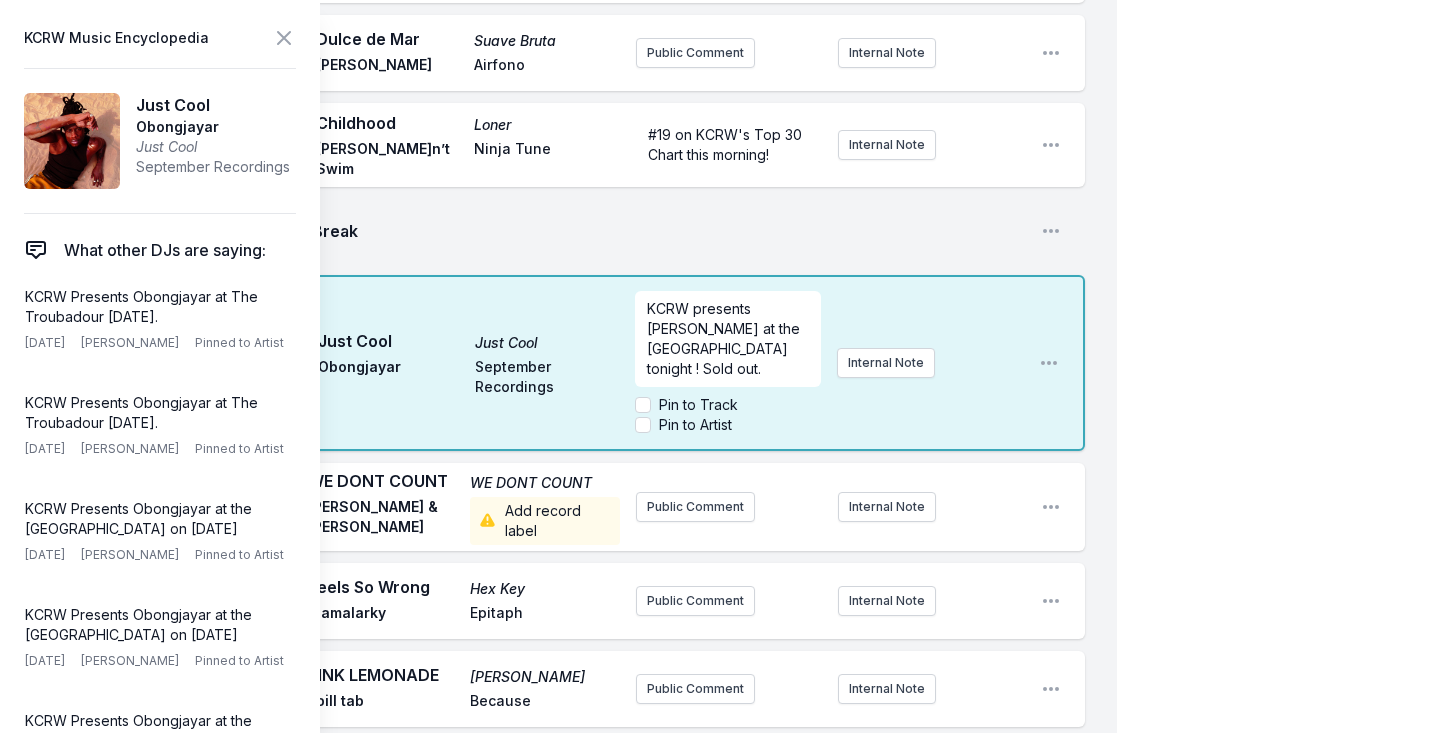 click on "9:32 AM Just Cool Just Cool Obongjayar September Recordings KCRW presents [PERSON_NAME] at the Troubadour tonight ! Sold out. Pin to Track Pin to Artist Internal Note Open playlist item options" at bounding box center (574, 363) 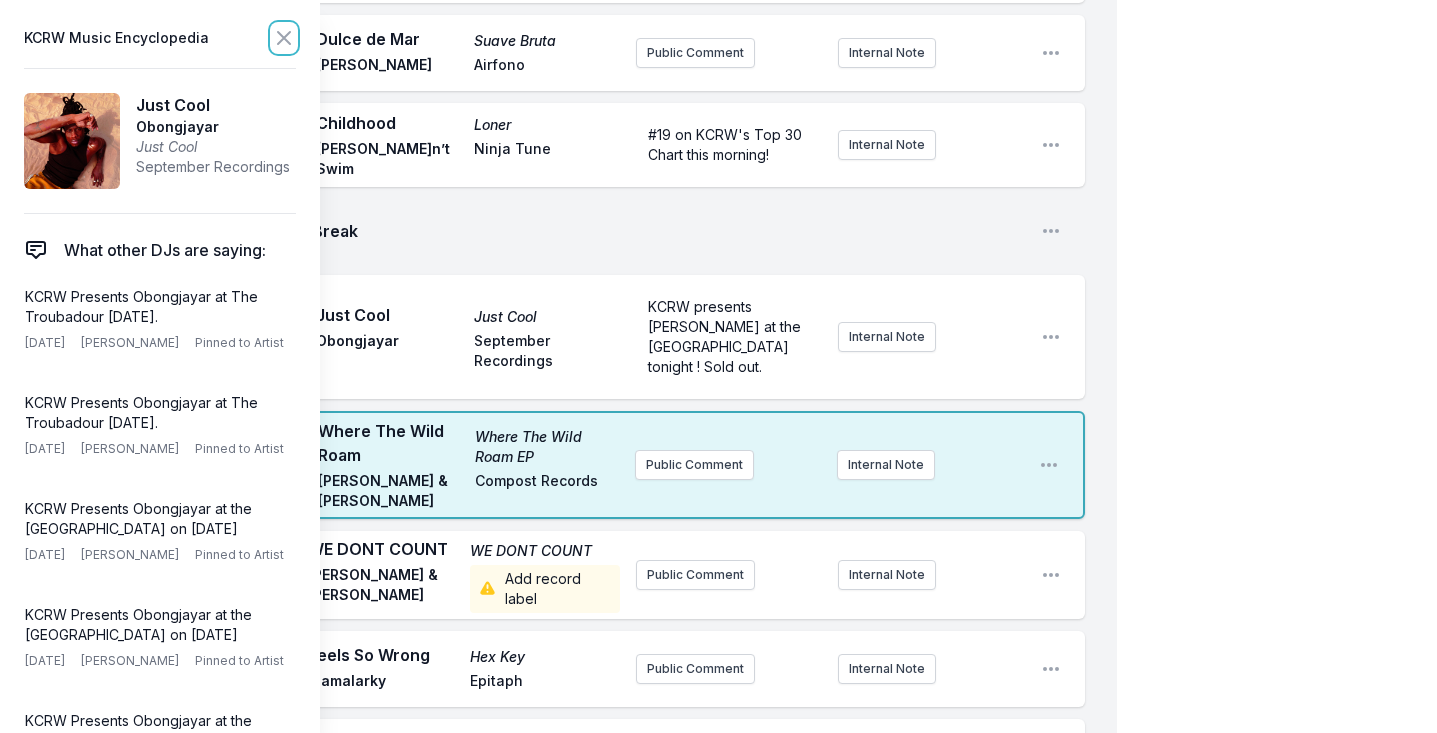 drag, startPoint x: 283, startPoint y: 38, endPoint x: 285, endPoint y: 58, distance: 20.09975 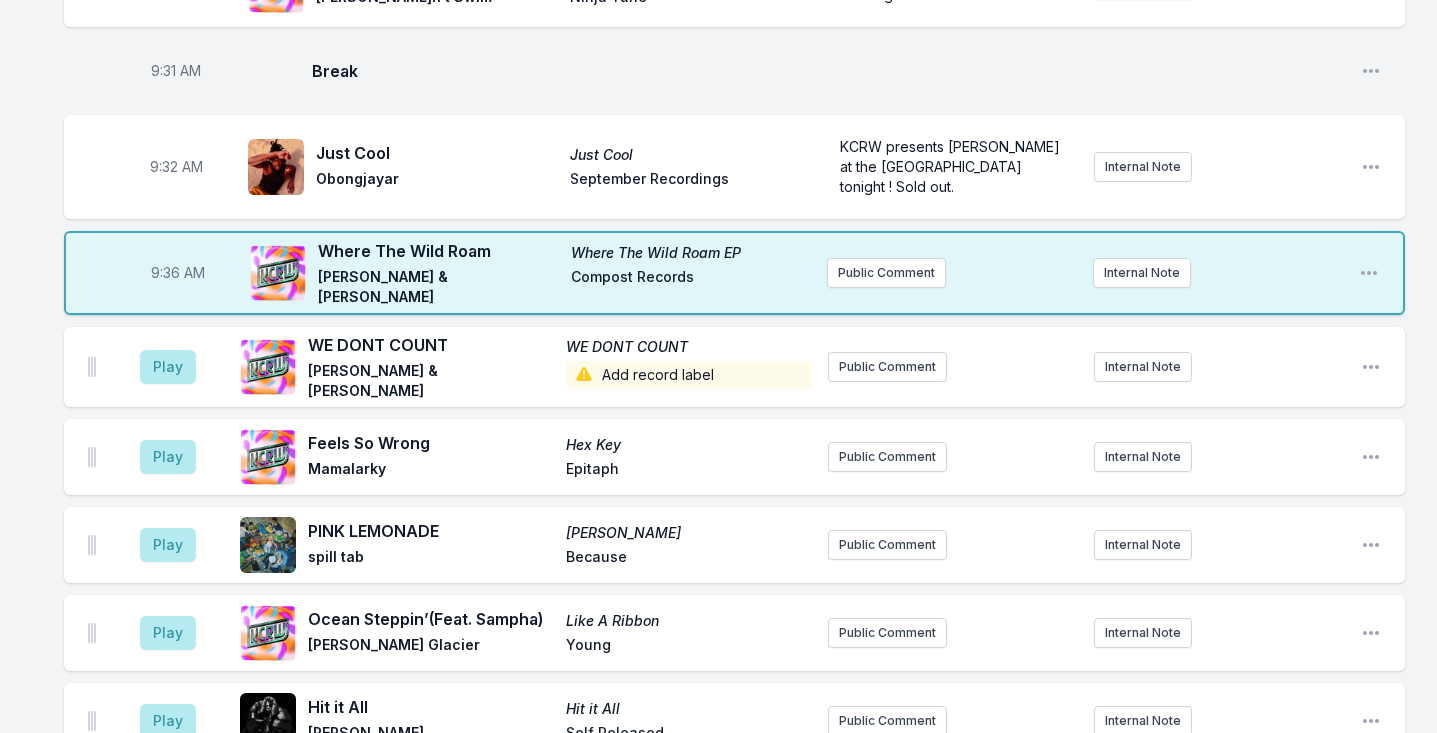 type 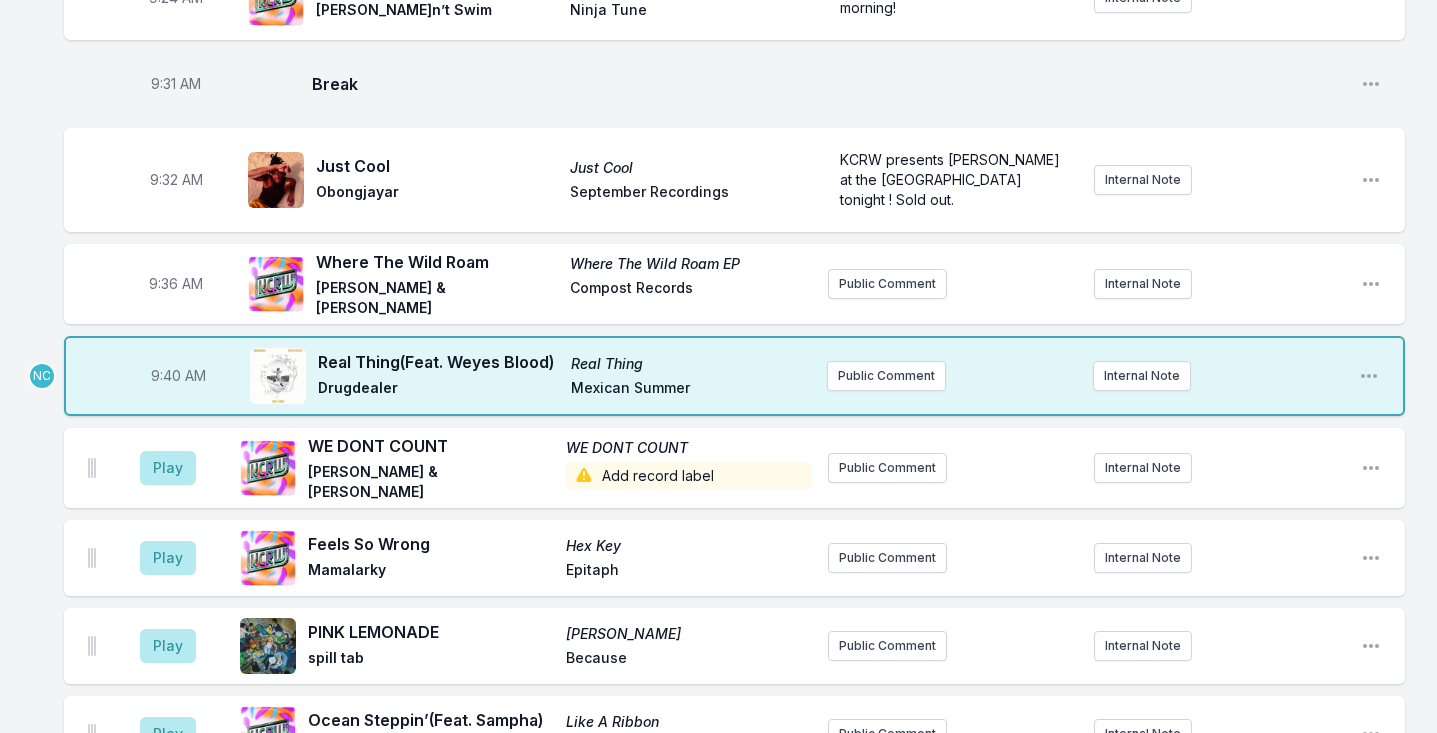 scroll, scrollTop: 851, scrollLeft: 0, axis: vertical 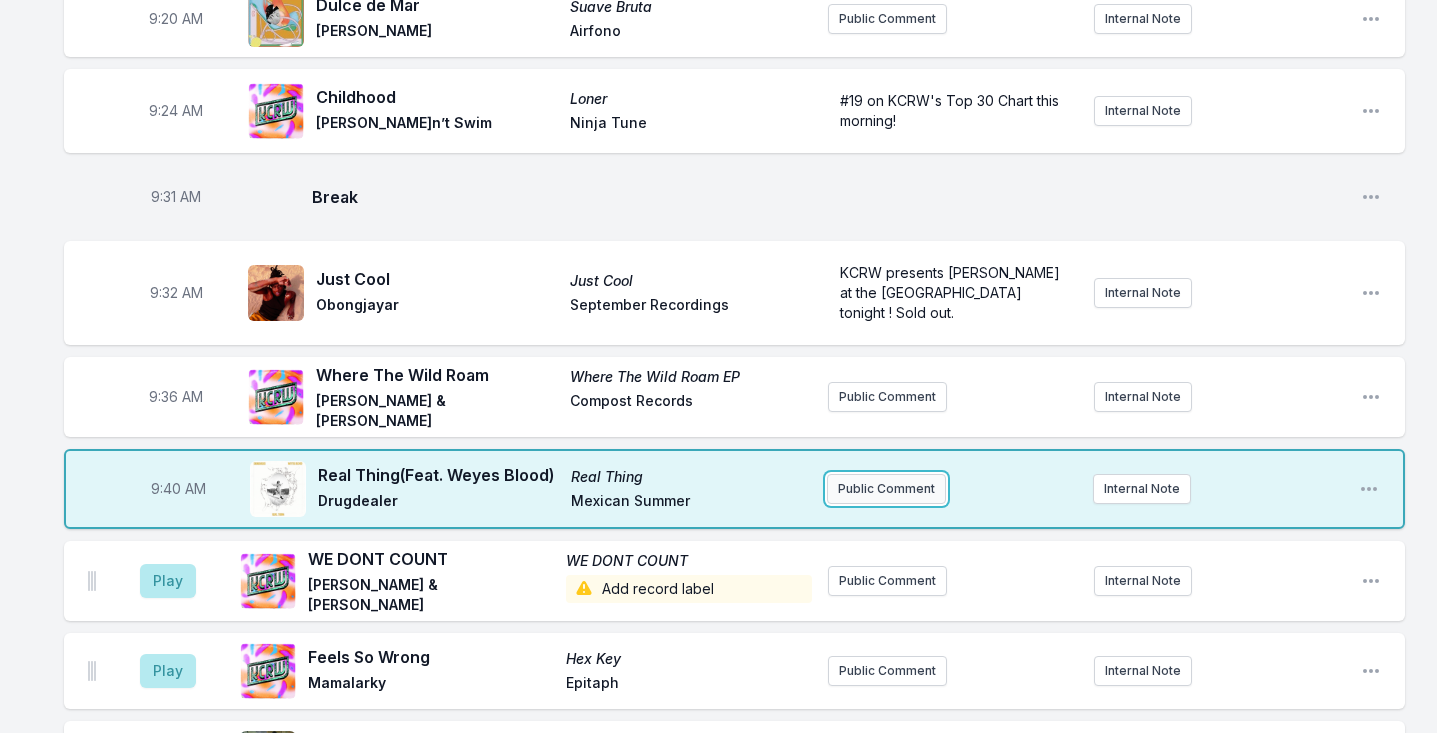 click on "Public Comment" at bounding box center (886, 489) 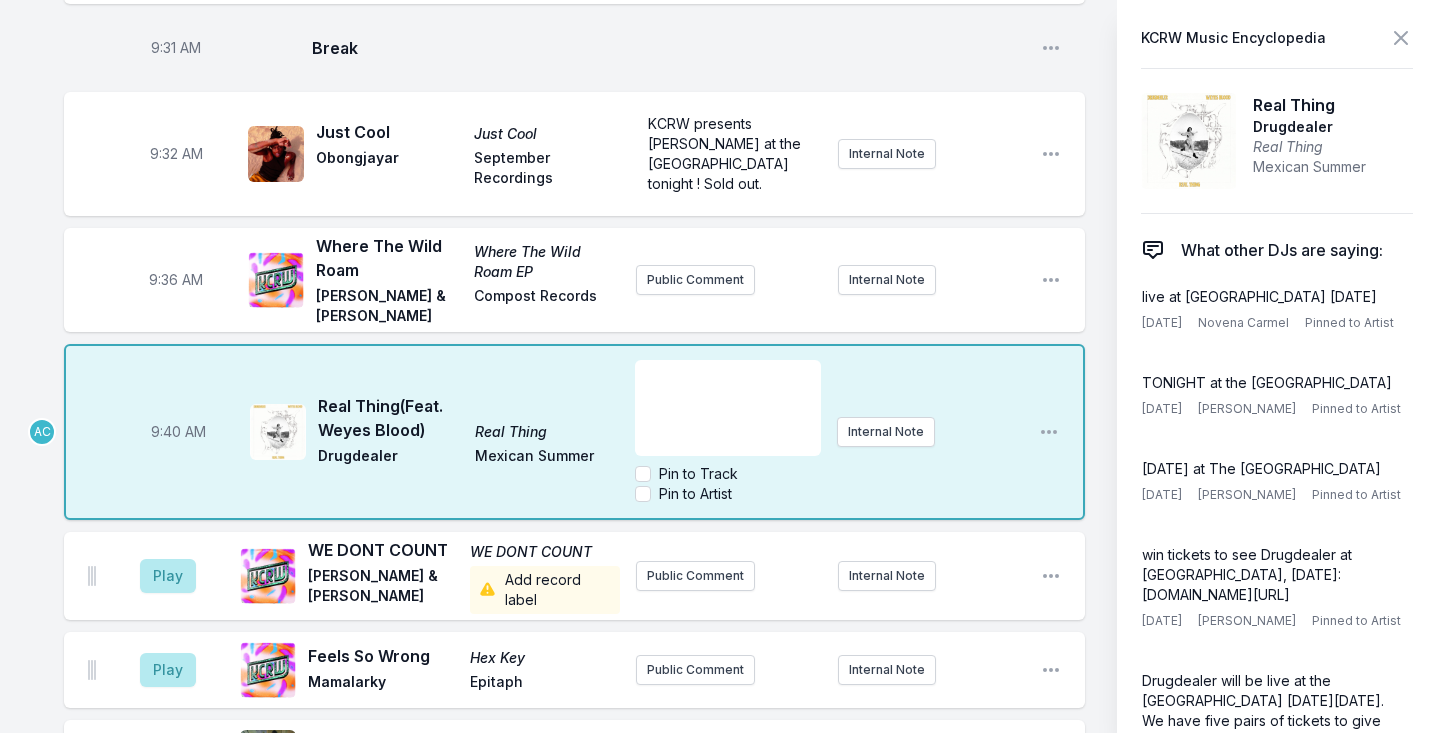 type 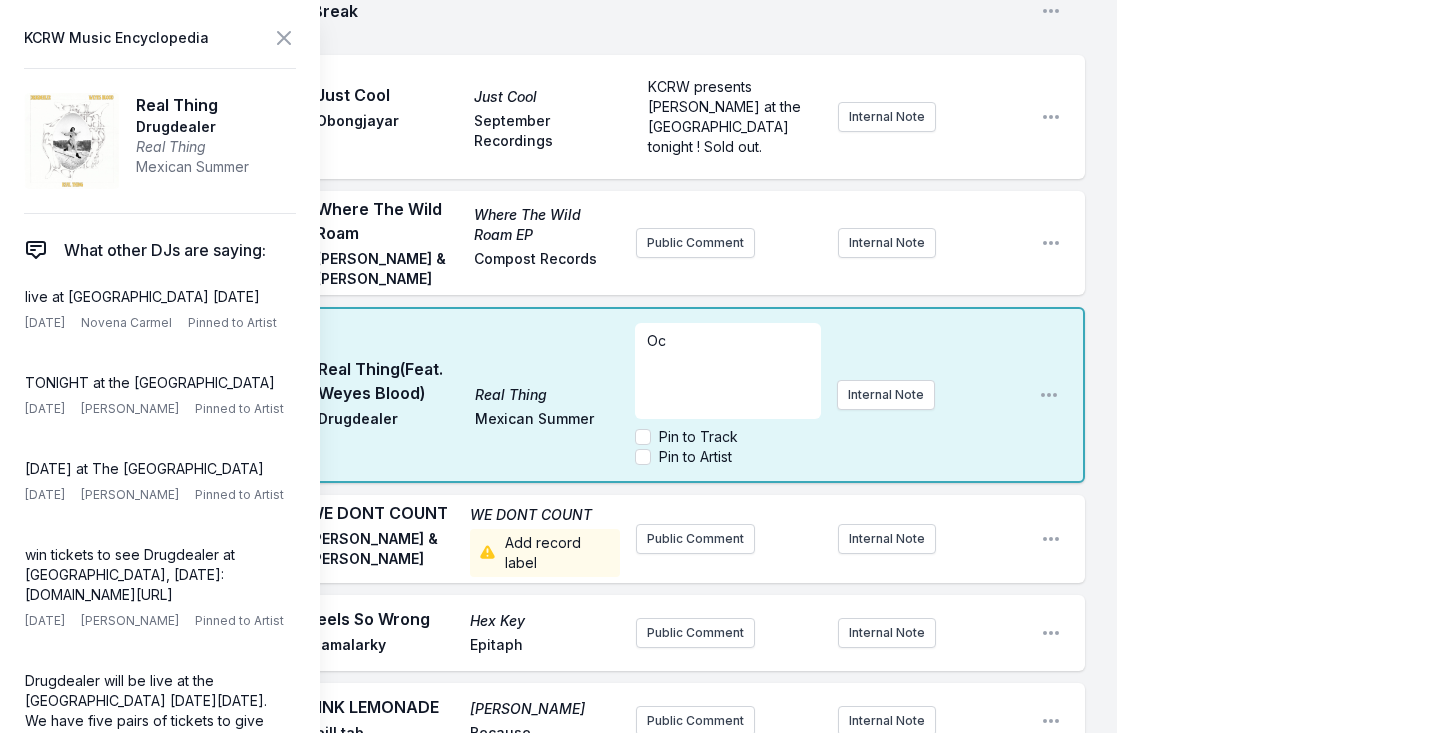 scroll, scrollTop: 1202, scrollLeft: 0, axis: vertical 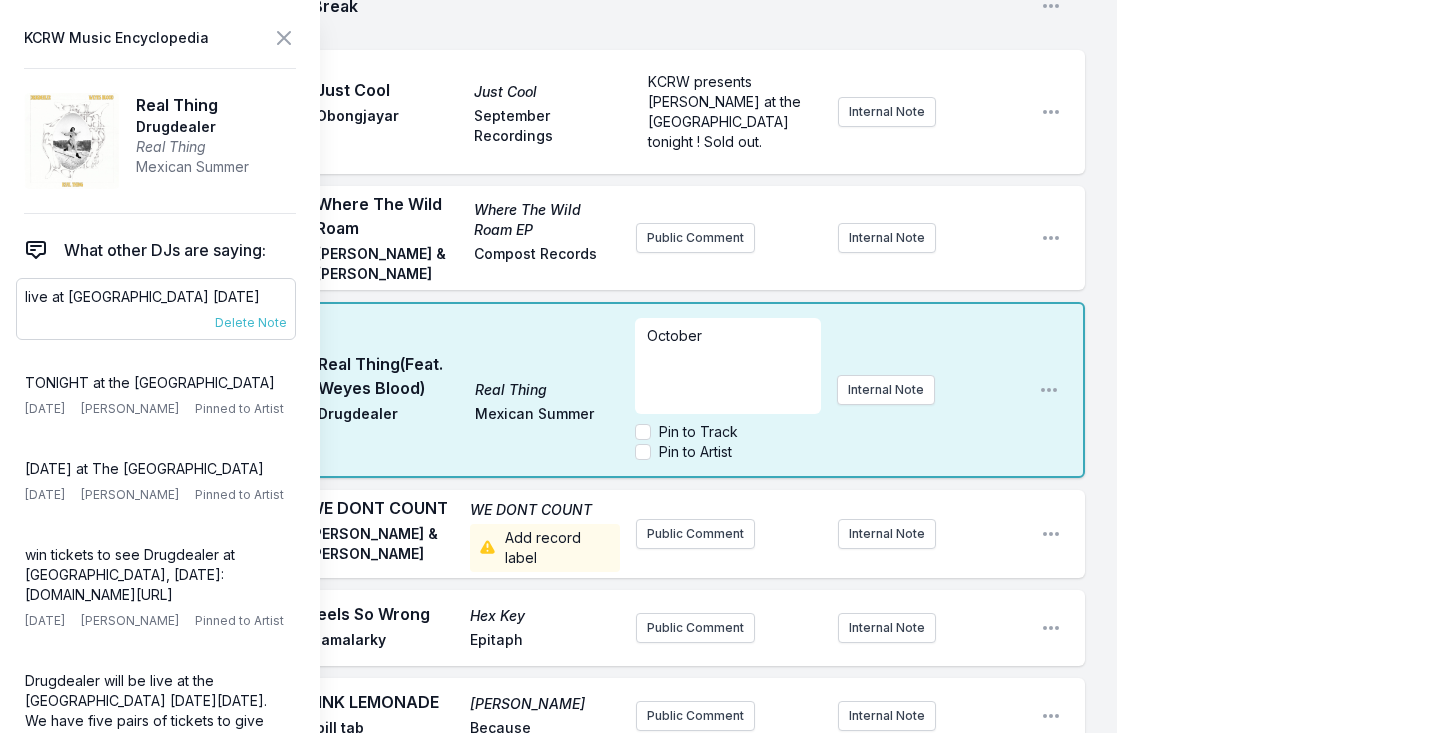 click on "live at [GEOGRAPHIC_DATA] [DATE]" at bounding box center [156, 297] 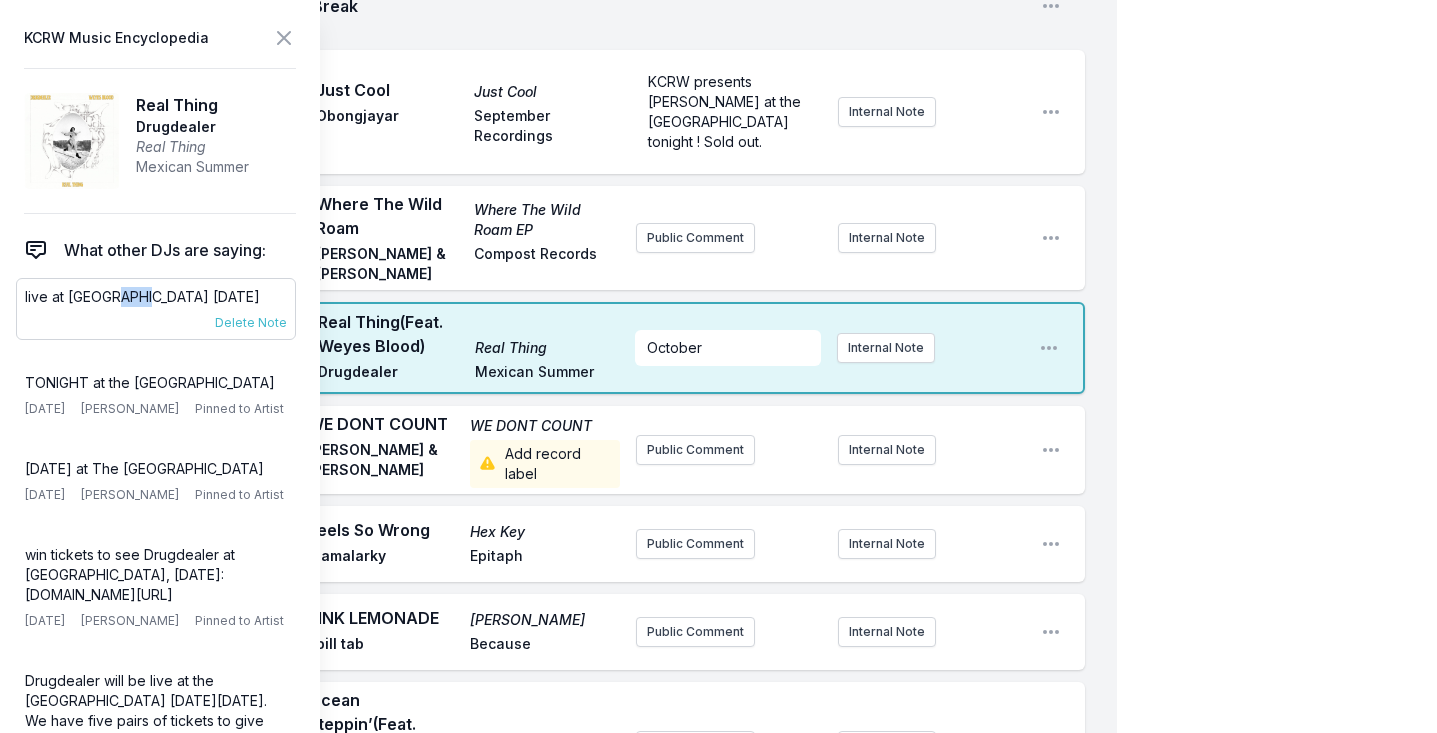 click on "live at [GEOGRAPHIC_DATA] [DATE]" at bounding box center [156, 297] 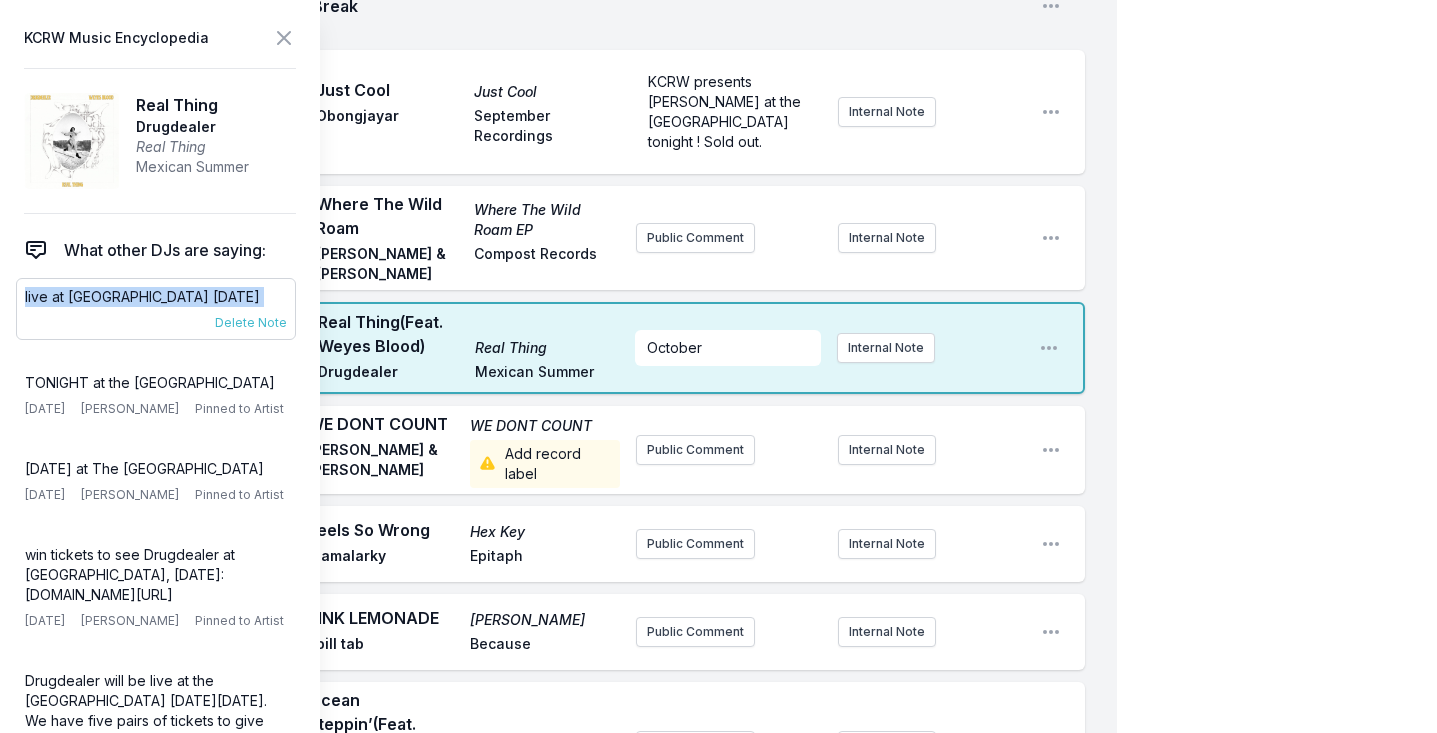 click on "live at [GEOGRAPHIC_DATA] [DATE]" at bounding box center [156, 297] 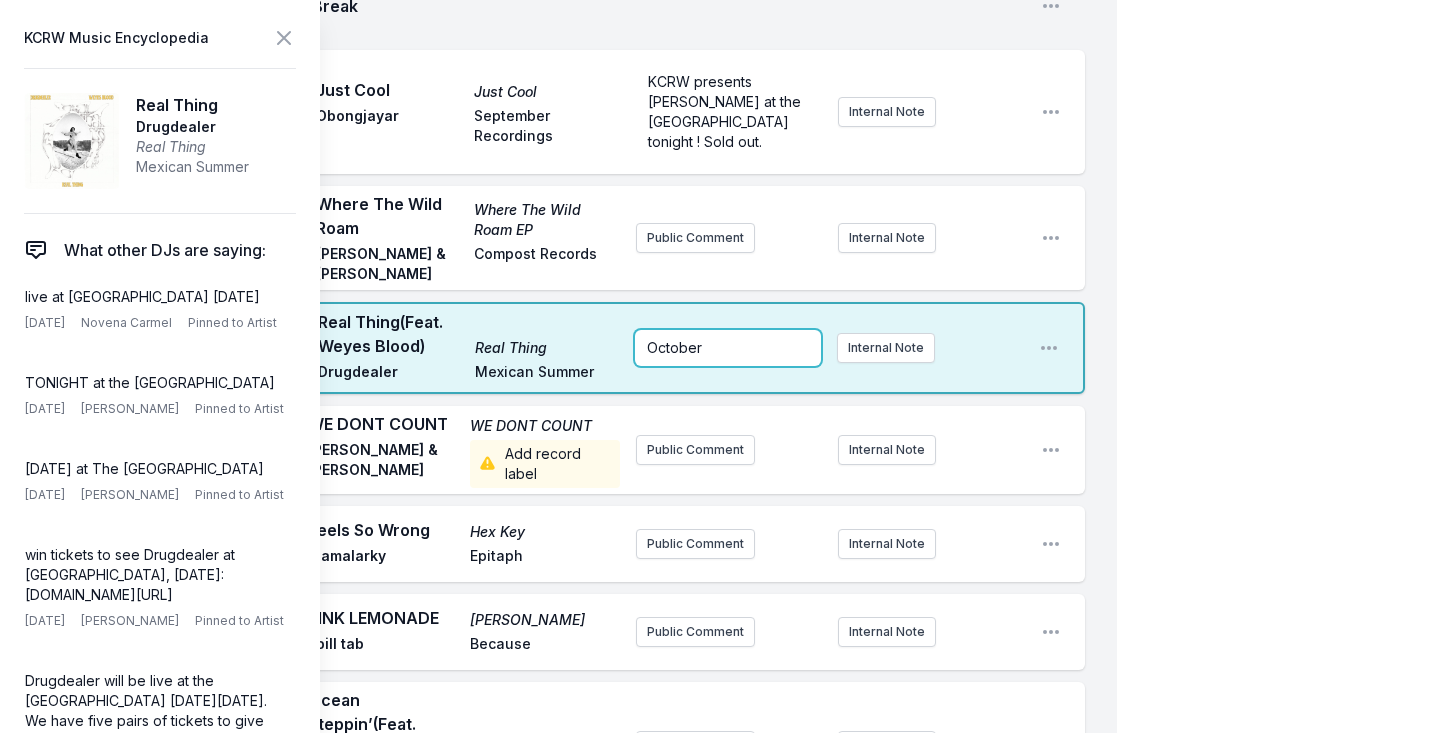 click on "October" at bounding box center (728, 348) 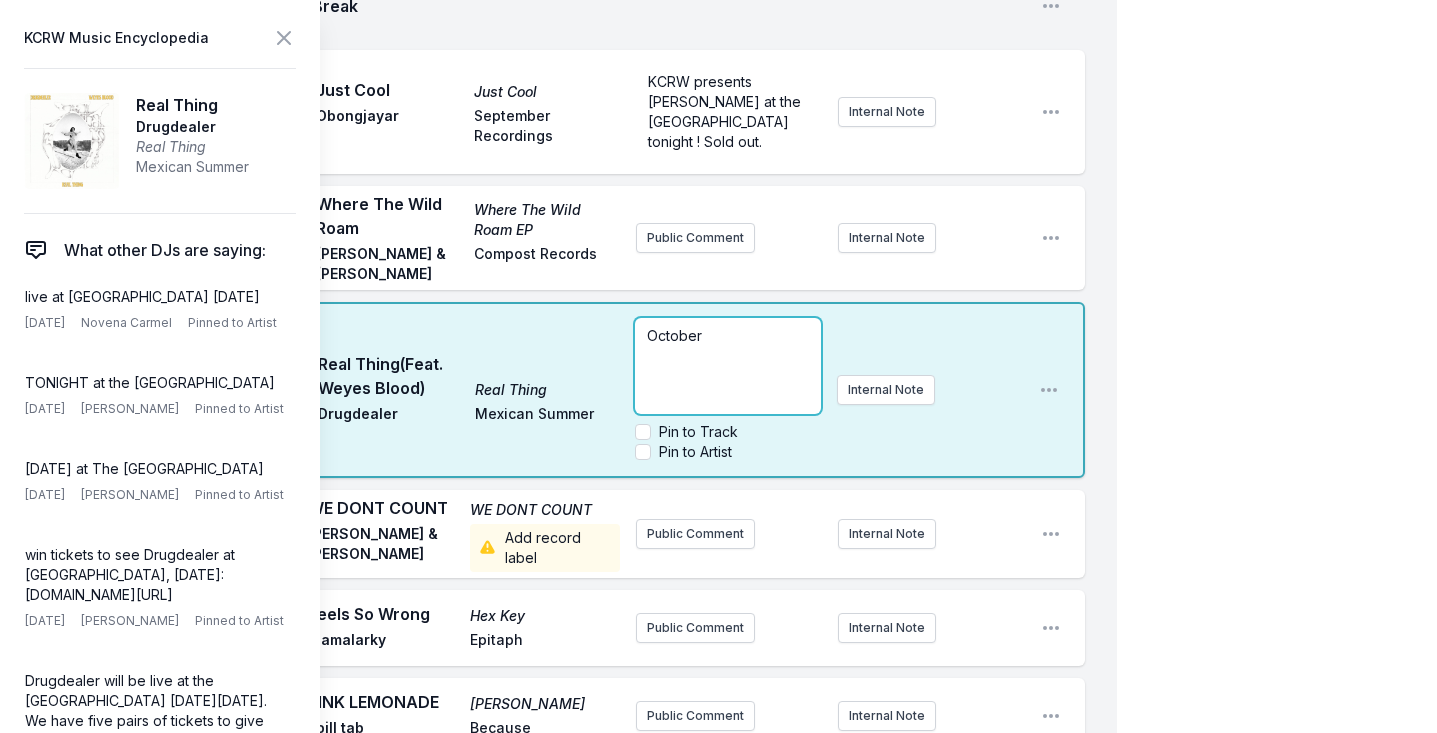 click on "October" at bounding box center (728, 366) 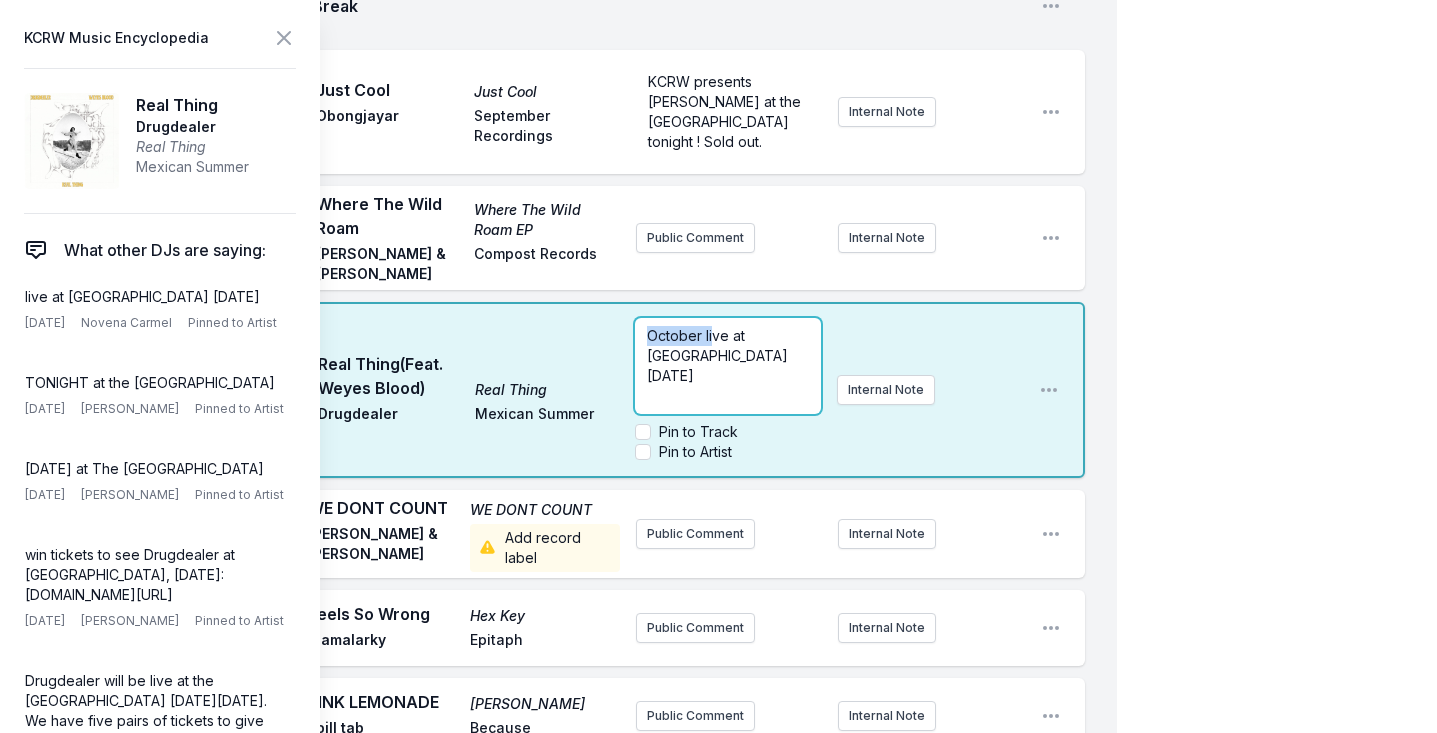 drag, startPoint x: 640, startPoint y: 282, endPoint x: 712, endPoint y: 282, distance: 72 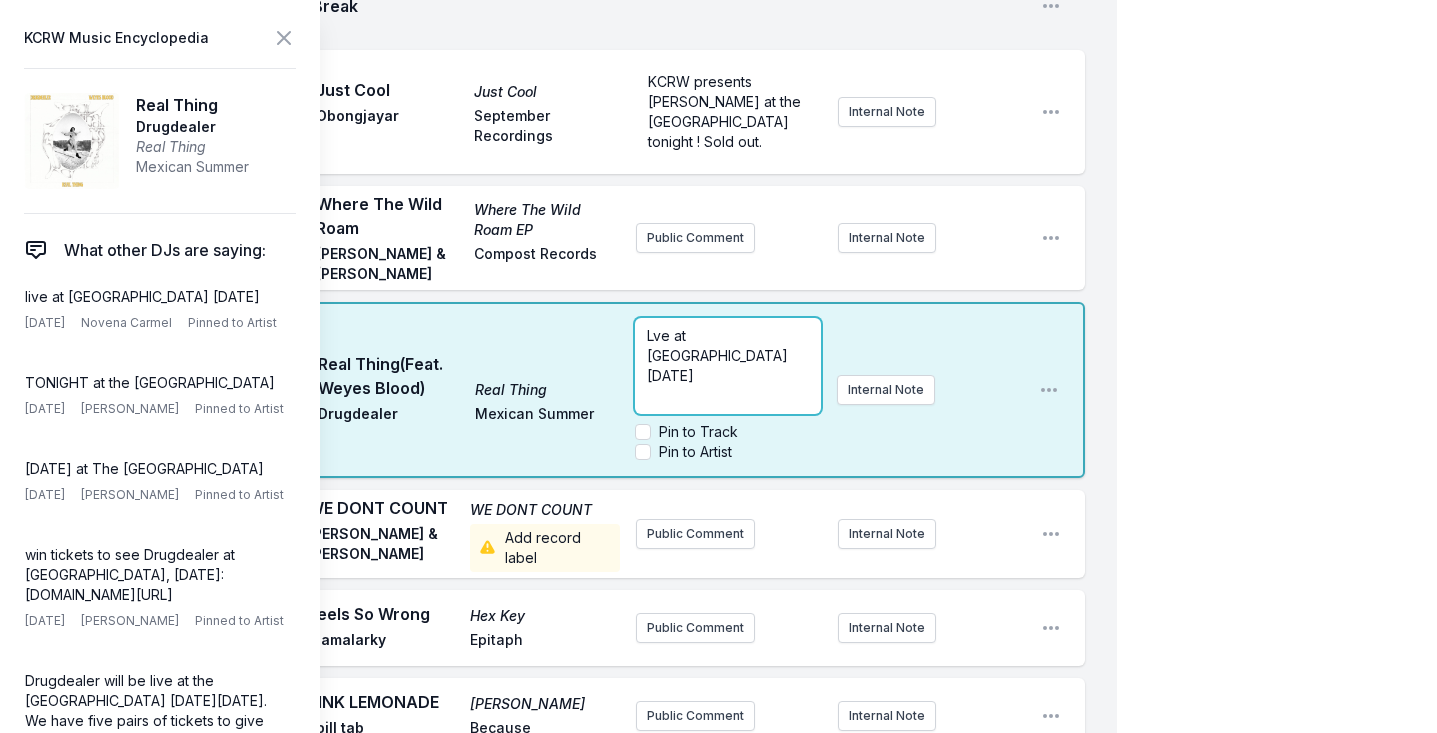 type 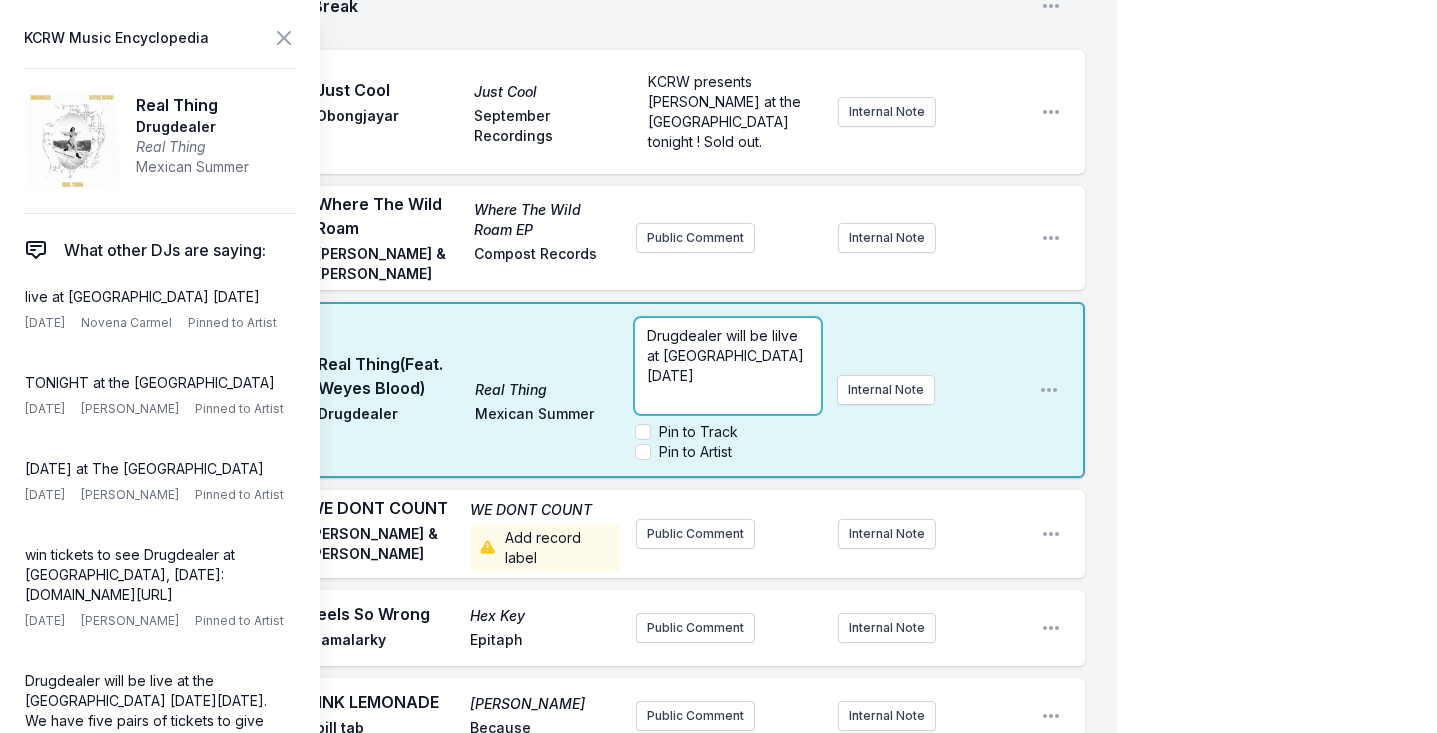 click on "Drugdealer will be liIve at [GEOGRAPHIC_DATA] [DATE]" at bounding box center (727, 355) 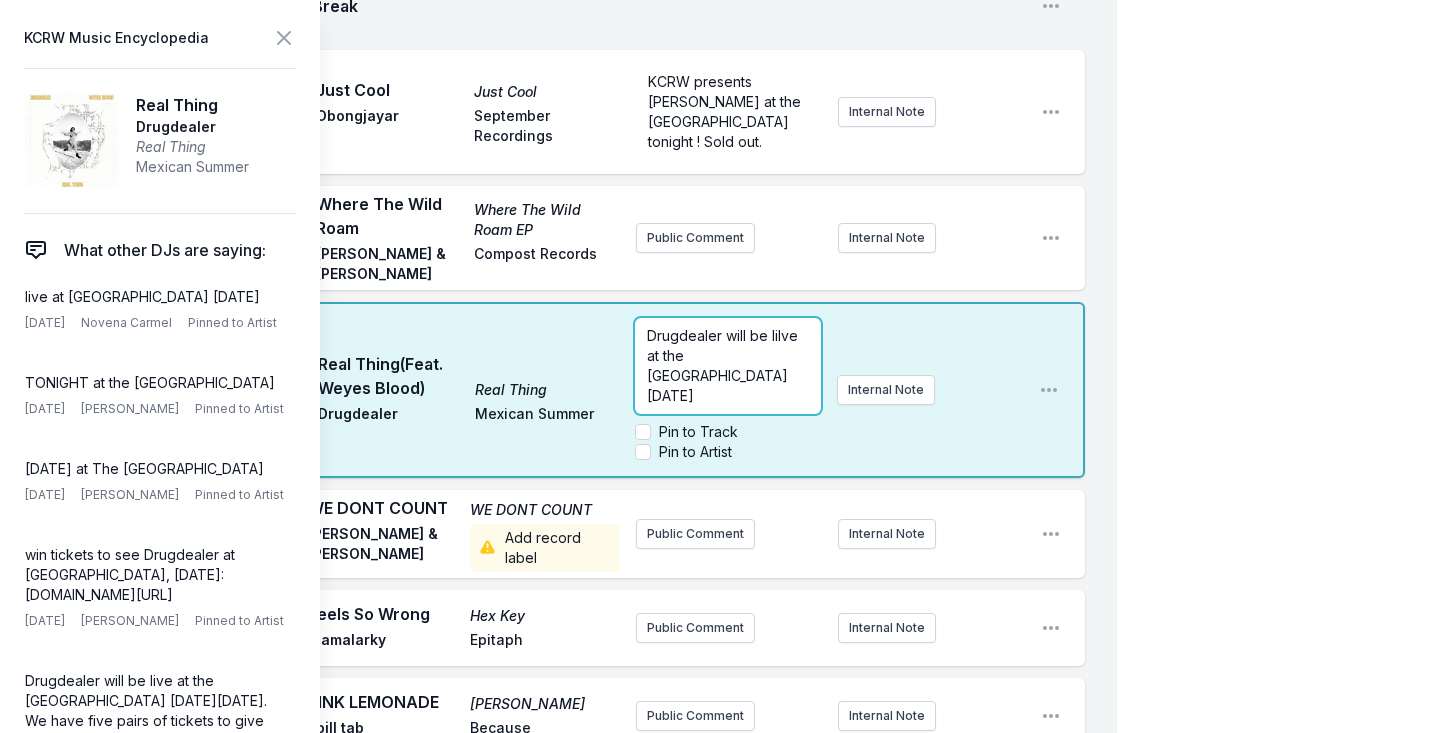 click on "Drugdealer will be liIve at the [GEOGRAPHIC_DATA] [DATE]" at bounding box center (724, 365) 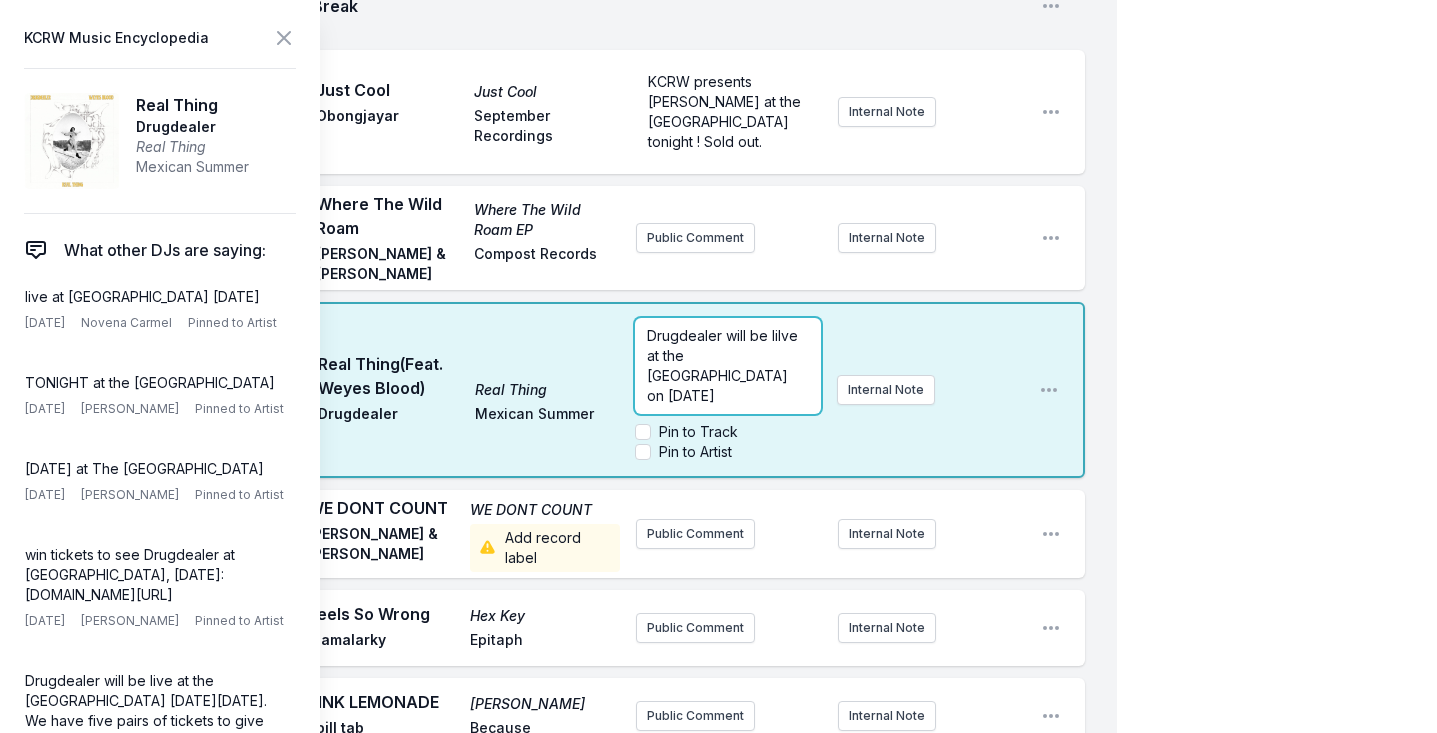 click on "Drugdealer will be liIve at the [GEOGRAPHIC_DATA] on [DATE]" at bounding box center [724, 365] 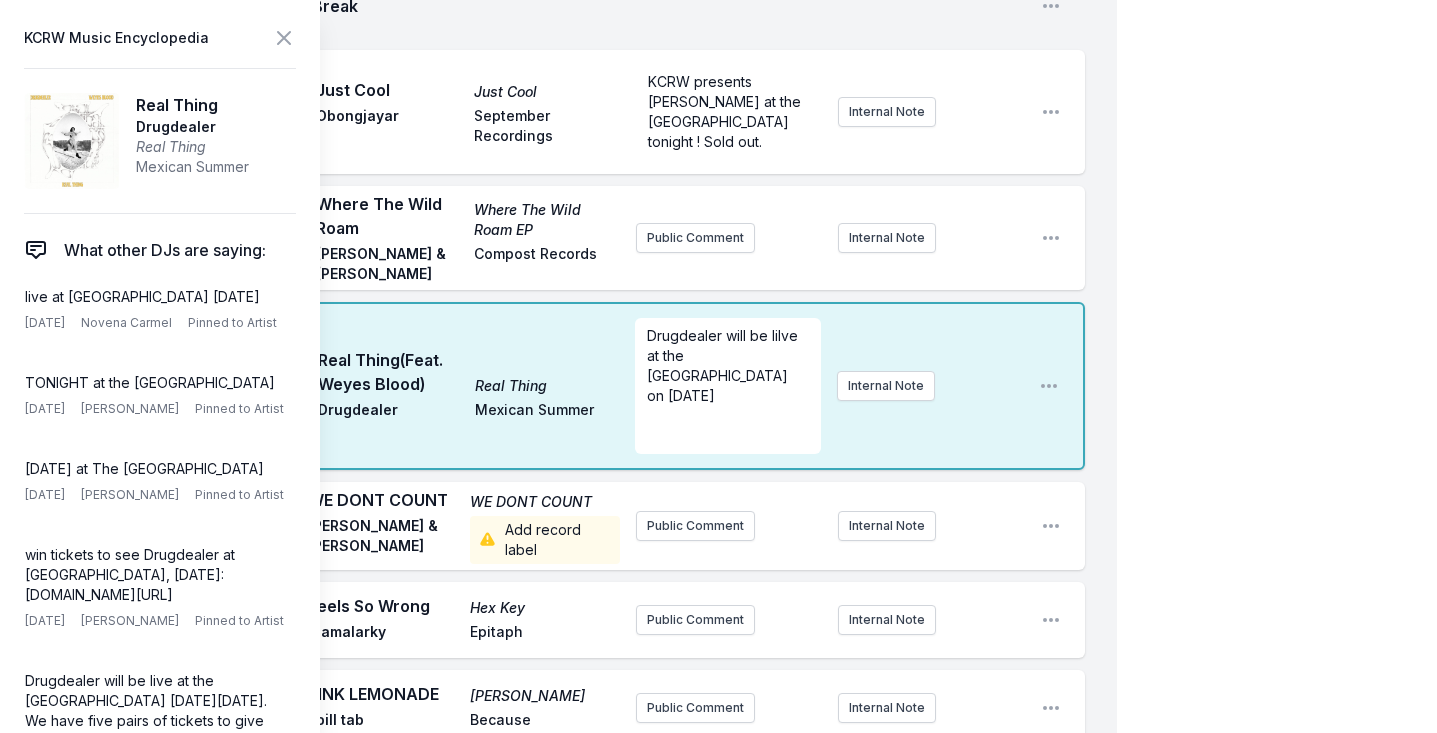 click on "9:40 AM Real Thing  (Feat. Weyes Blood) Real Thing Drugdealer Mexican Summer Drugdealer will be liIve at the Lodge Room on [DATE] ﻿ ﻿ Internal Note Open playlist item options" at bounding box center (574, 386) 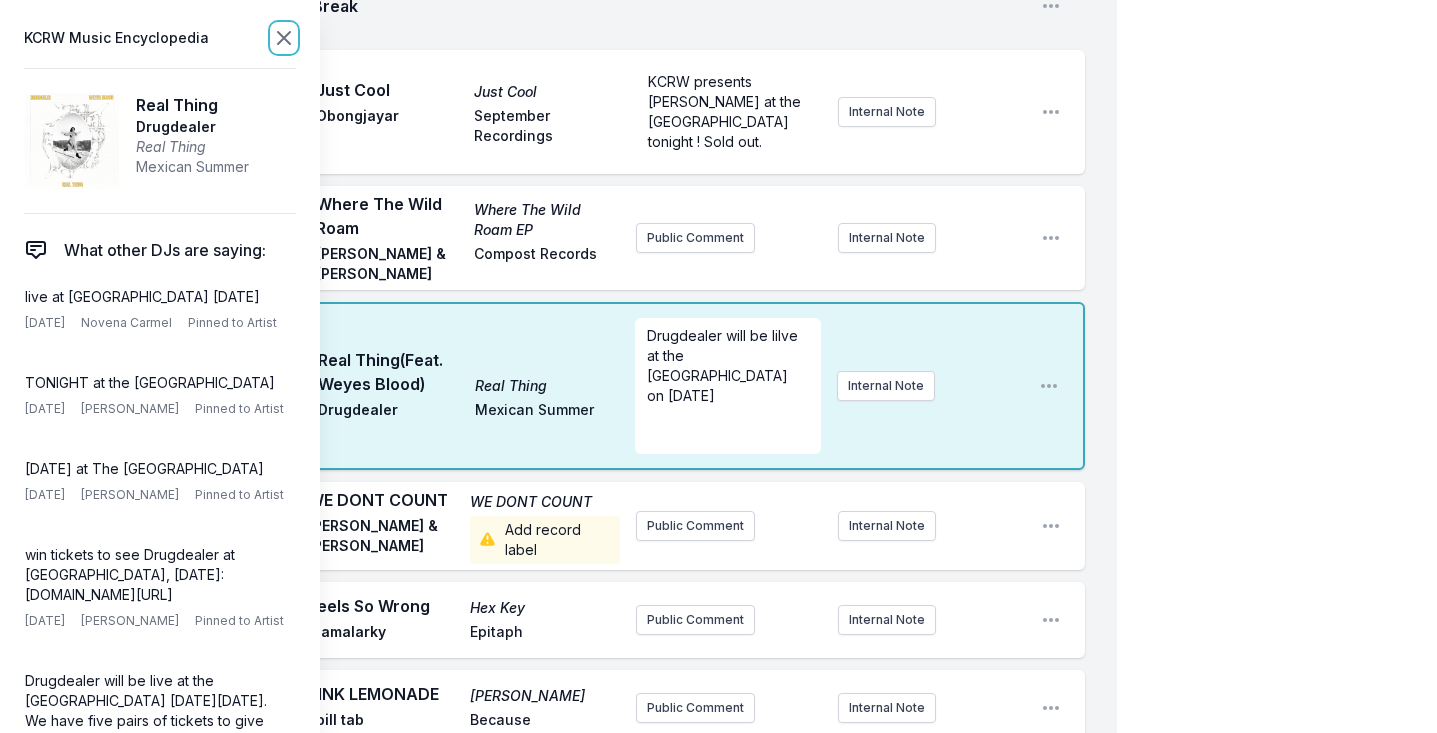 click 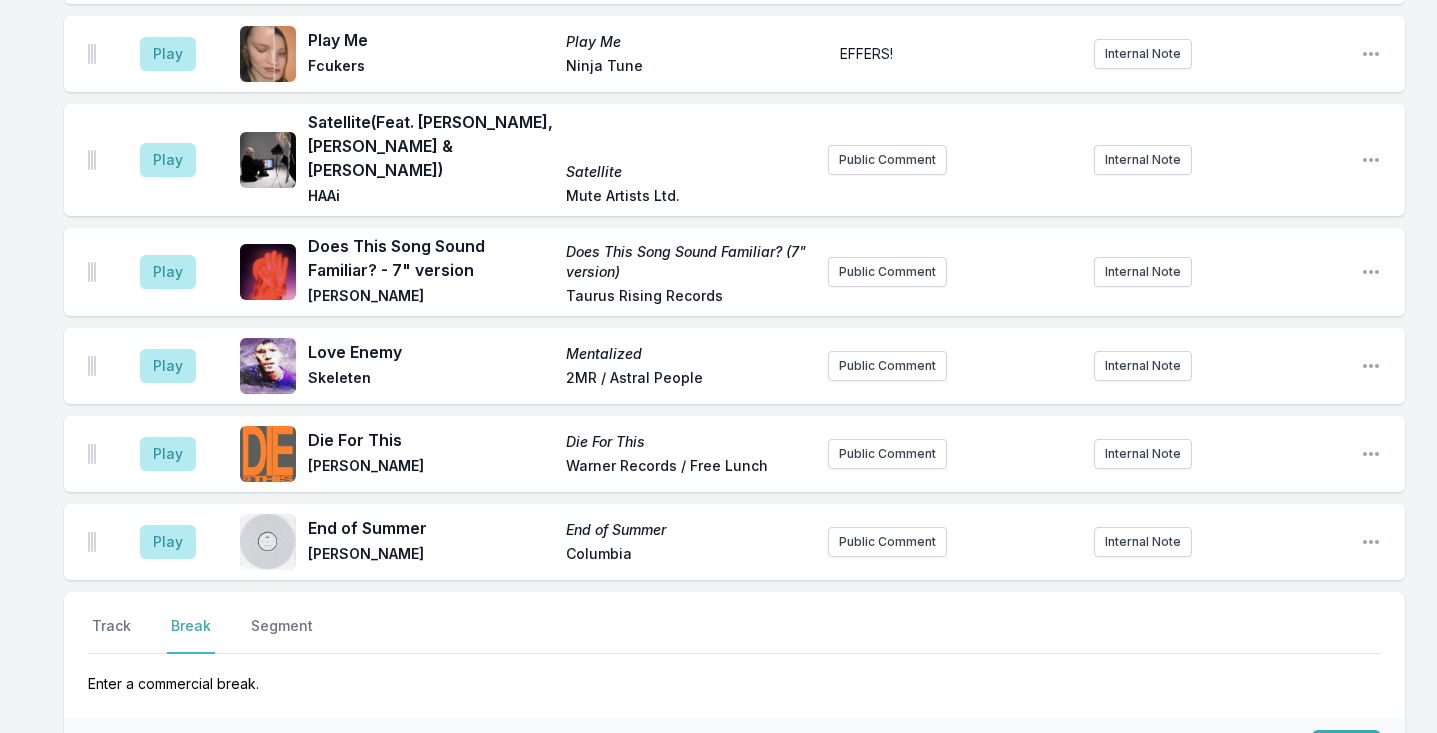 scroll, scrollTop: 3983, scrollLeft: 0, axis: vertical 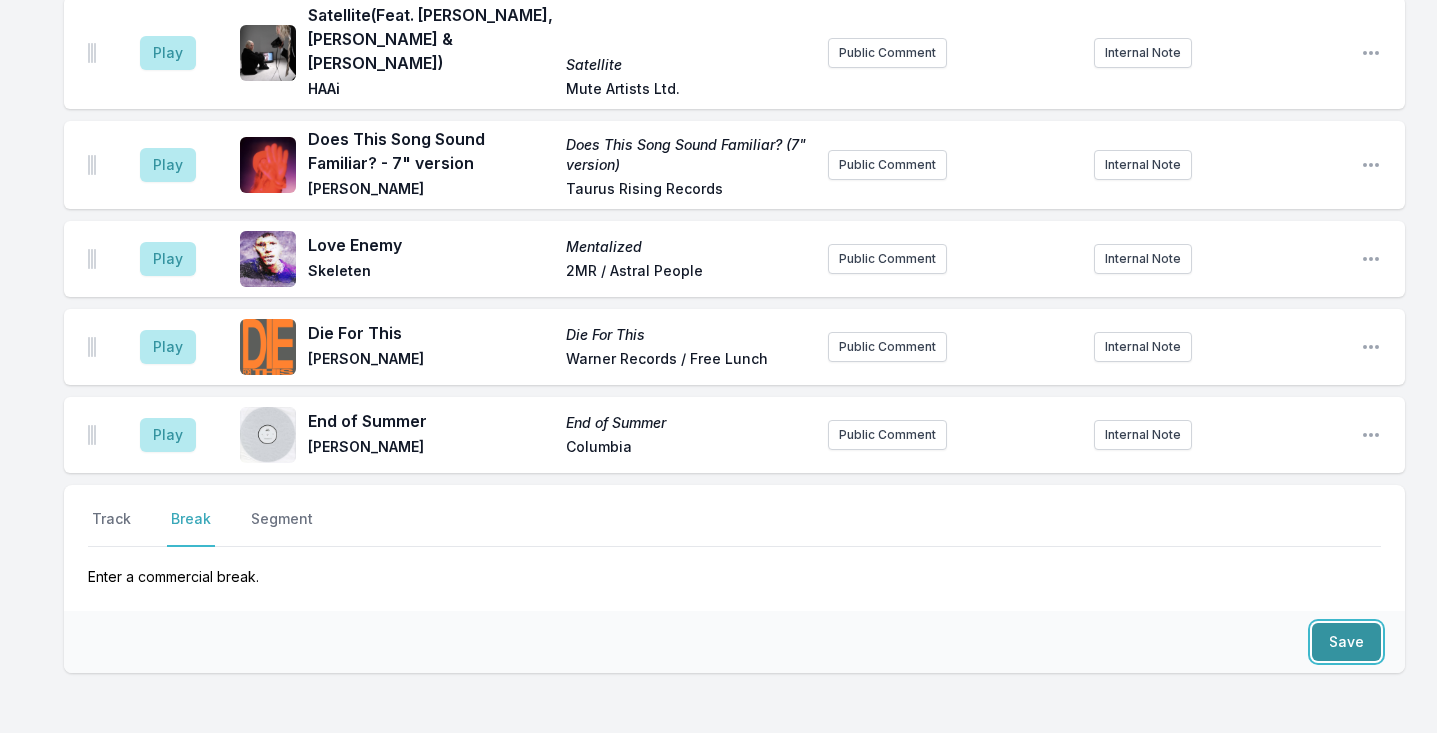 click on "Save" at bounding box center (1346, 642) 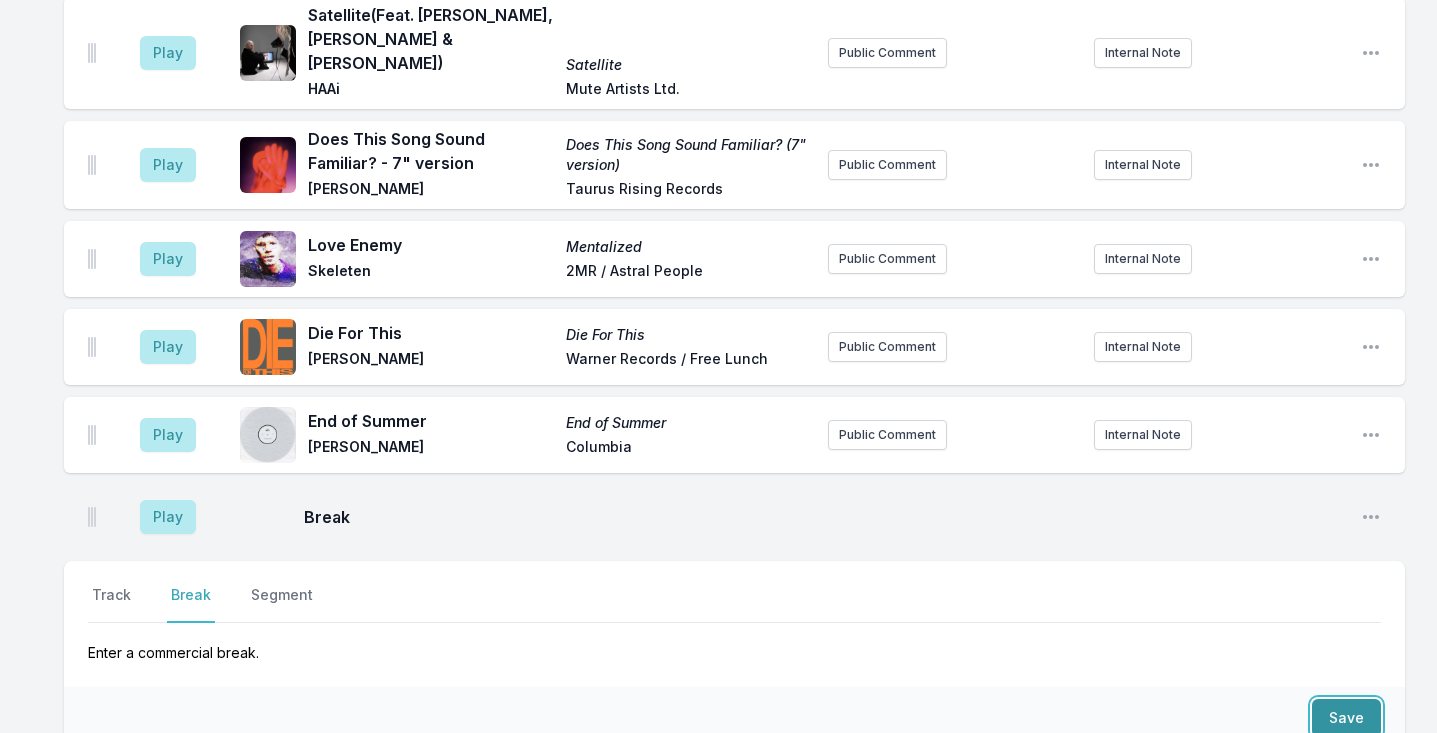 scroll, scrollTop: 4059, scrollLeft: 0, axis: vertical 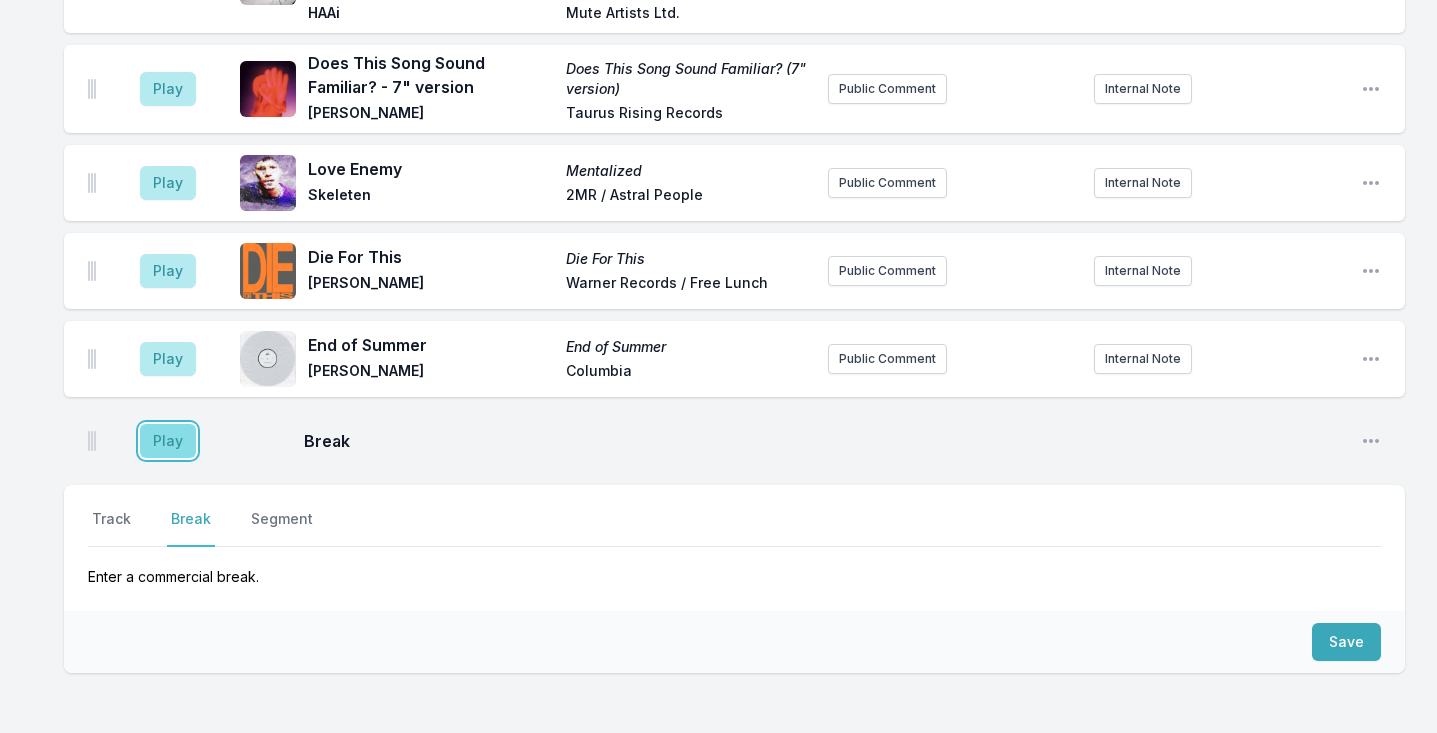 click on "Play" at bounding box center [168, 441] 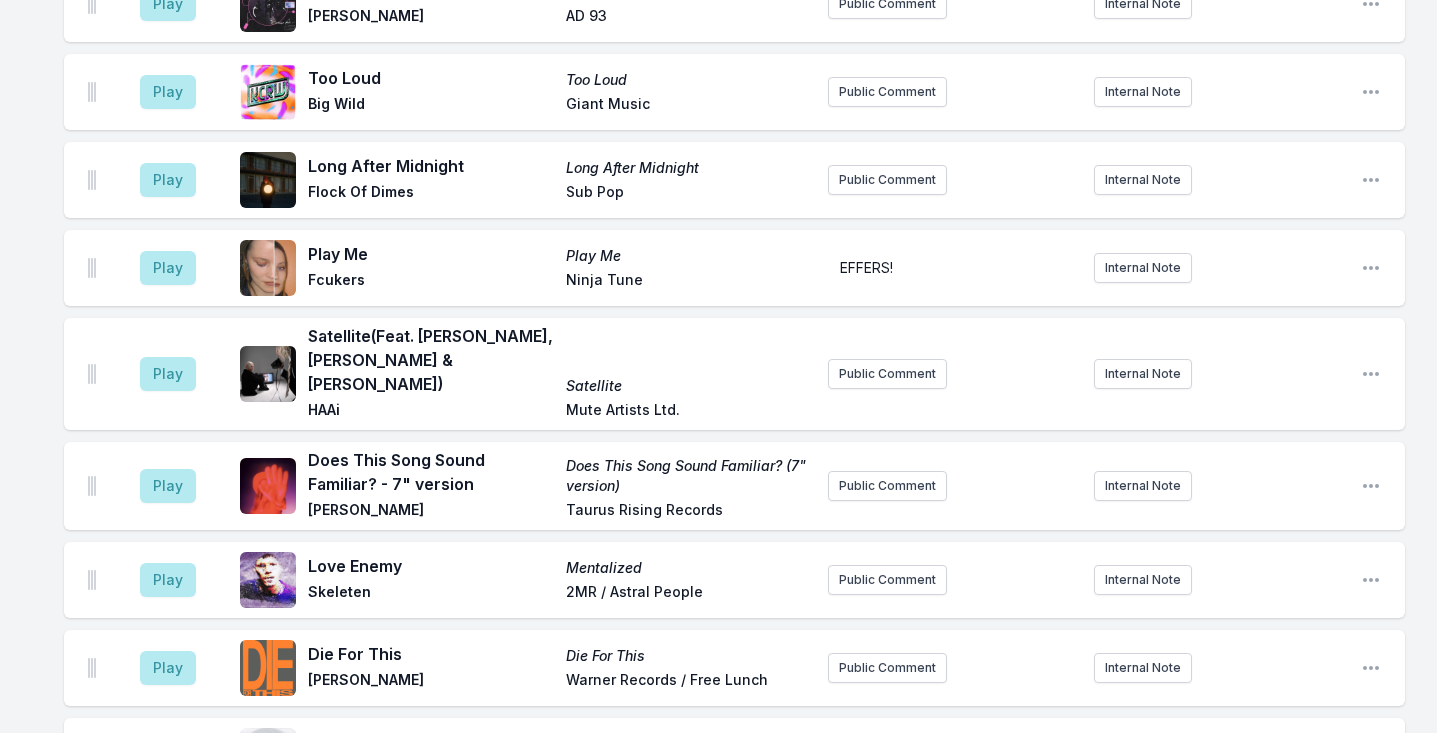 scroll, scrollTop: 4371, scrollLeft: 0, axis: vertical 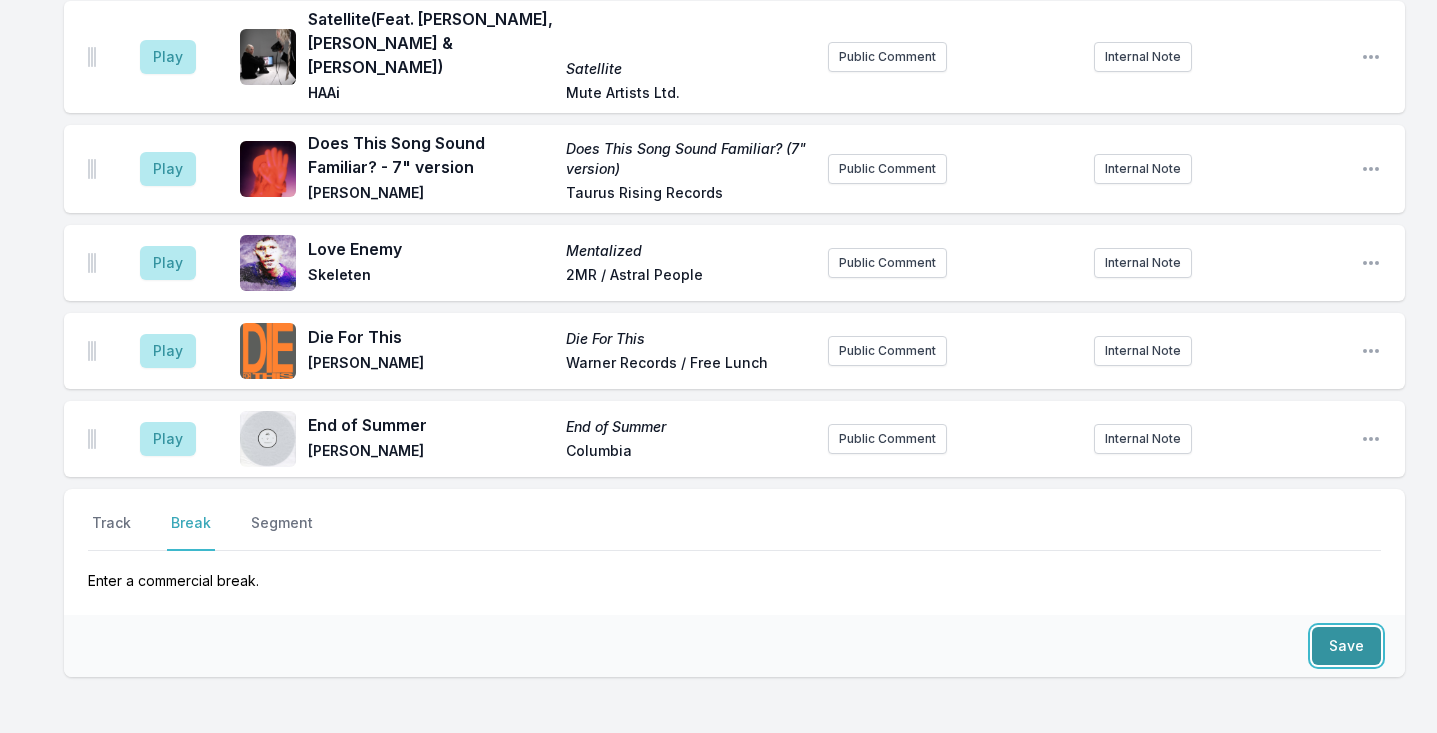 click on "Save" at bounding box center (1346, 646) 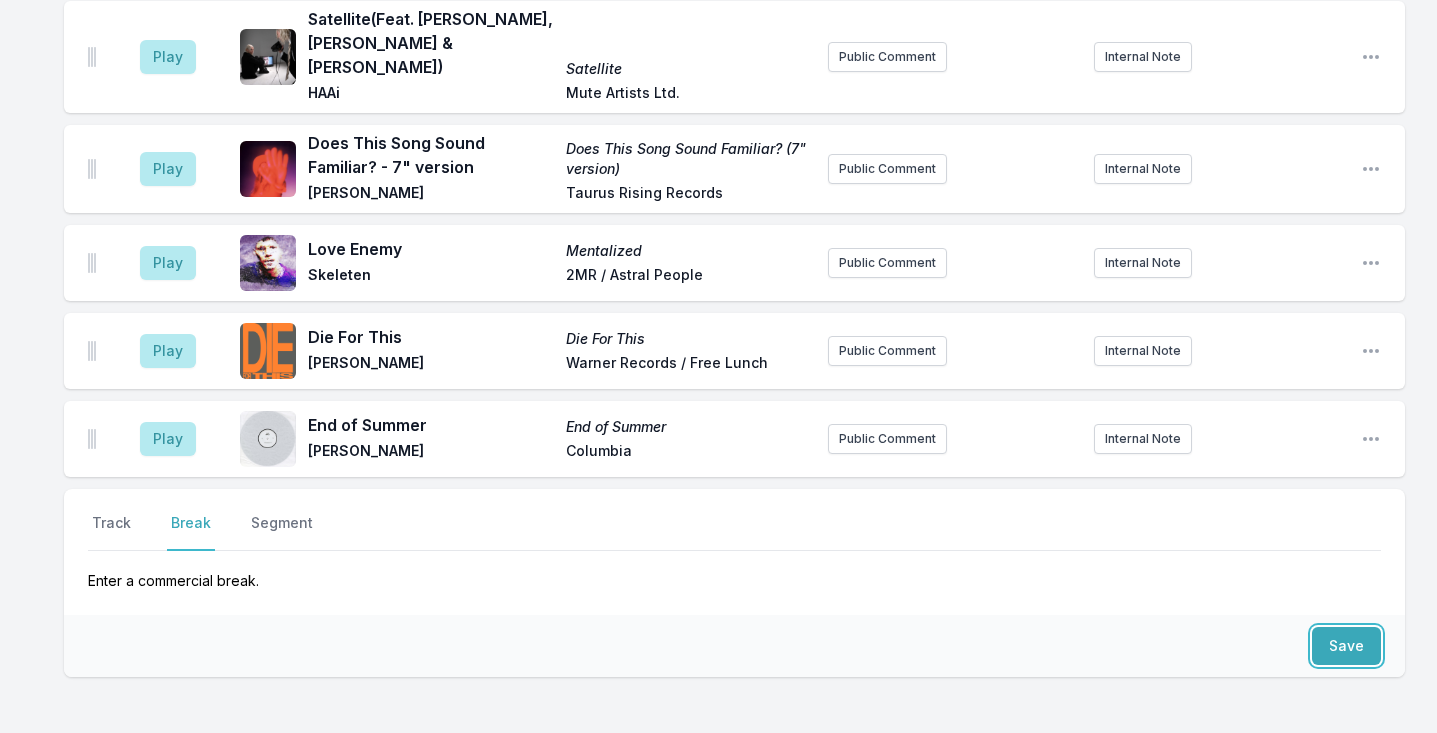 scroll, scrollTop: 4447, scrollLeft: 0, axis: vertical 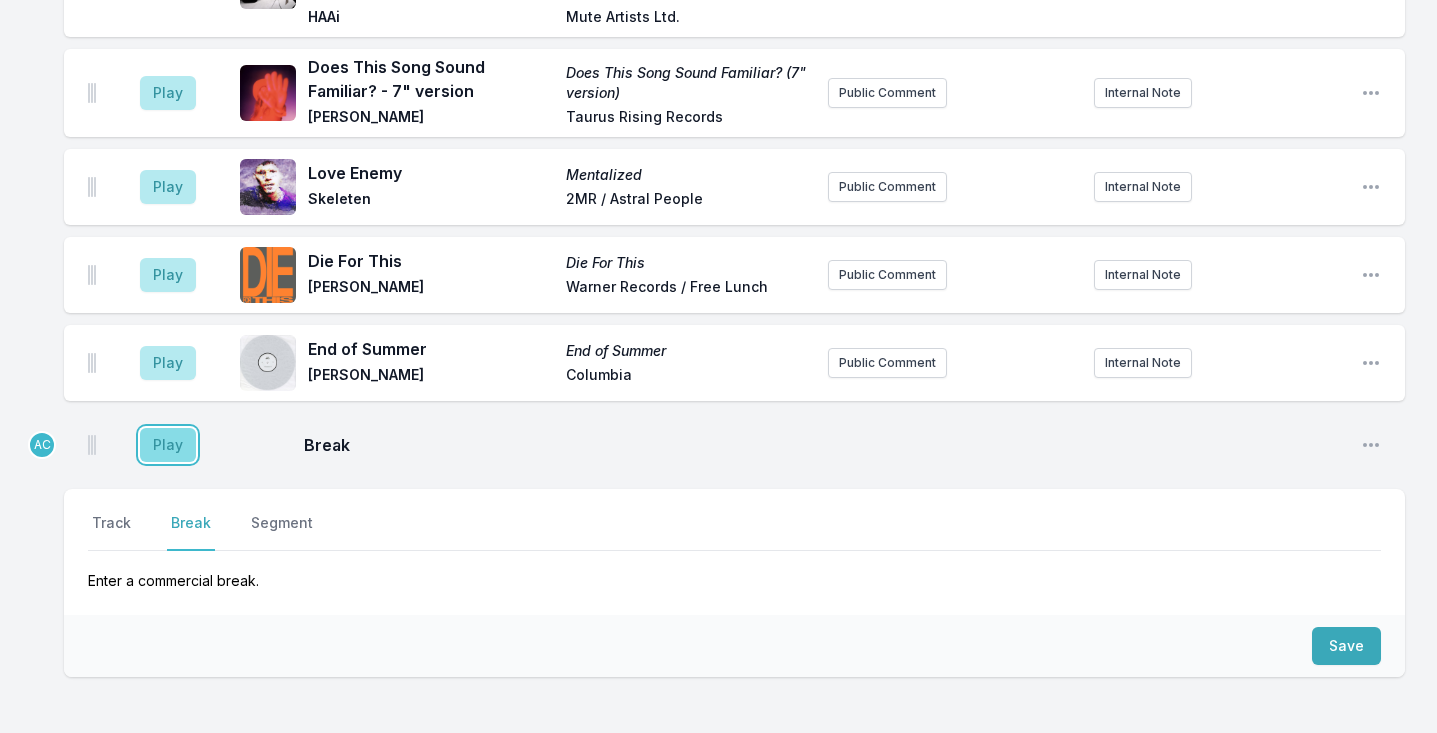 click on "Play" at bounding box center [168, 445] 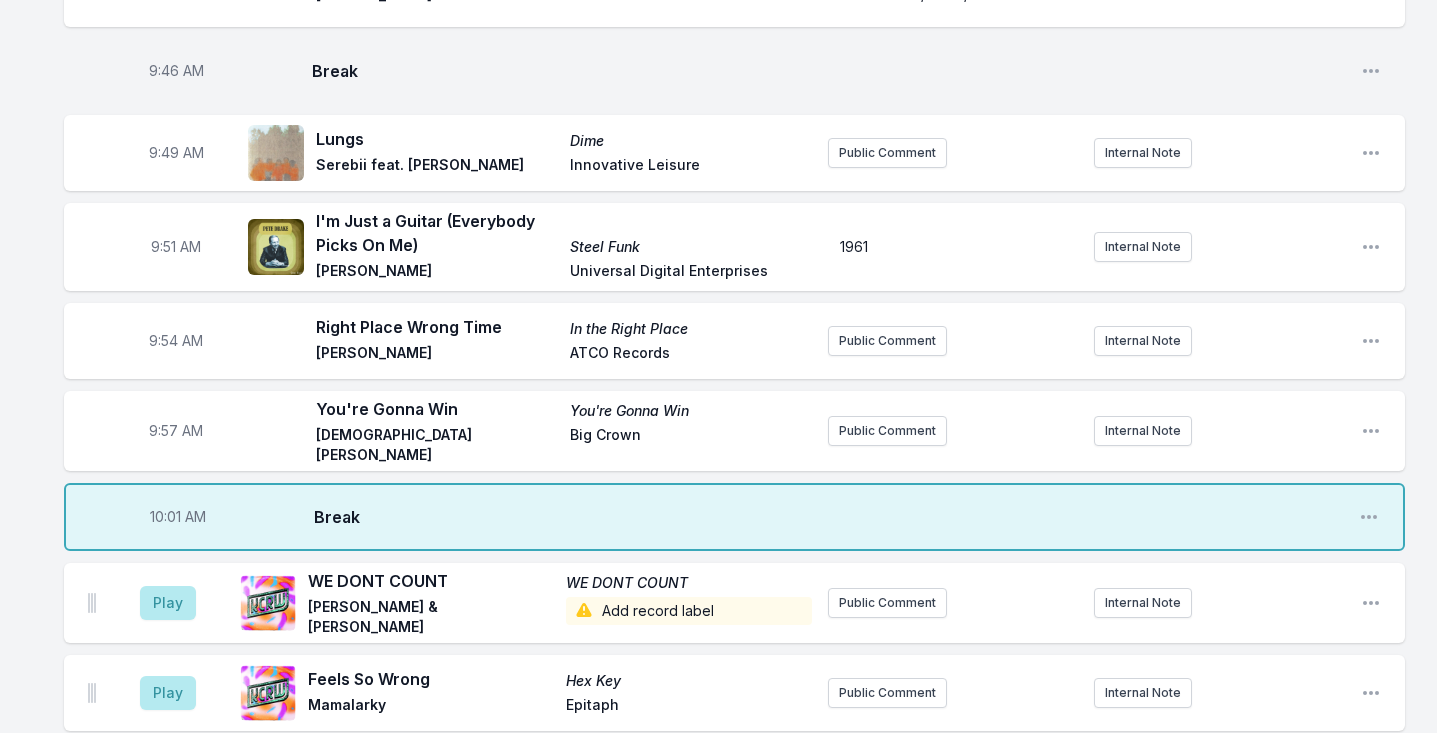 scroll, scrollTop: 1698, scrollLeft: 0, axis: vertical 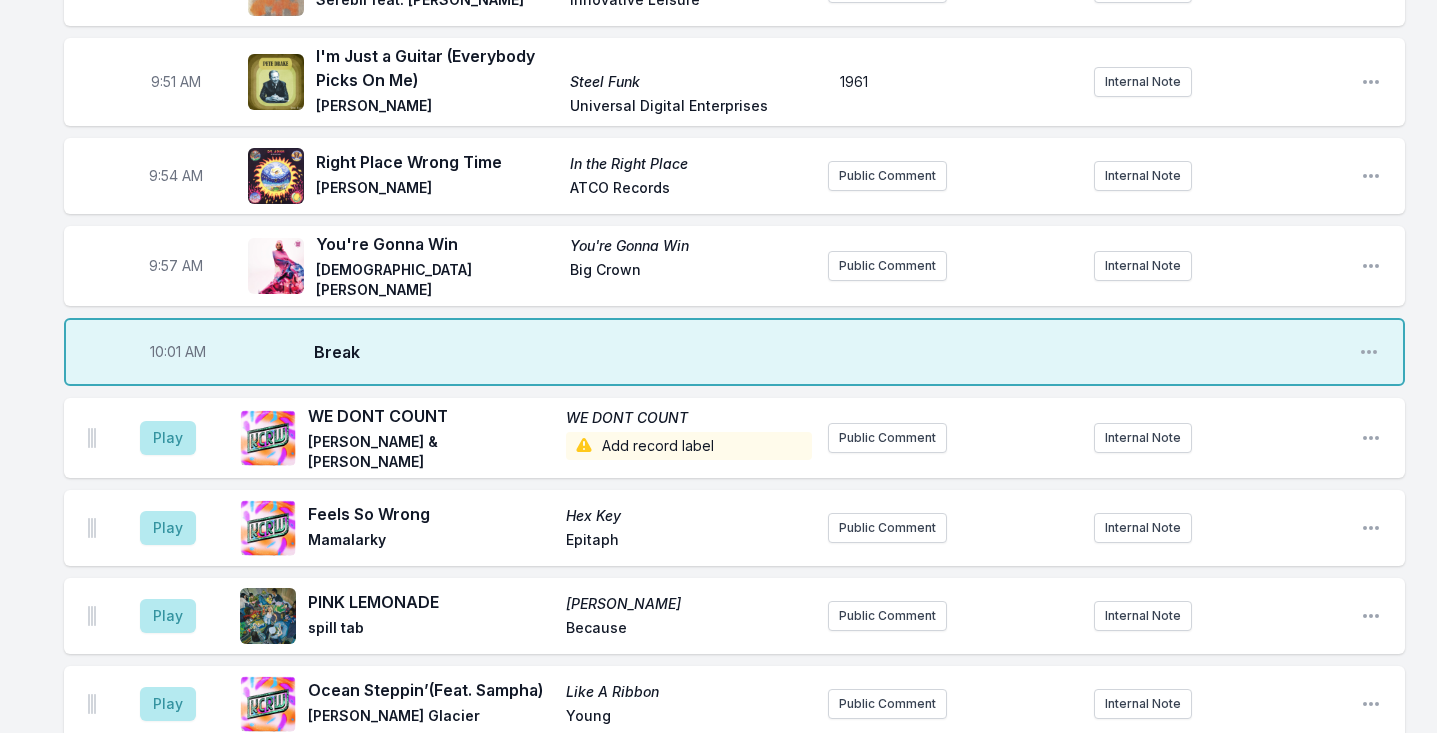 click on "9:57 AM" at bounding box center [176, 266] 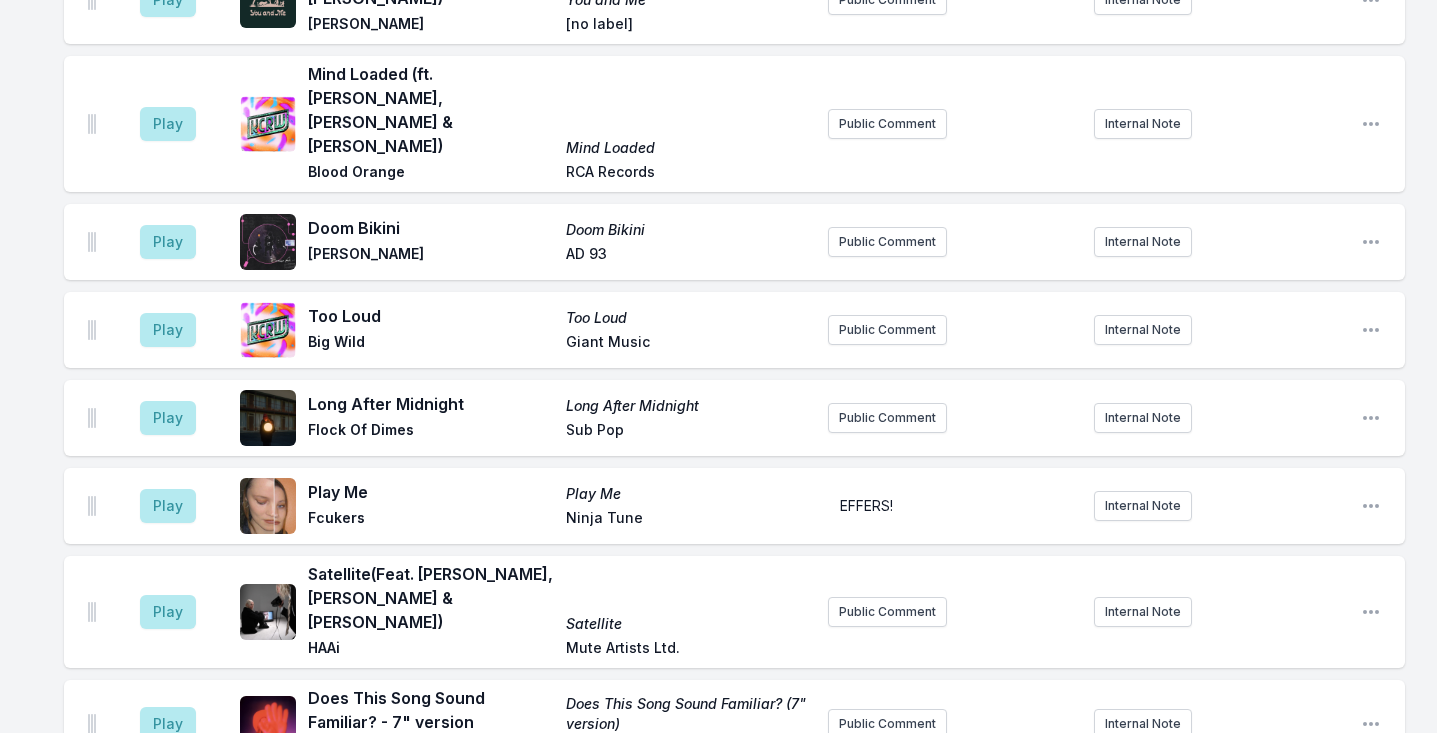 scroll, scrollTop: 3983, scrollLeft: 0, axis: vertical 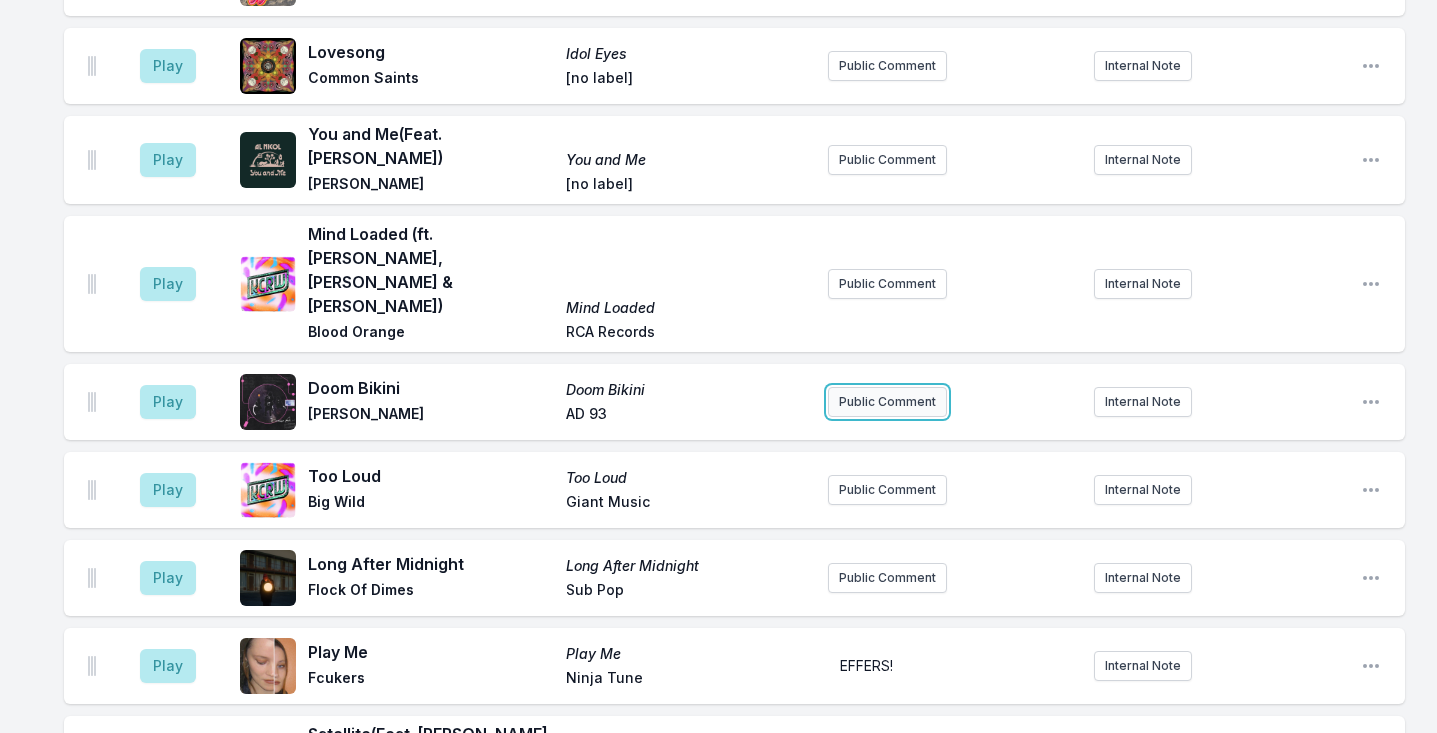click on "Public Comment" at bounding box center [887, 402] 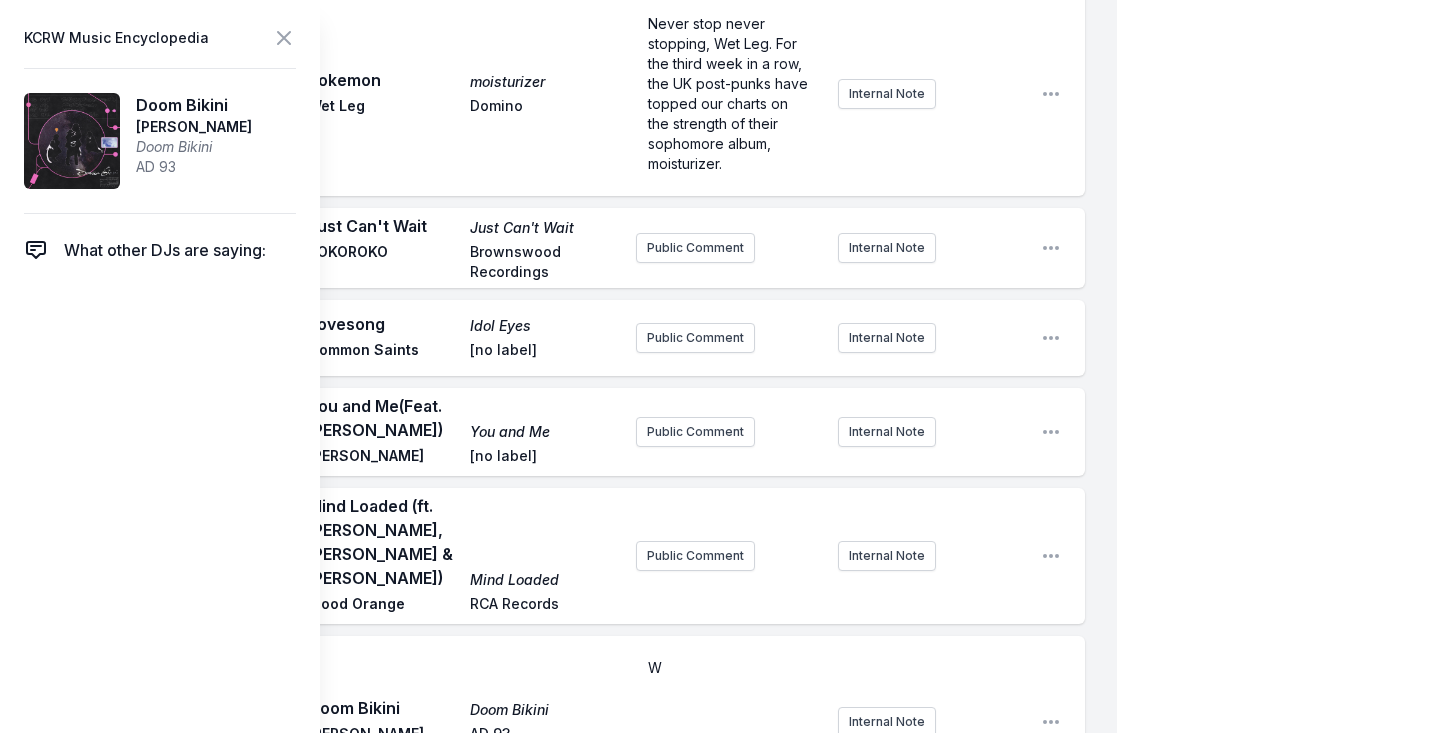 scroll, scrollTop: 4238, scrollLeft: 0, axis: vertical 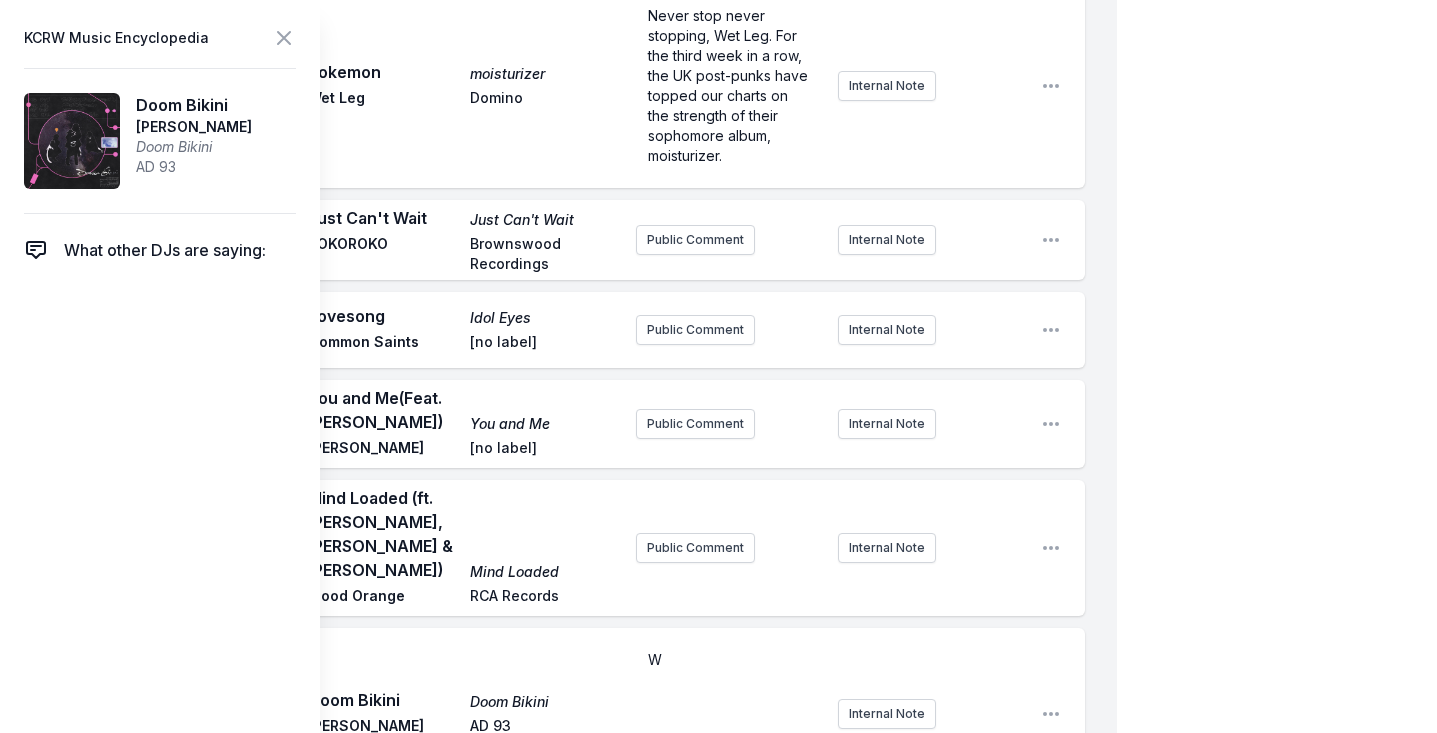 type 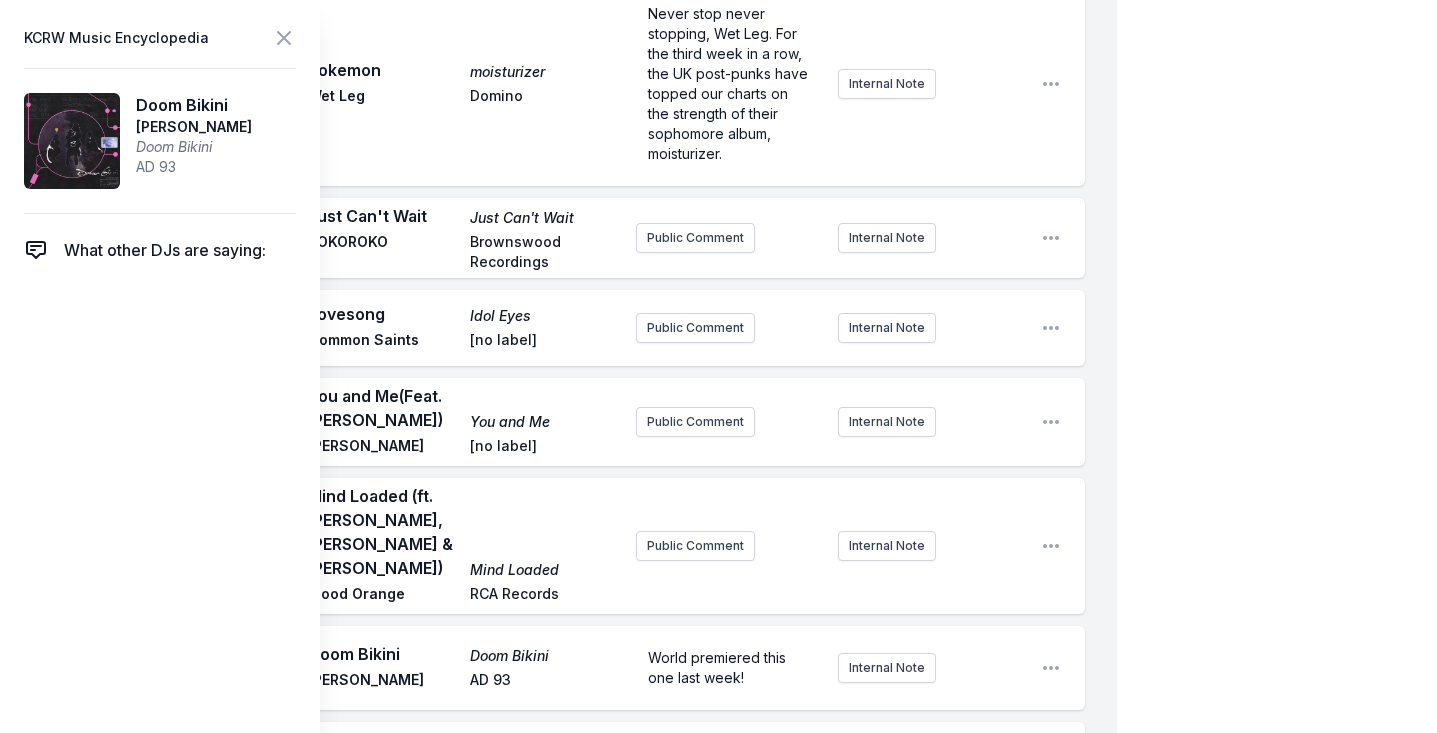 click on "Play Doom Bikini Doom Bikini [PERSON_NAME] AD 93 World premiered this one last week!  Internal Note Open playlist item options" at bounding box center [574, 668] 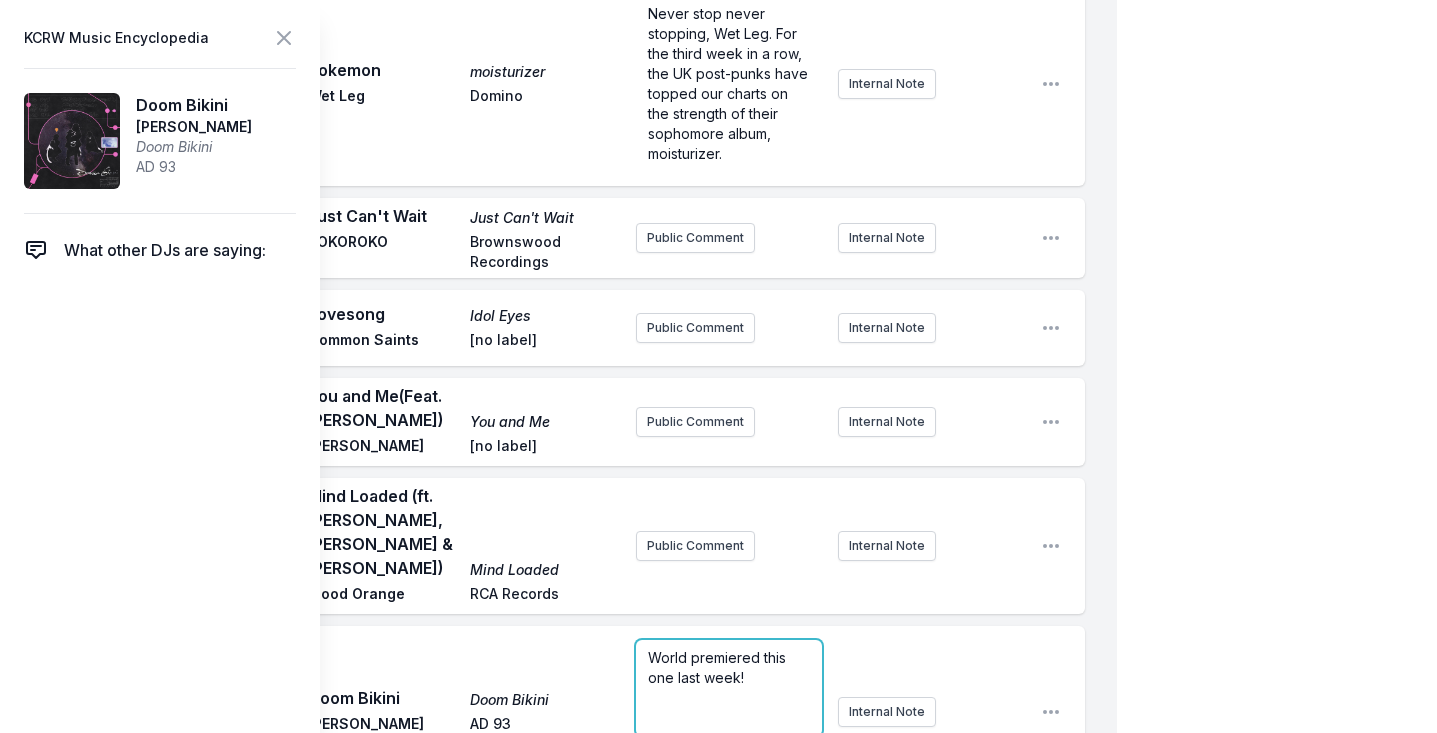 click on "World premiered this one last week!" at bounding box center [729, 668] 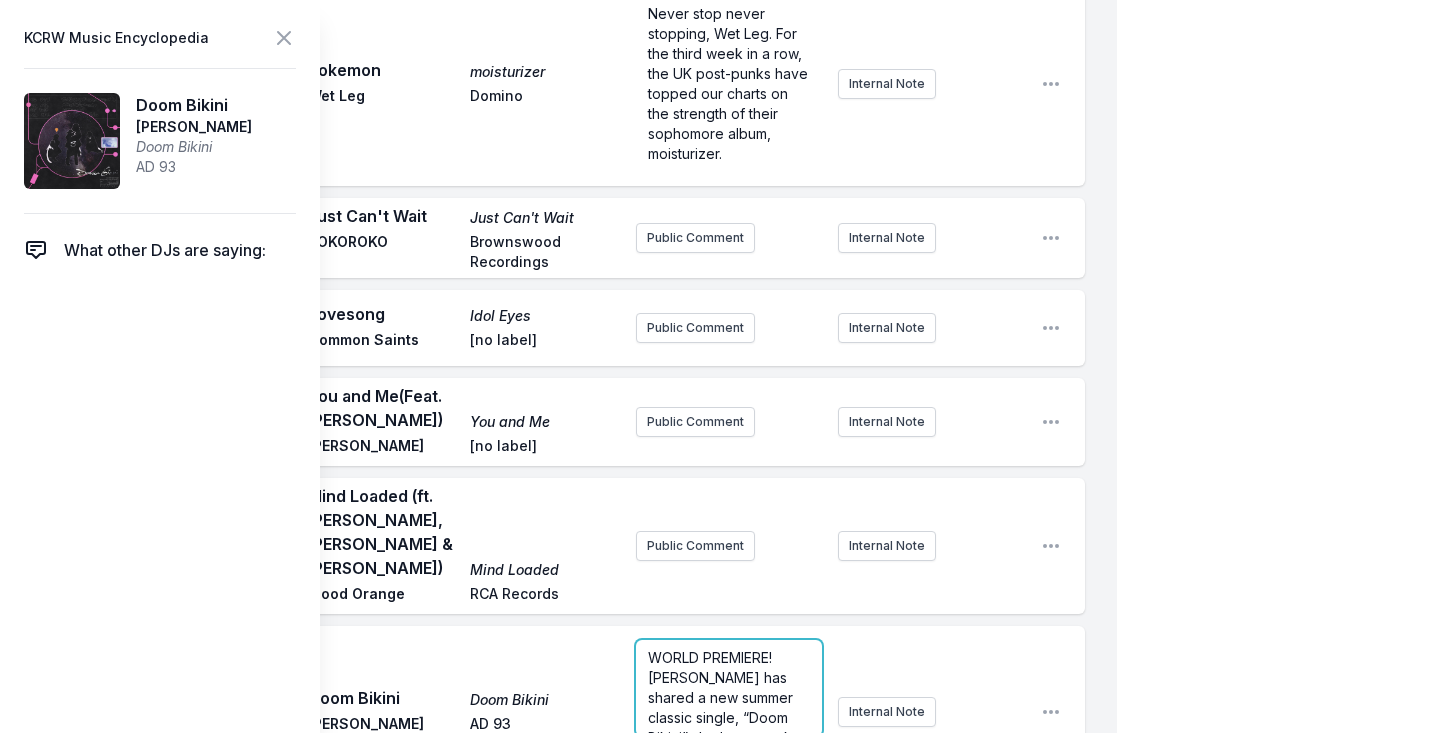 scroll, scrollTop: 120, scrollLeft: 0, axis: vertical 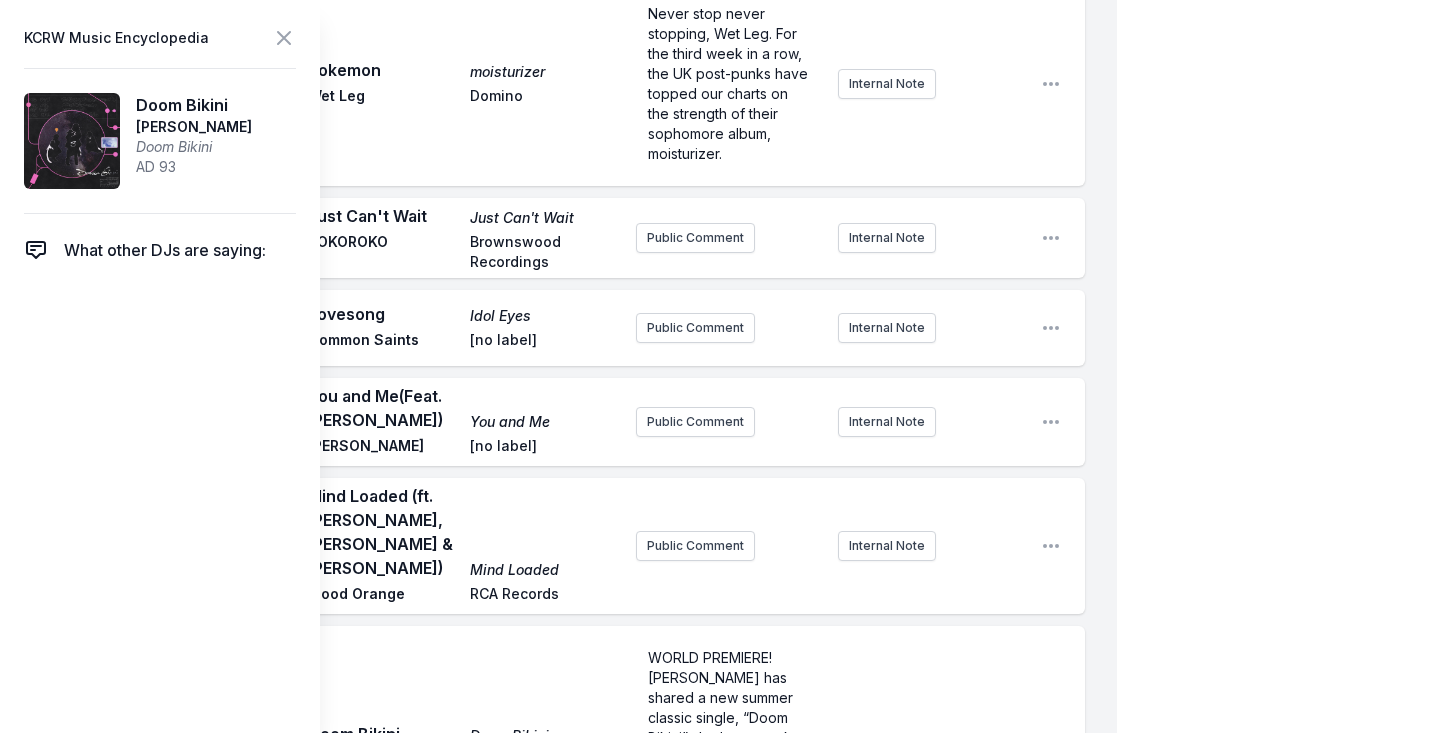 click on "Play Doom Bikini Doom Bikini [PERSON_NAME] AD 93 WORLD PREMIERE! [PERSON_NAME] has shared a new summer classic single, “Doom Bikini”, the latest track from her third album, Friend, which will be out on [DATE] ﻿ ﻿ Internal Note Open playlist item options" at bounding box center [574, 748] 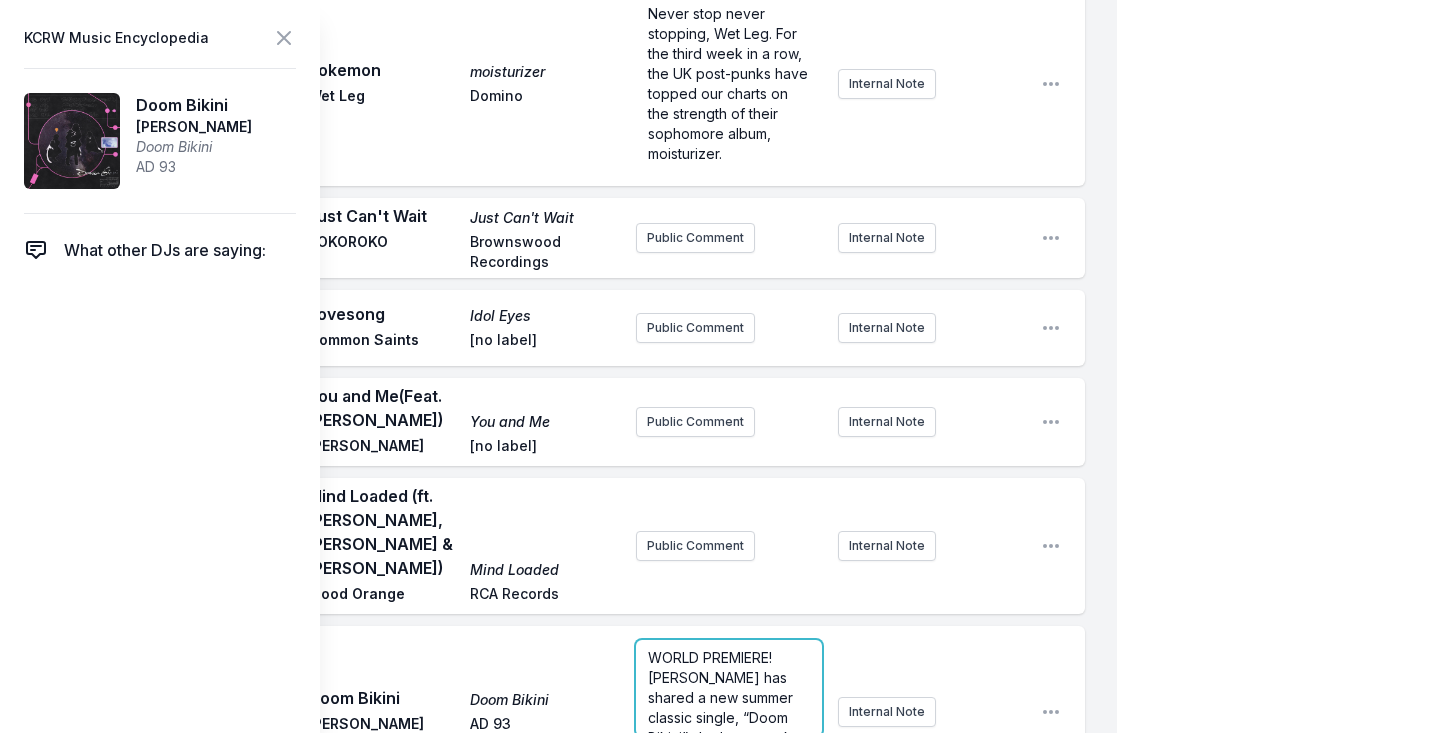 click on "WORLD PREMIERE! [PERSON_NAME] has shared a new summer classic single, “Doom Bikini”, the latest track from her third album, Friend, which will be out on [DATE]" at bounding box center [729, 727] 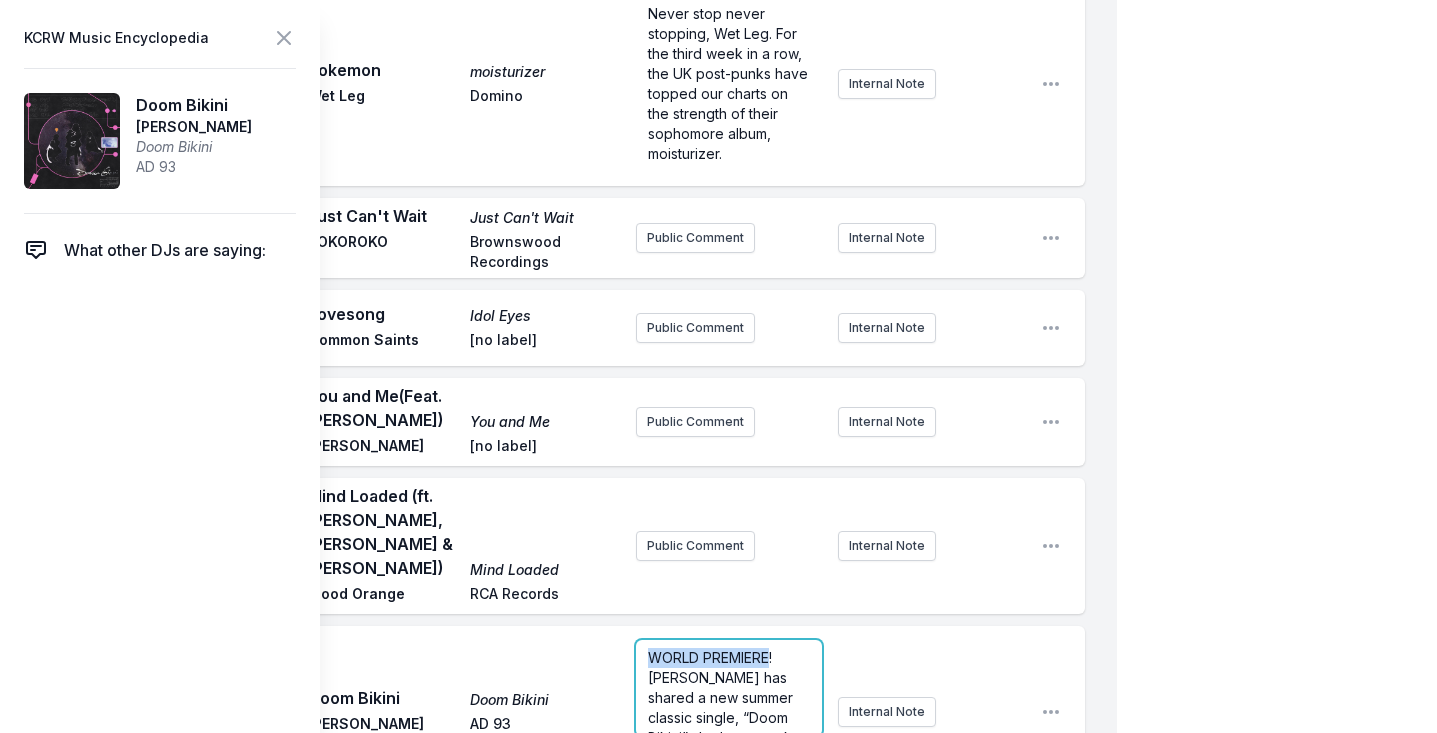 drag, startPoint x: 773, startPoint y: 442, endPoint x: 515, endPoint y: 434, distance: 258.124 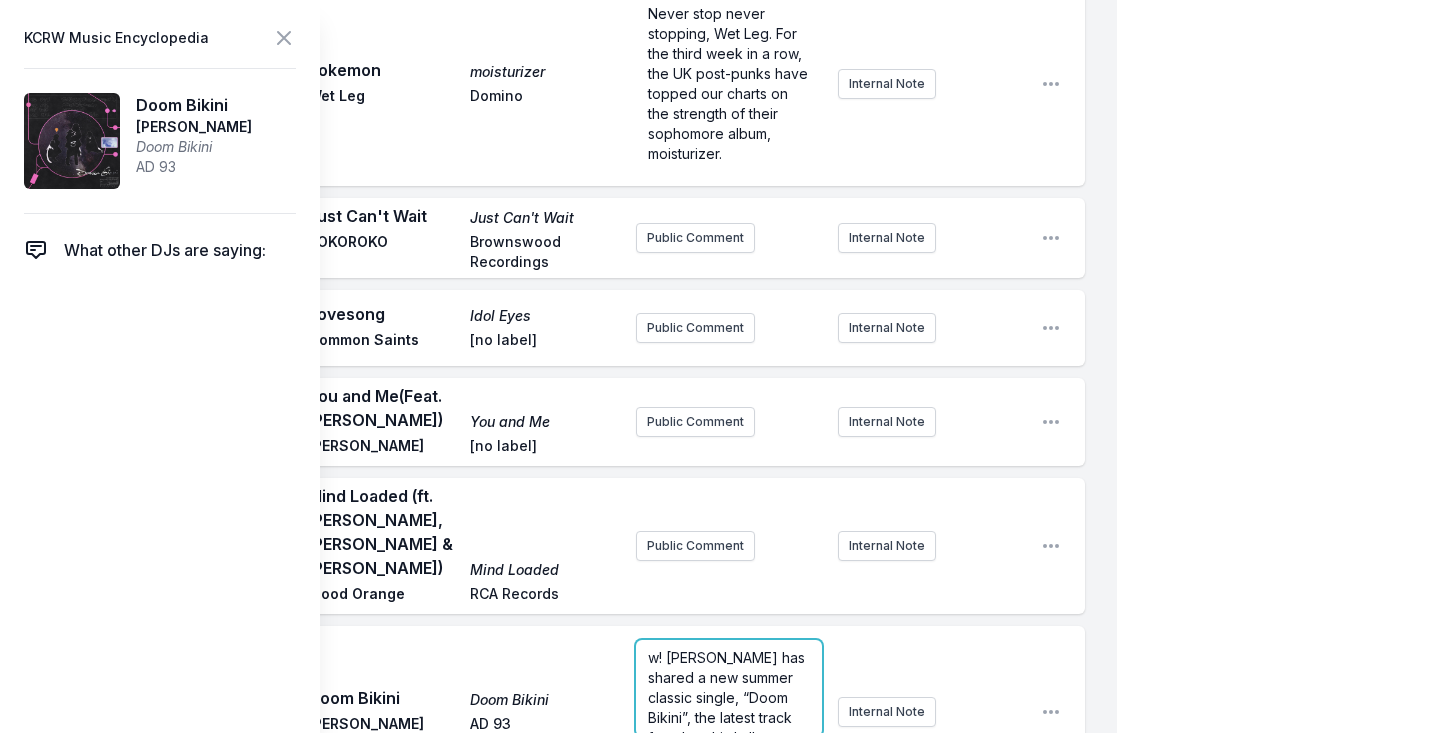 type 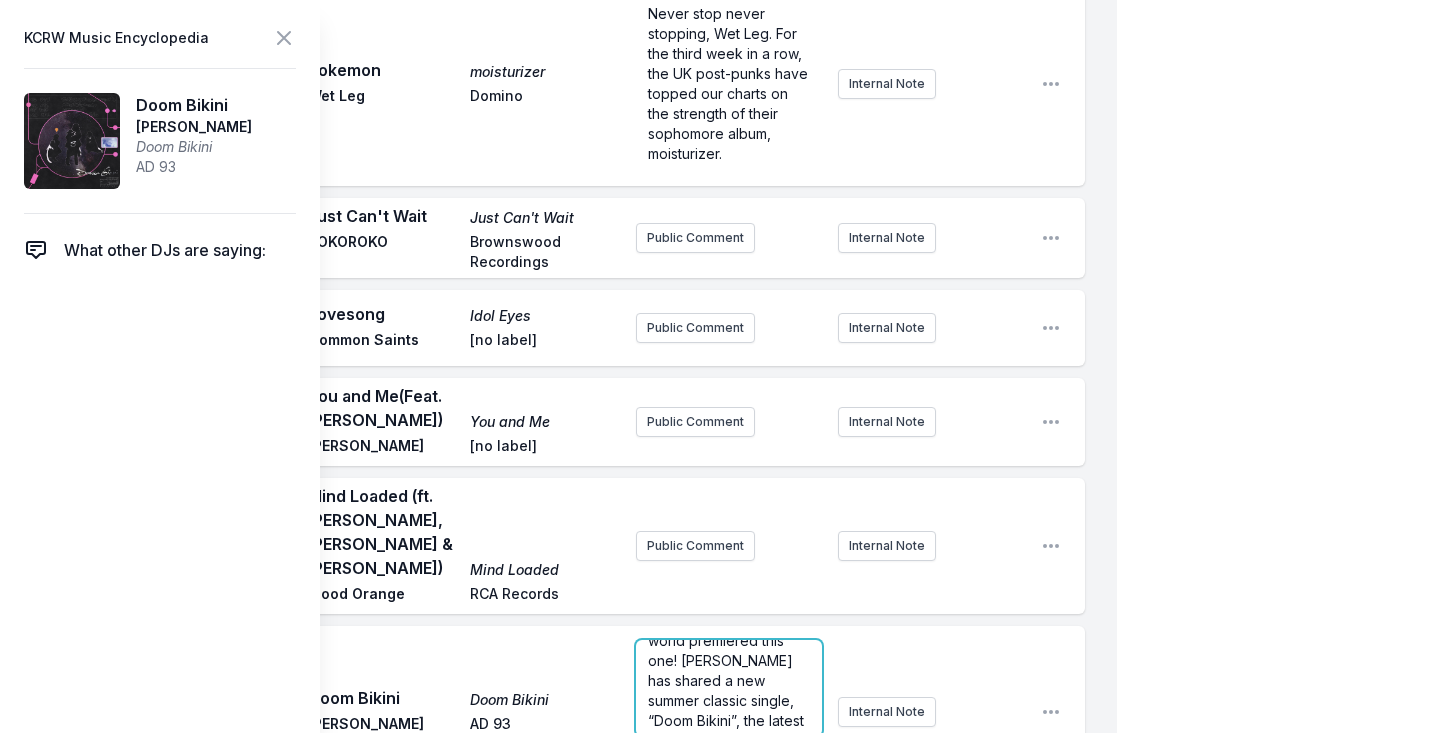 scroll, scrollTop: 120, scrollLeft: 0, axis: vertical 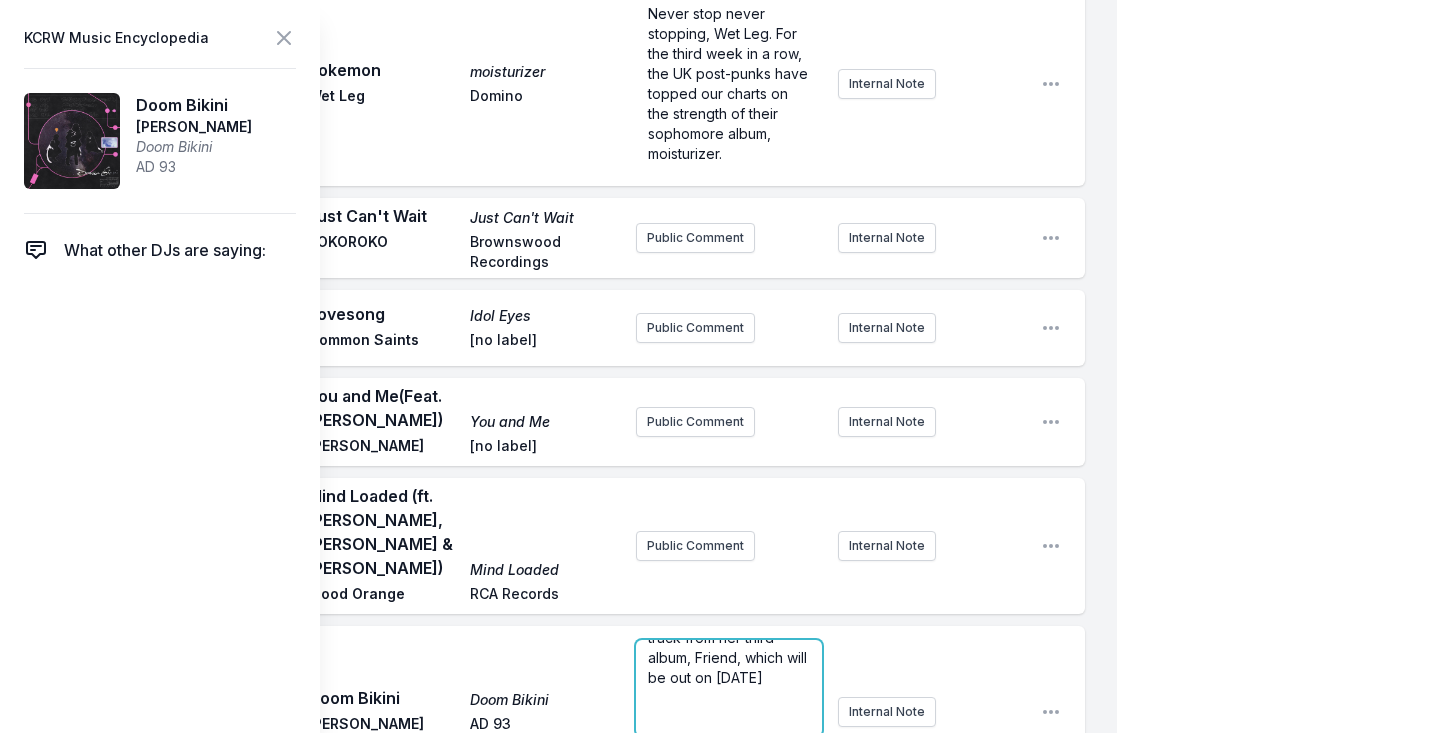 click on "﻿" at bounding box center (729, 718) 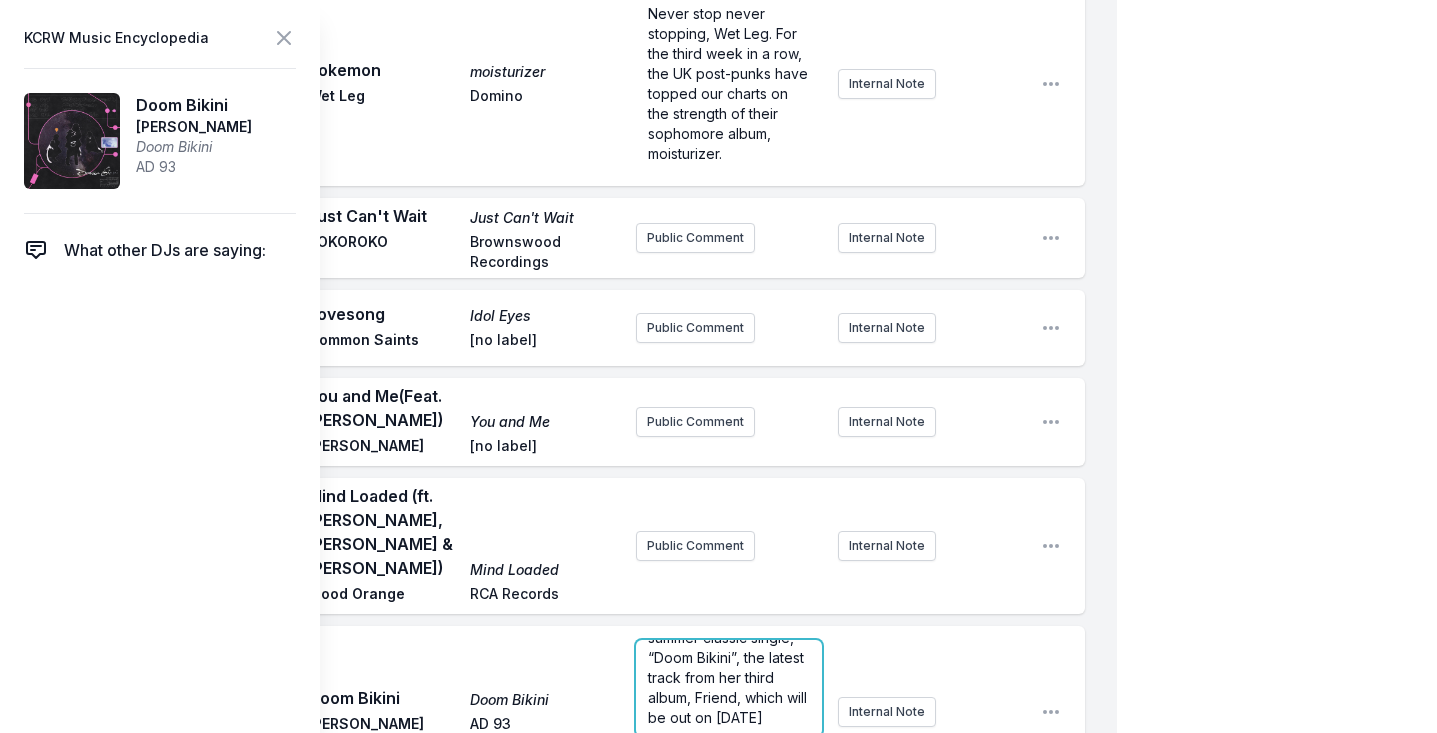 scroll, scrollTop: 80, scrollLeft: 0, axis: vertical 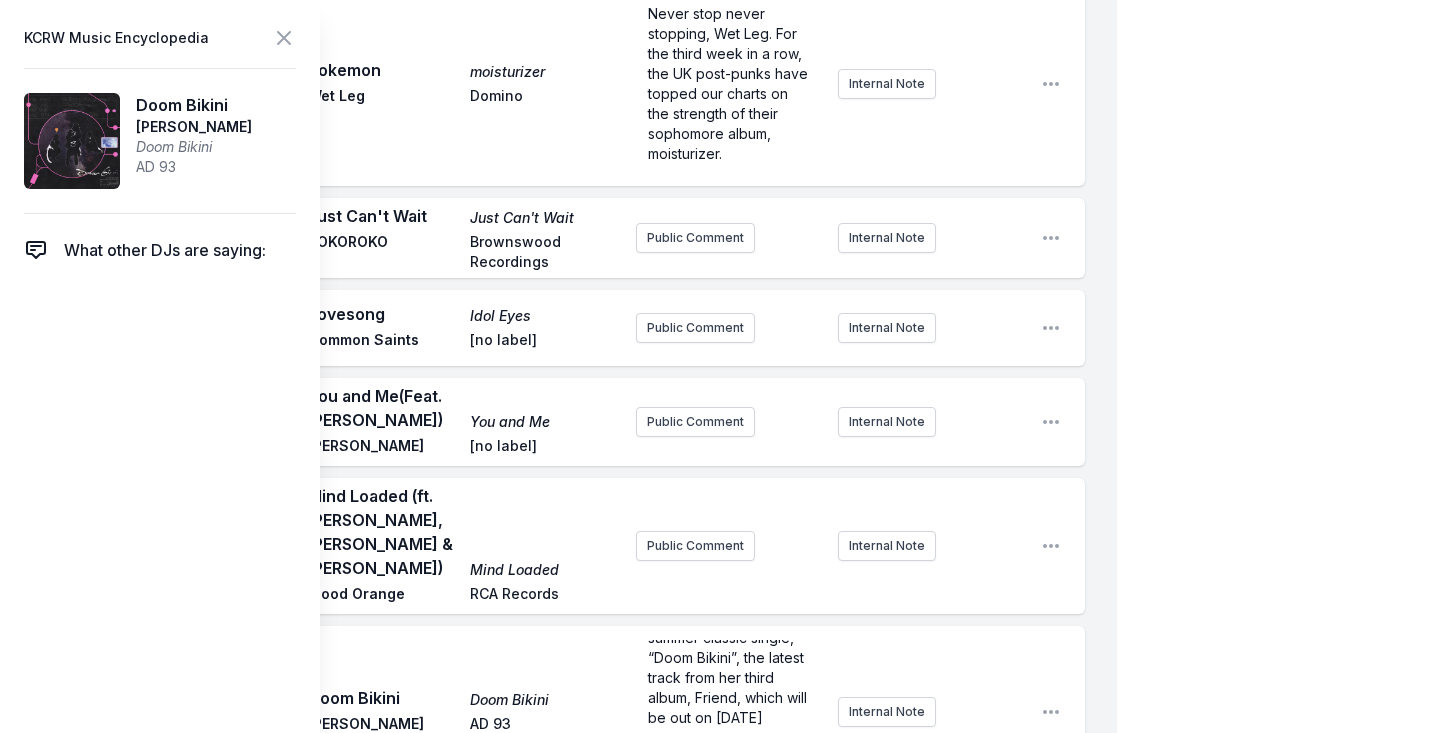 click on "Pin to Track" at bounding box center (644, 754) 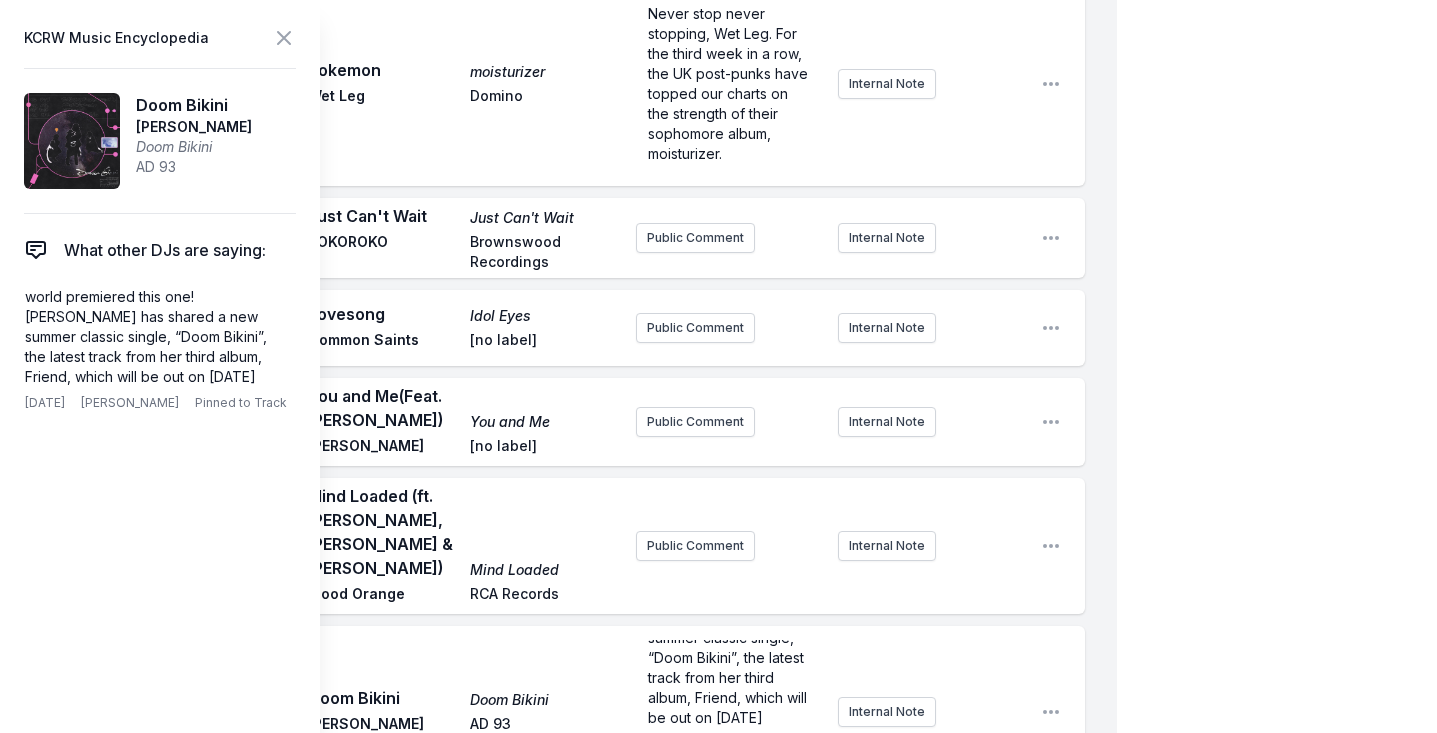checkbox on "true" 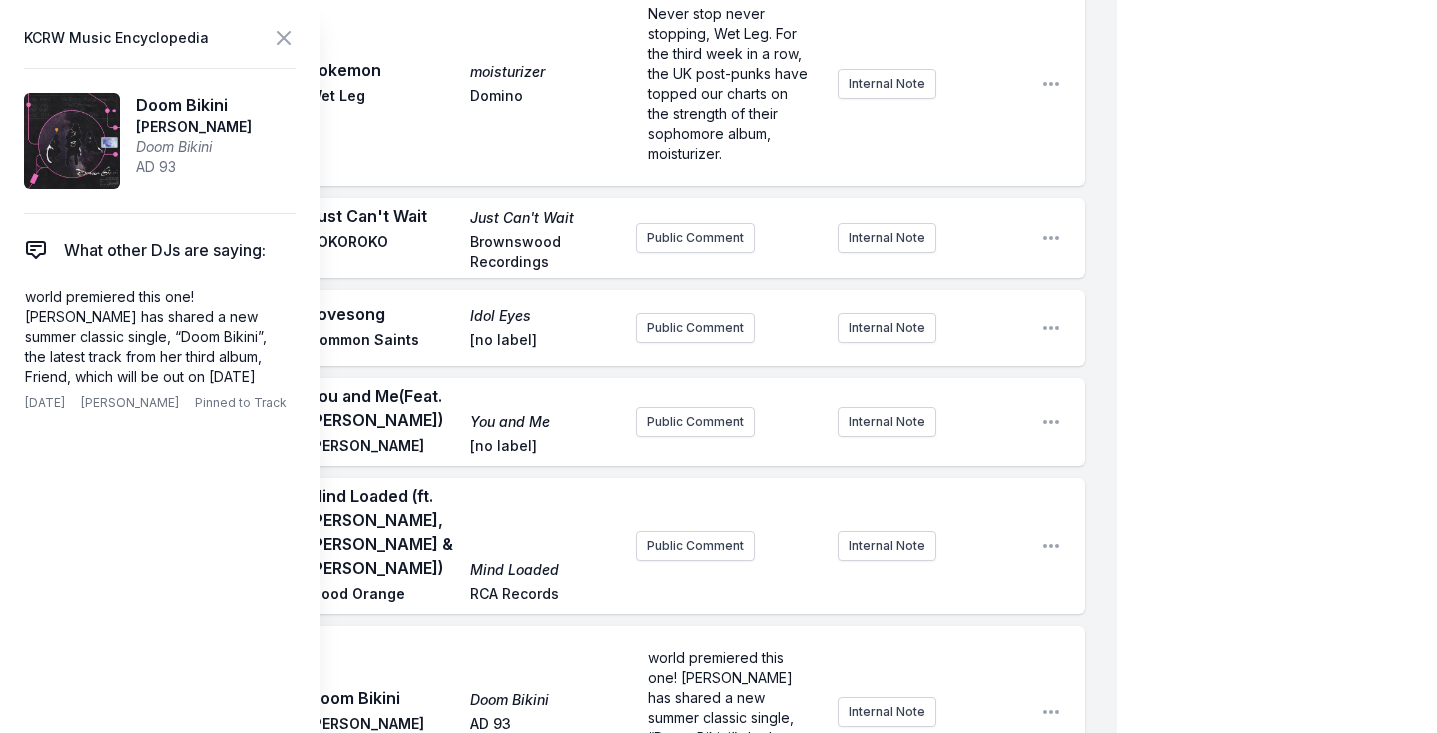 click on "Play Doom Bikini Doom Bikini [PERSON_NAME] AD 93 world premiered this one! [PERSON_NAME] has shared a new summer classic single, “Doom Bikini”, the latest track from her third album, Friend, which will be out on [DATE] Pin to Track Pin to Artist Internal Note Open playlist item options" at bounding box center (574, 712) 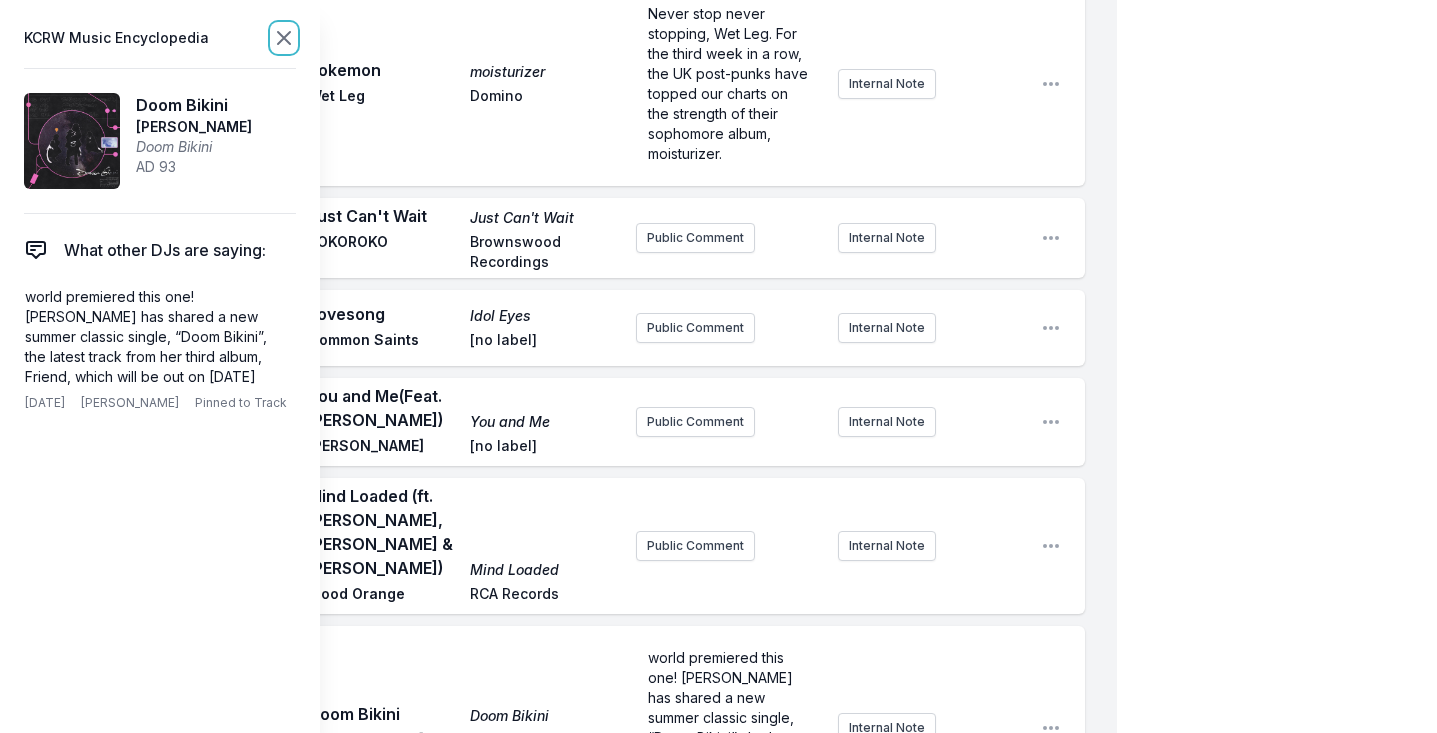 click 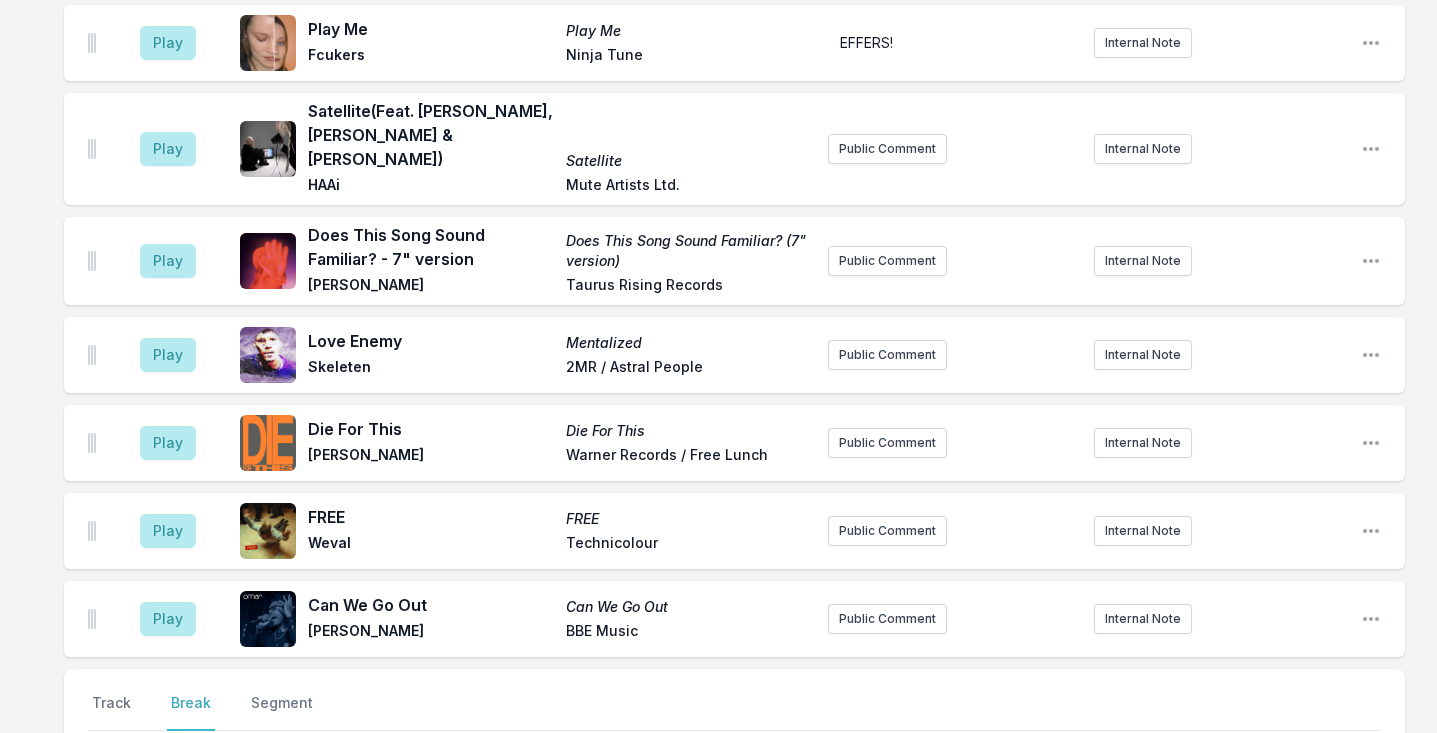 scroll, scrollTop: 4955, scrollLeft: 0, axis: vertical 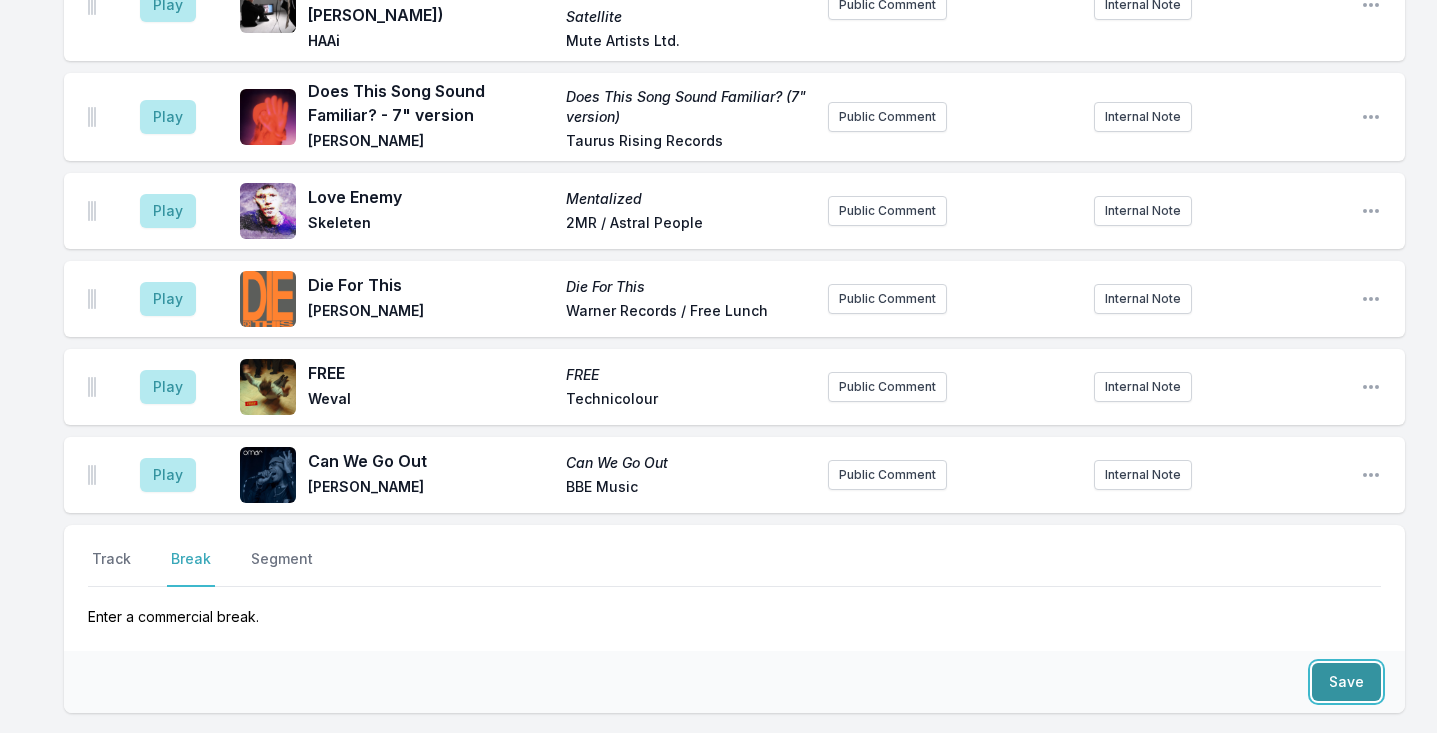click on "Save" at bounding box center (1346, 682) 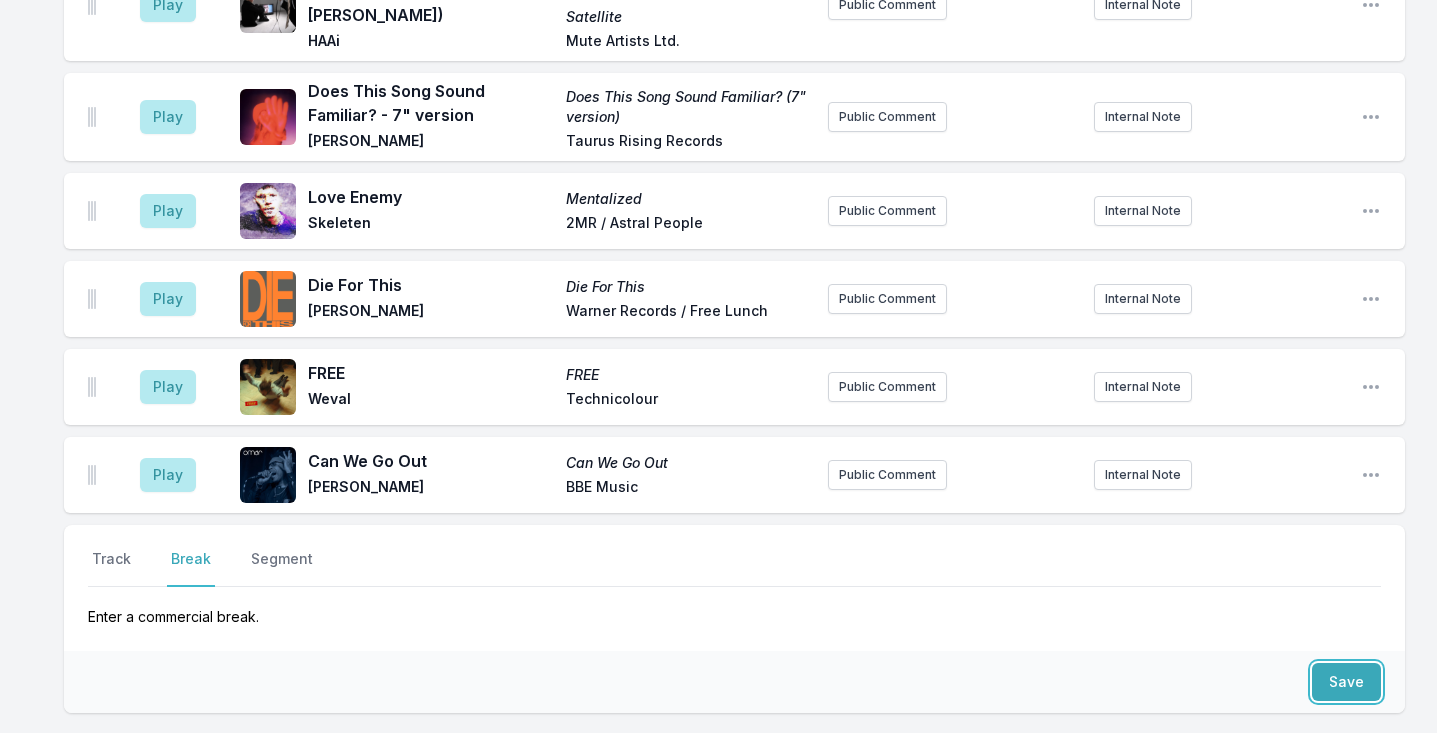 scroll, scrollTop: 5031, scrollLeft: 0, axis: vertical 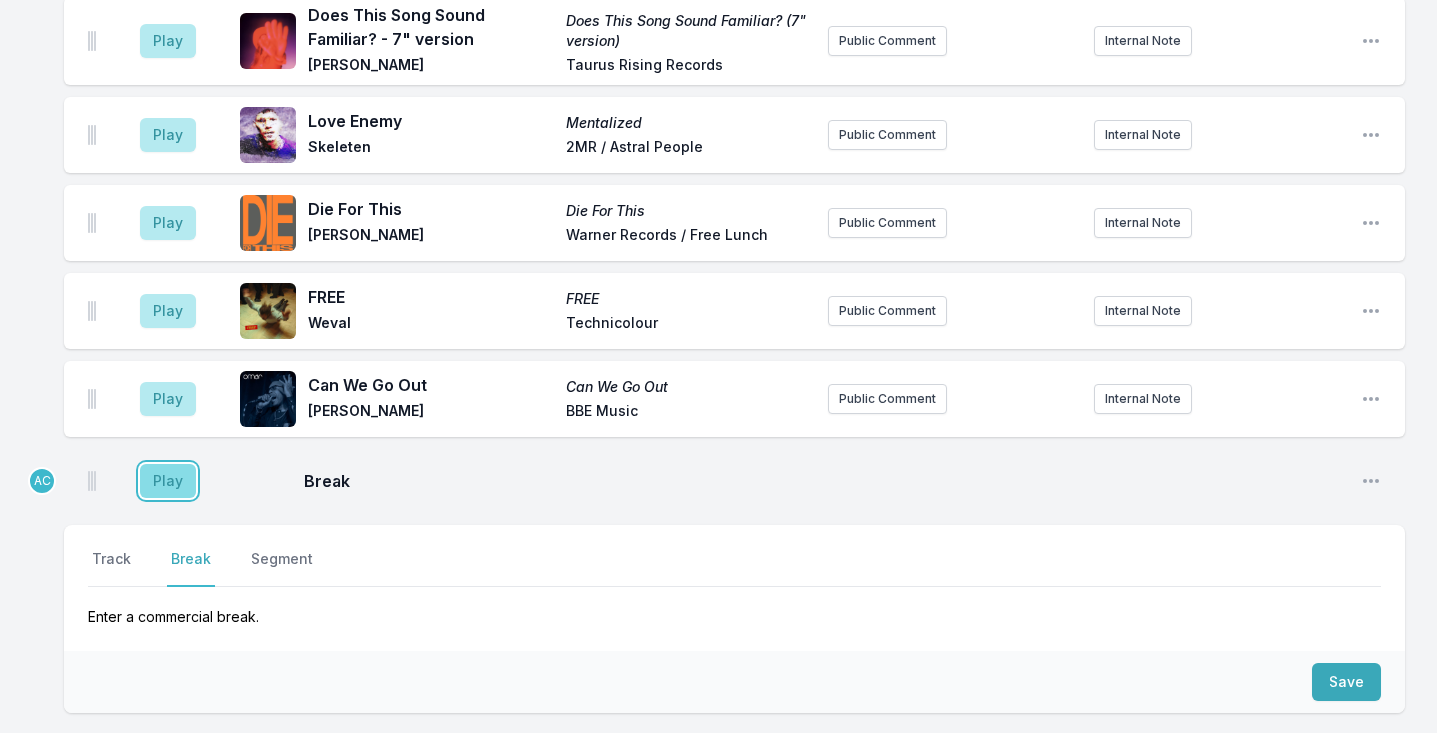 click on "Play" at bounding box center [168, 481] 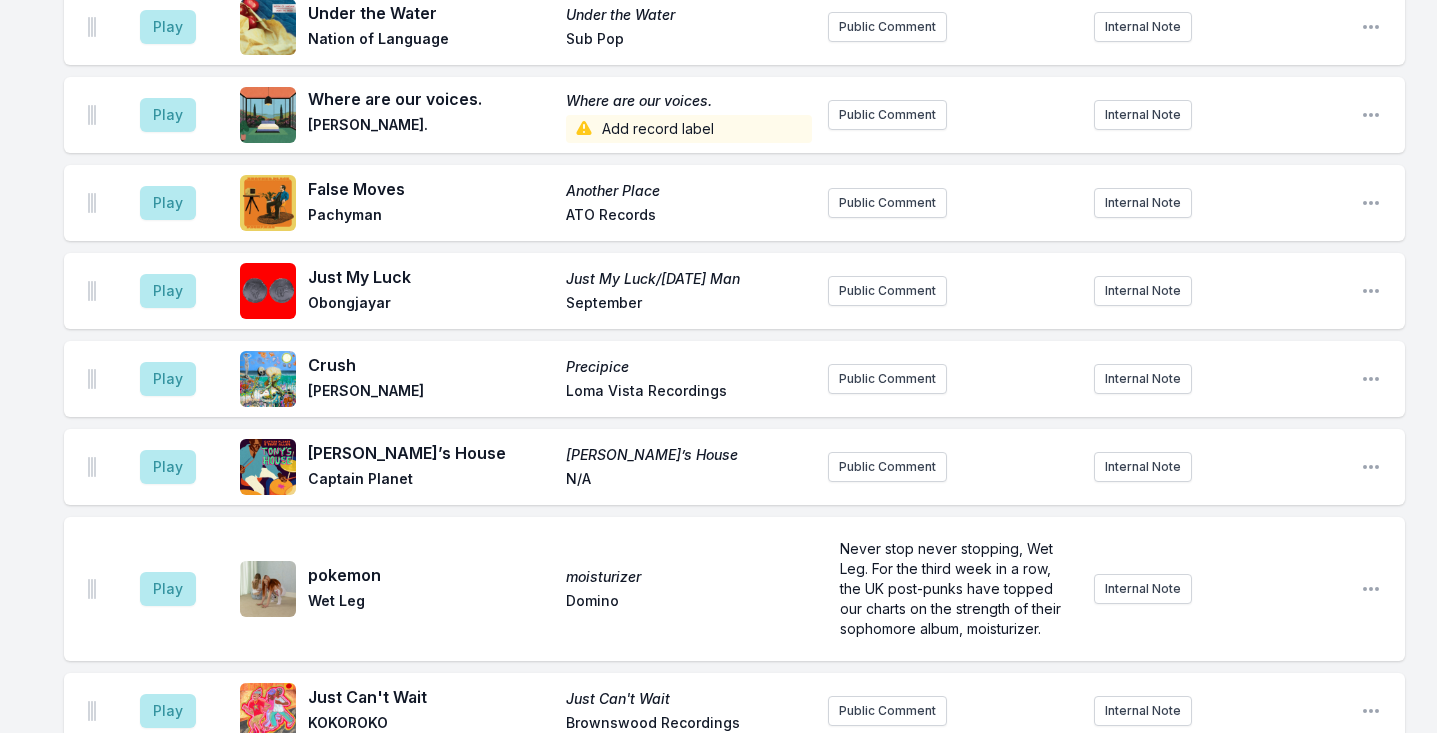 scroll, scrollTop: 3641, scrollLeft: 0, axis: vertical 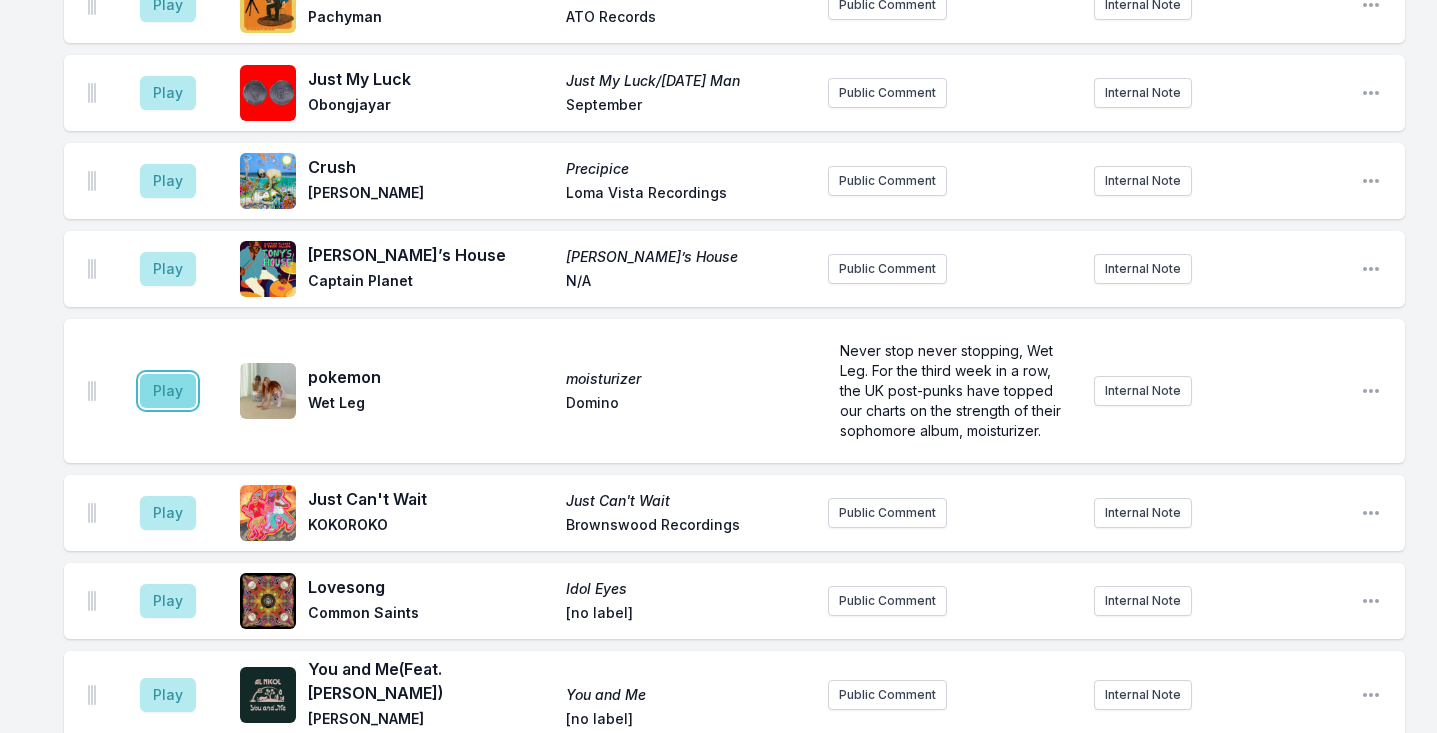 click on "Play" at bounding box center (168, 391) 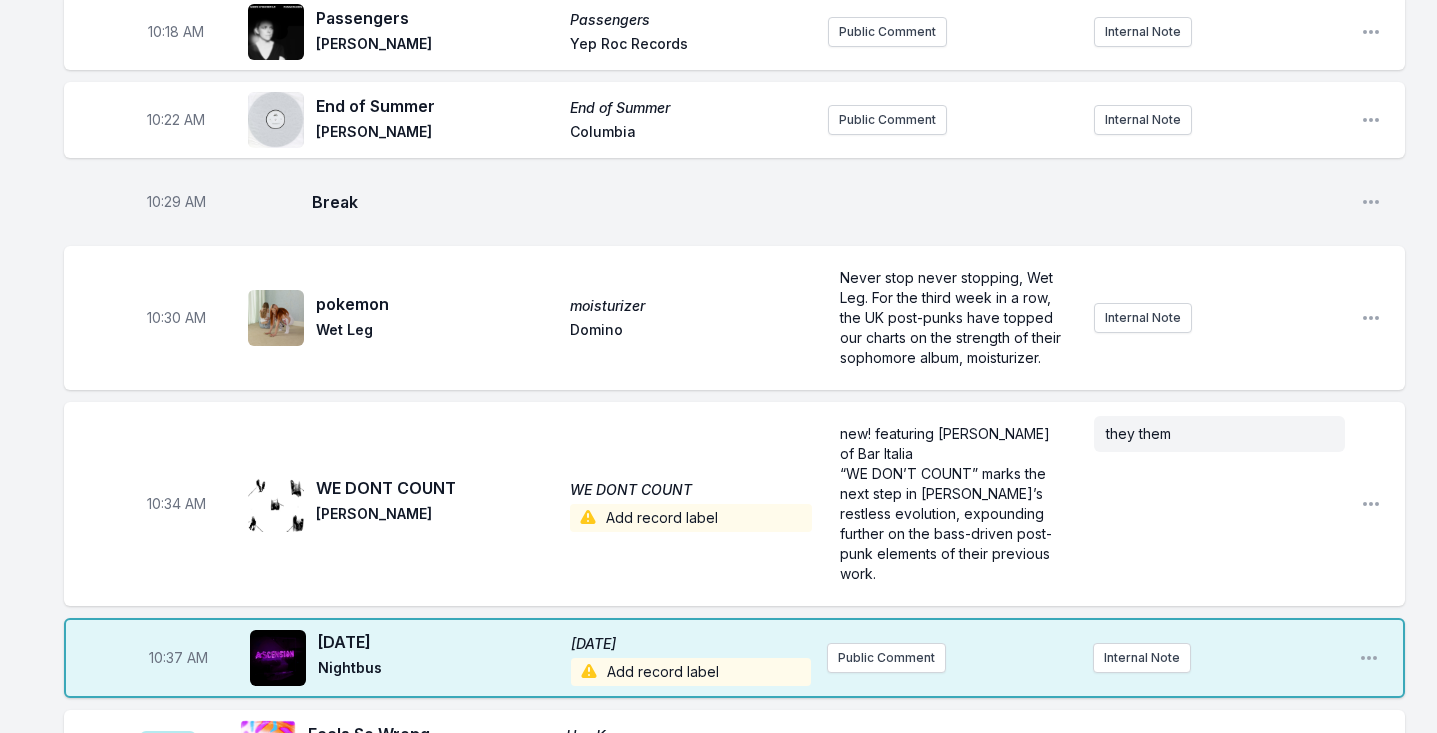 scroll, scrollTop: 2349, scrollLeft: 0, axis: vertical 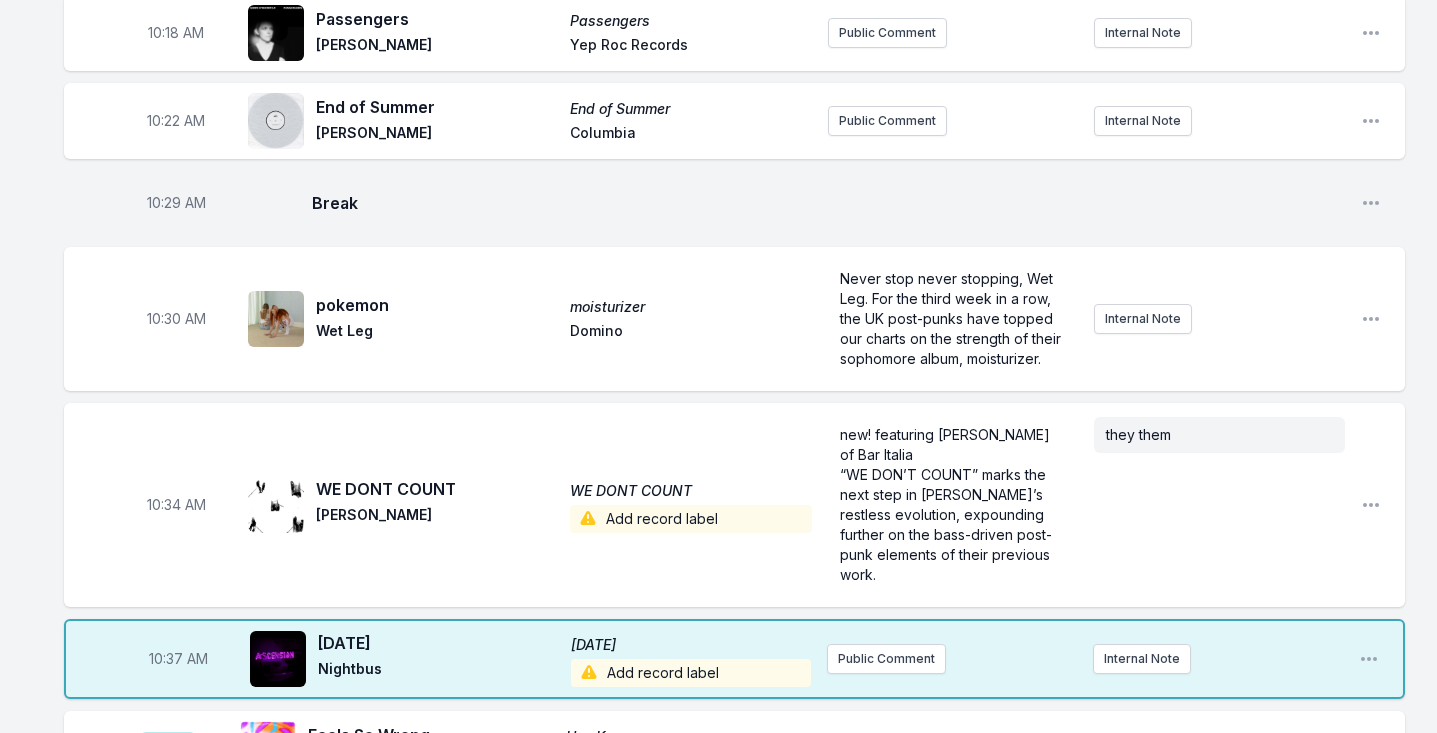 click on "WE DONT COUNT" at bounding box center [437, 489] 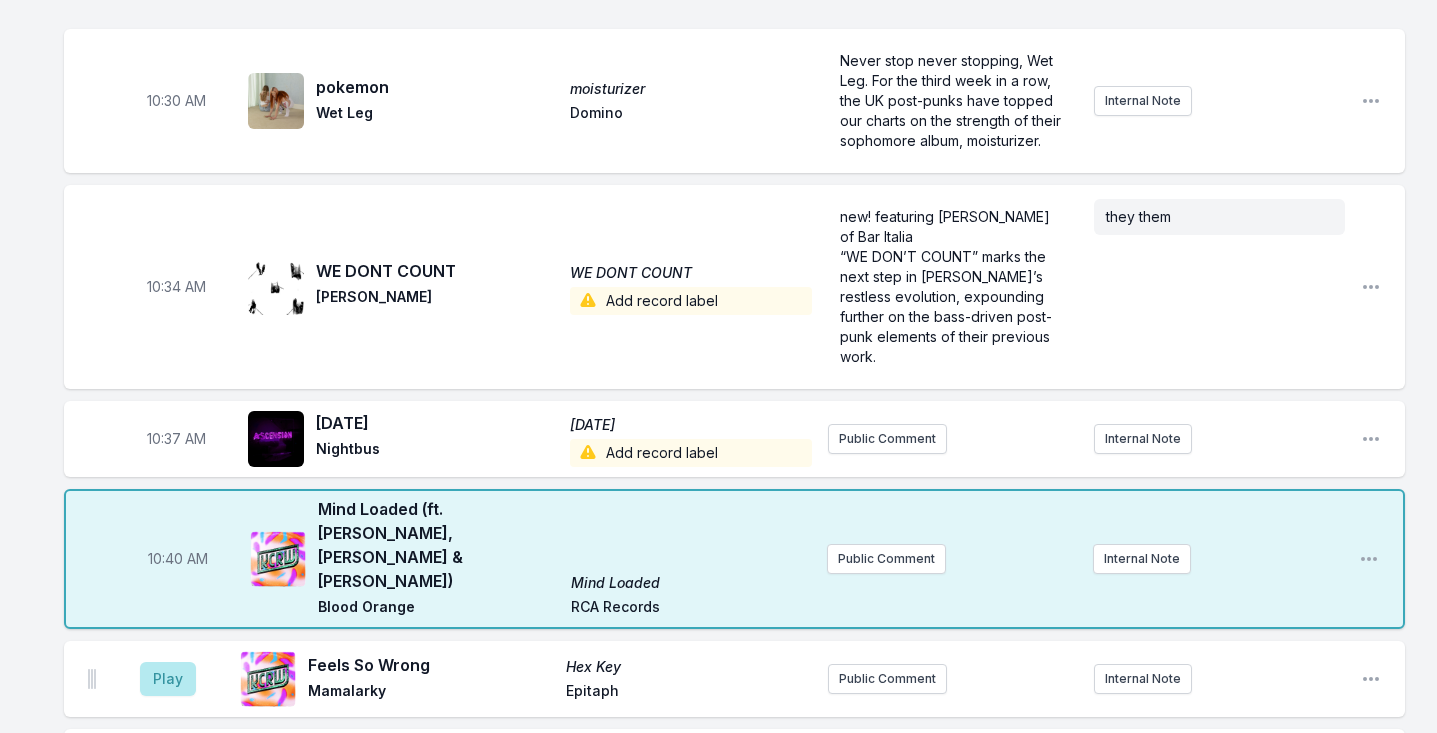 scroll, scrollTop: 2570, scrollLeft: 0, axis: vertical 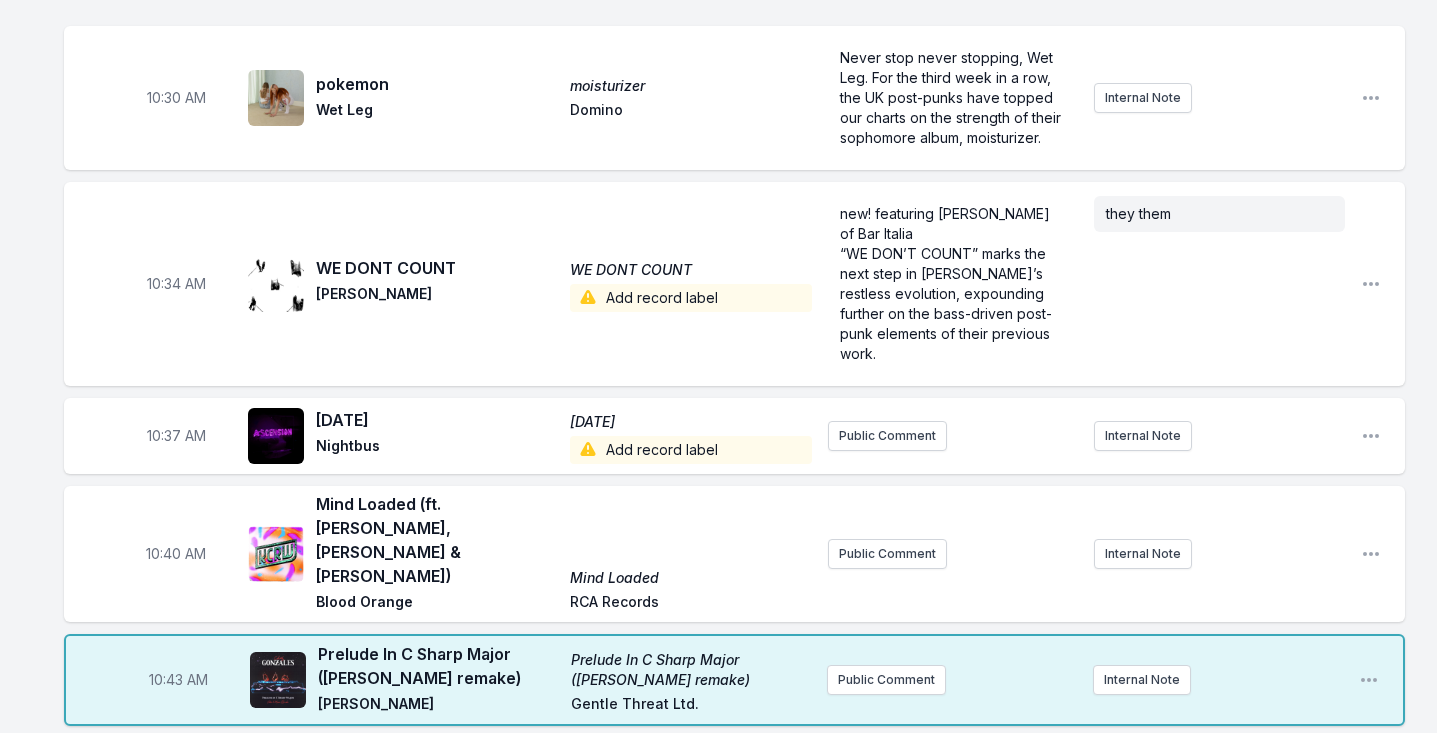 click on "WE DONT COUNT" at bounding box center [437, 268] 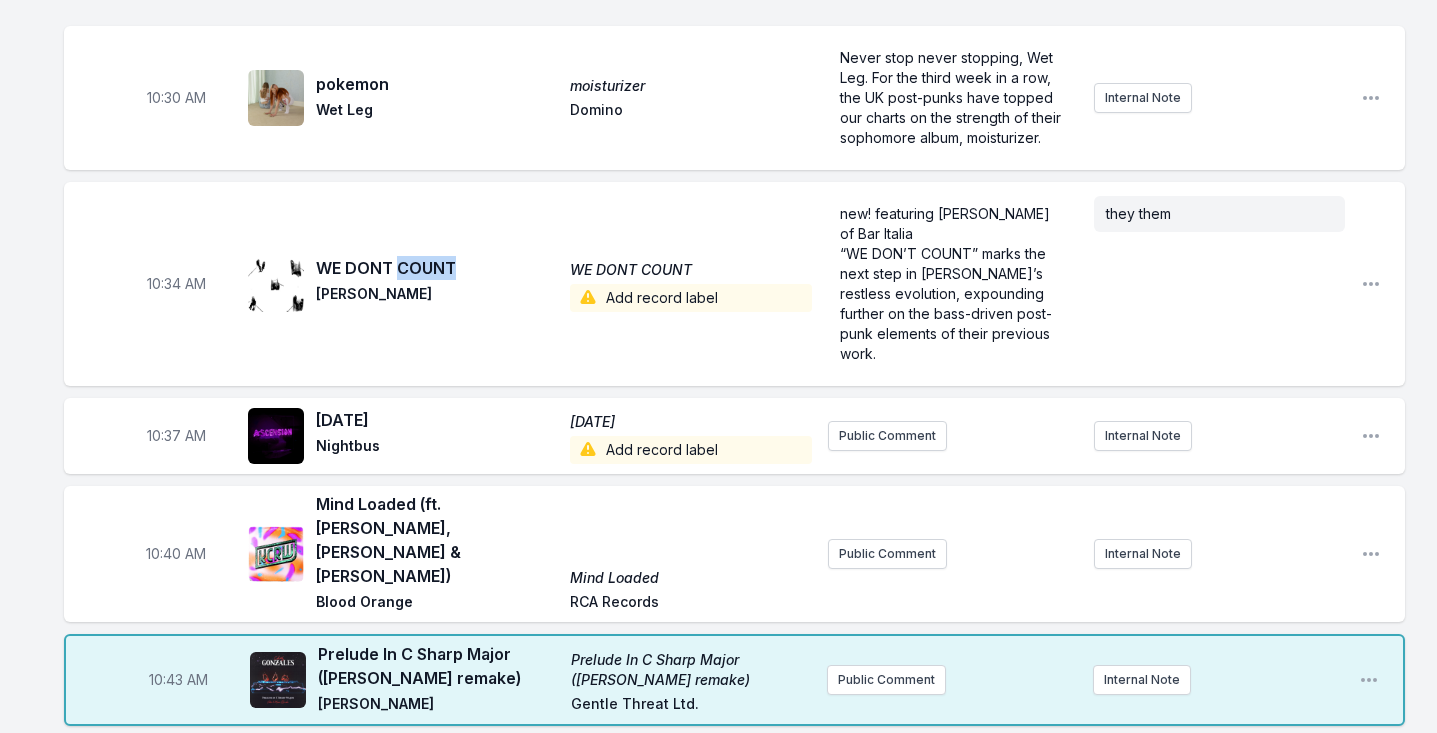 click on "WE DONT COUNT" at bounding box center (437, 268) 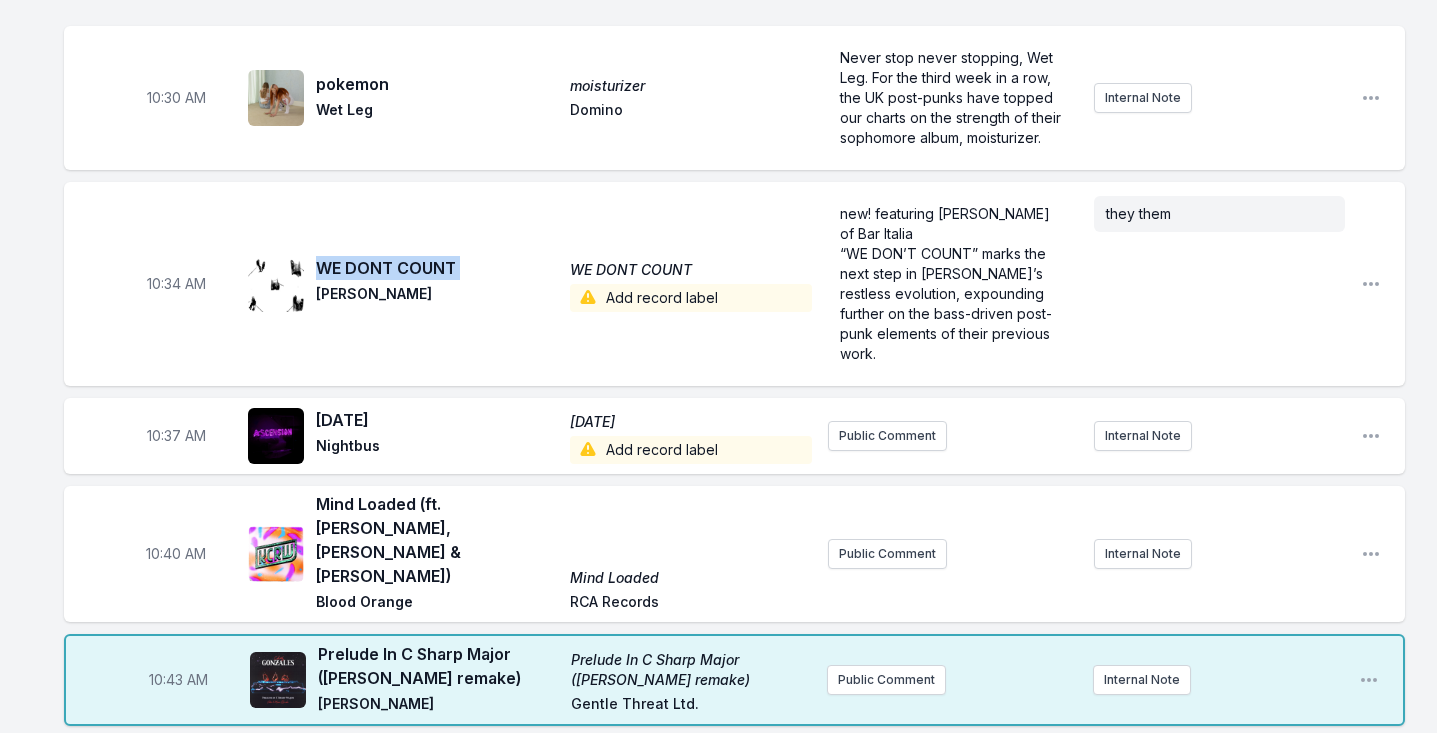click on "WE DONT COUNT" at bounding box center [437, 268] 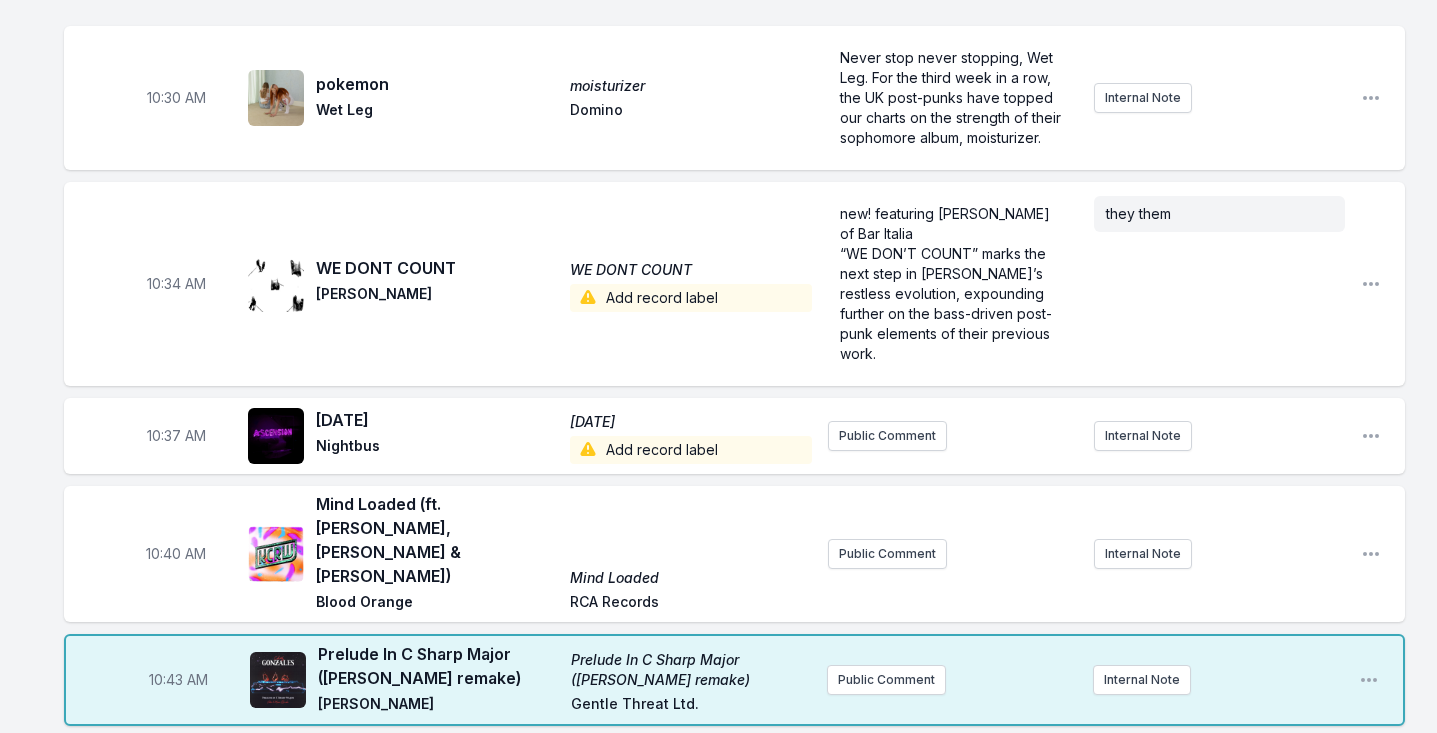 click on "Add record label" at bounding box center (691, 298) 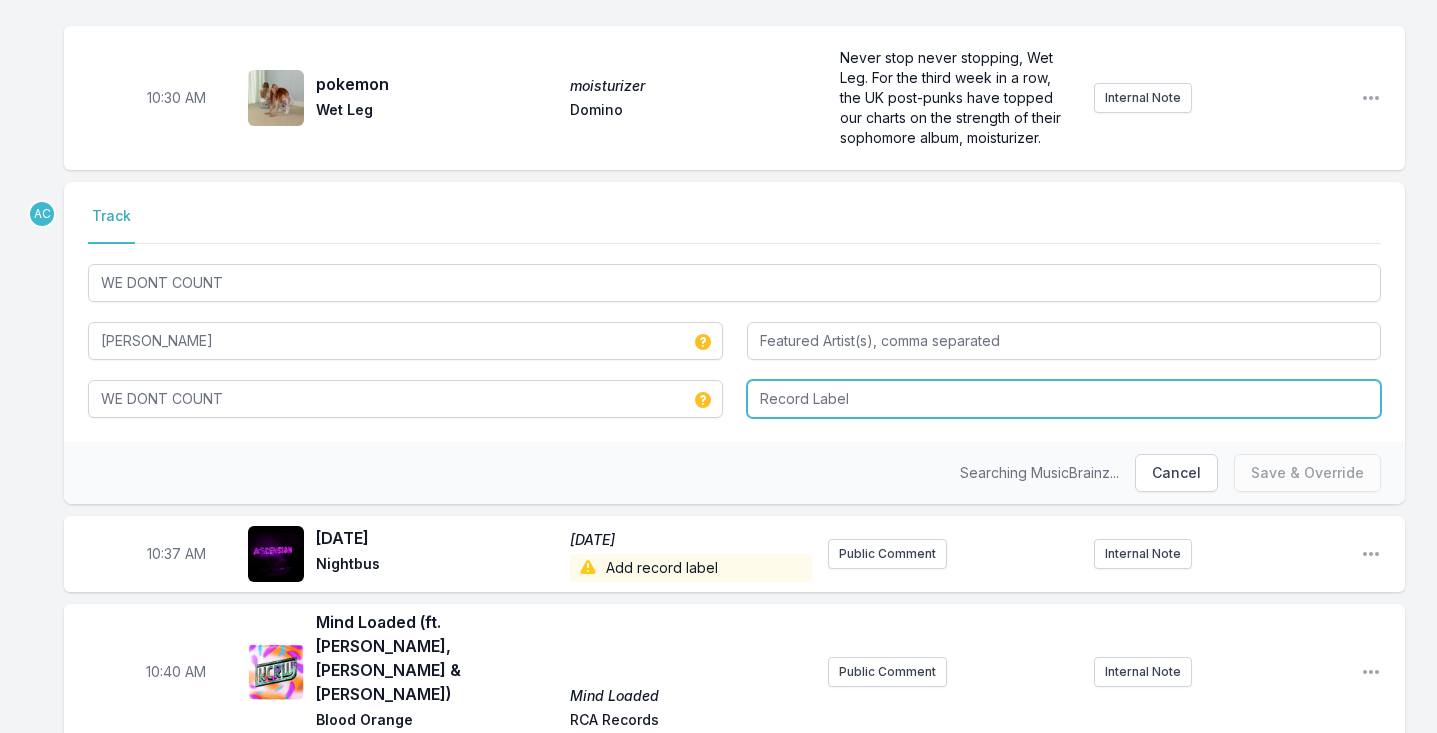 click at bounding box center [1064, 399] 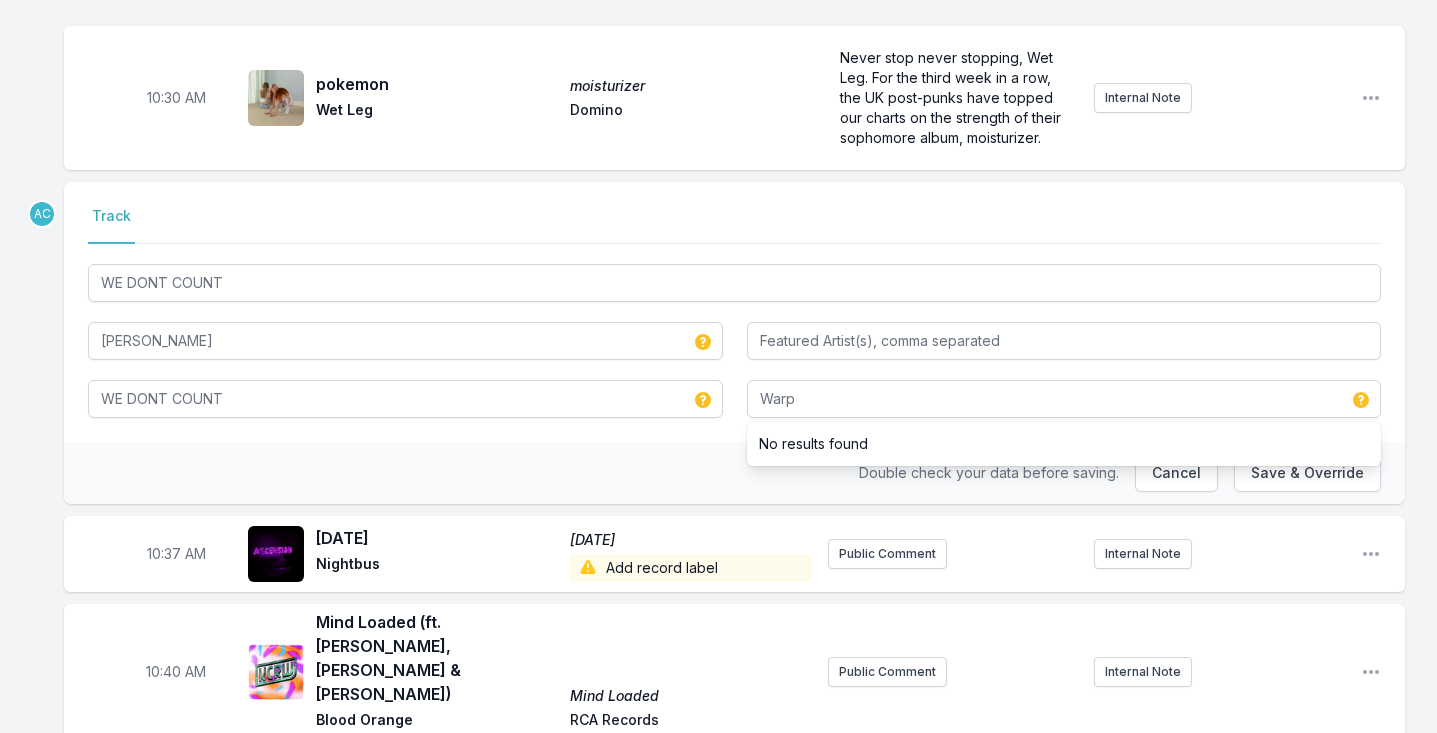 click on "Select a tab Track Track WE DONT COUNT [PERSON_NAME] WE DONT COUNT Warp No results found" at bounding box center (734, 312) 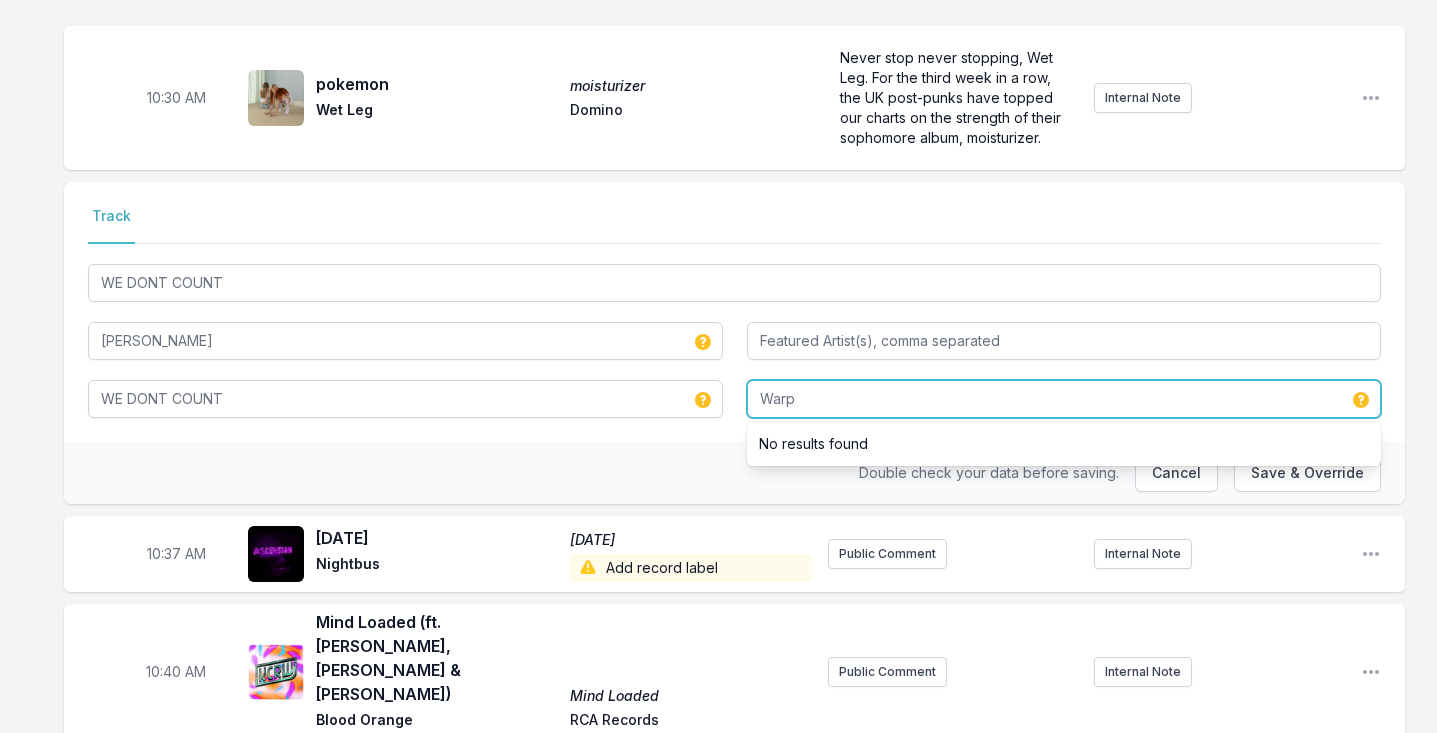 click on "Warp" at bounding box center (1064, 399) 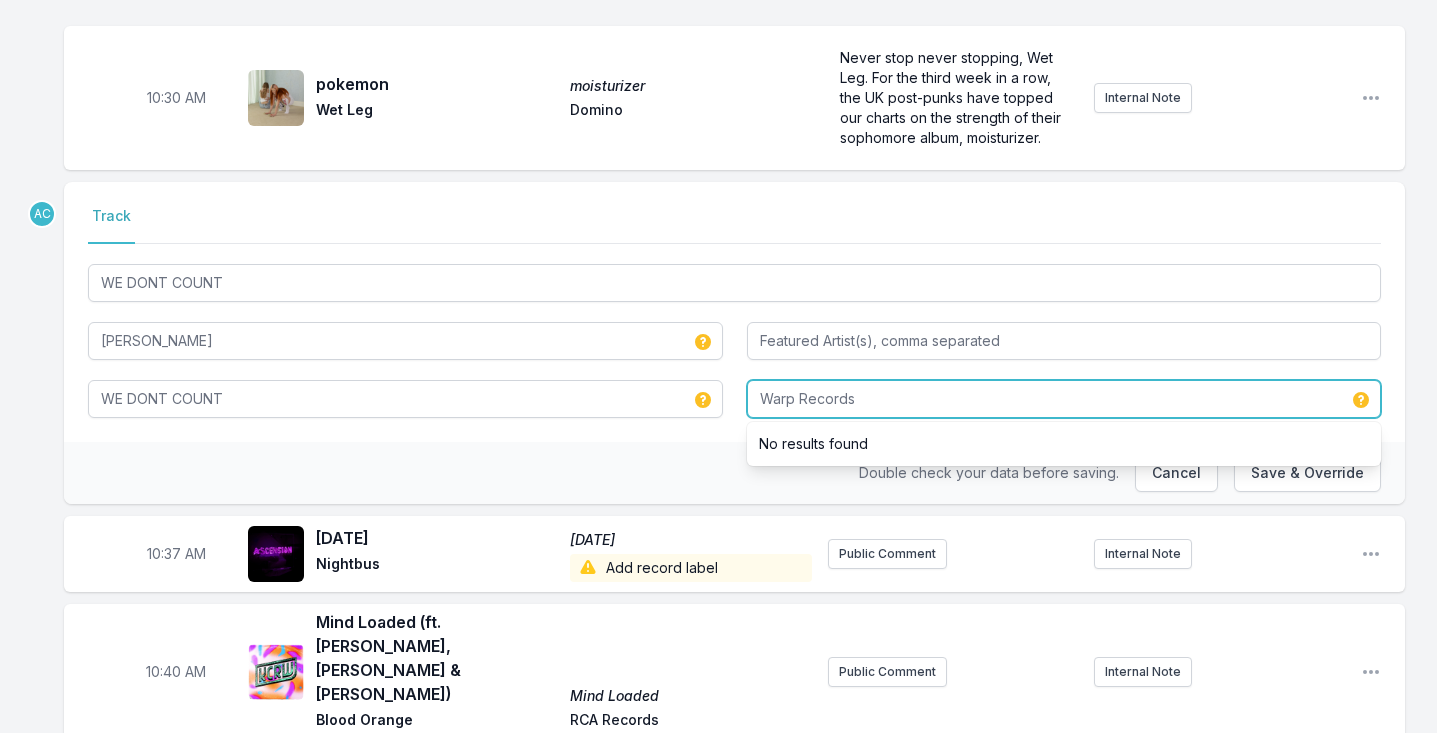 type on "Warp Records" 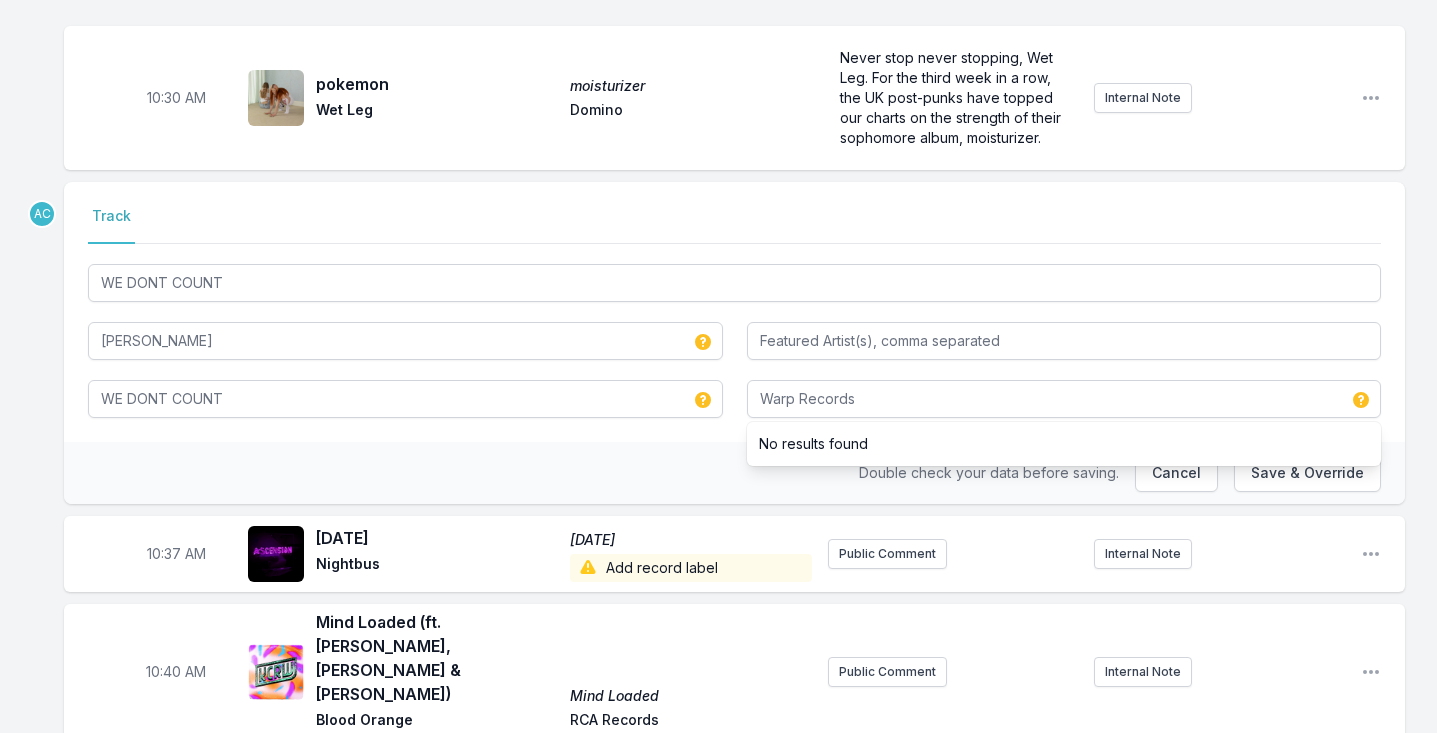 click on "Track" at bounding box center (734, 225) 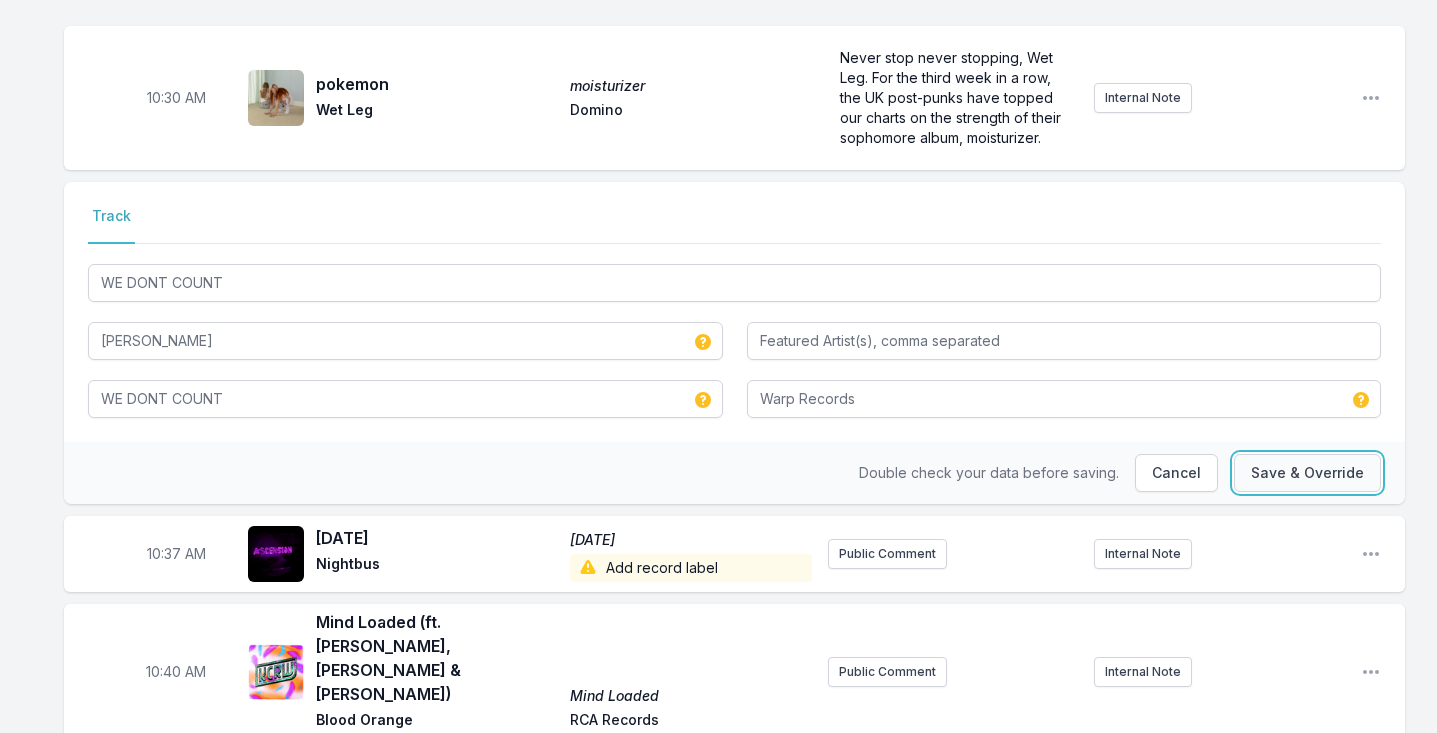 click on "Save & Override" at bounding box center (1307, 473) 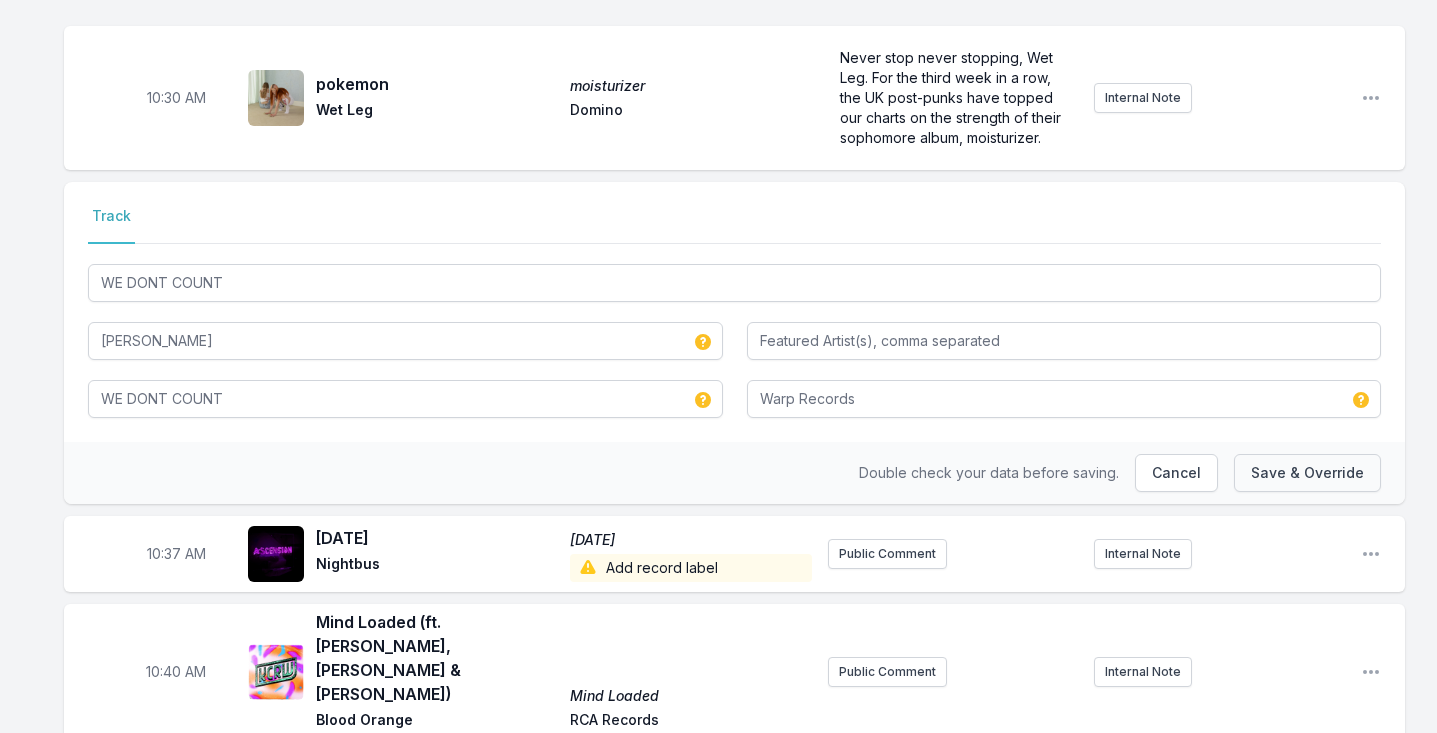 type 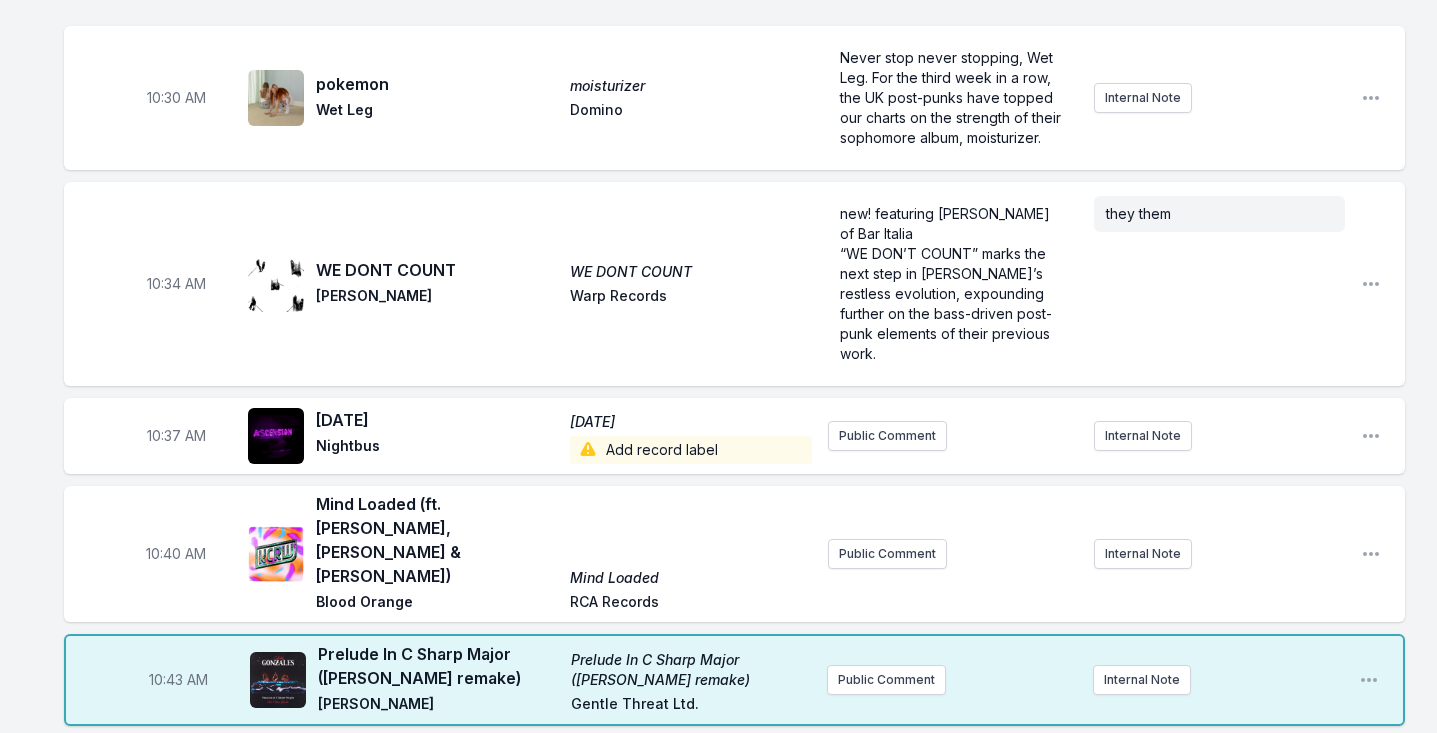 click on "[DATE]" at bounding box center [437, 420] 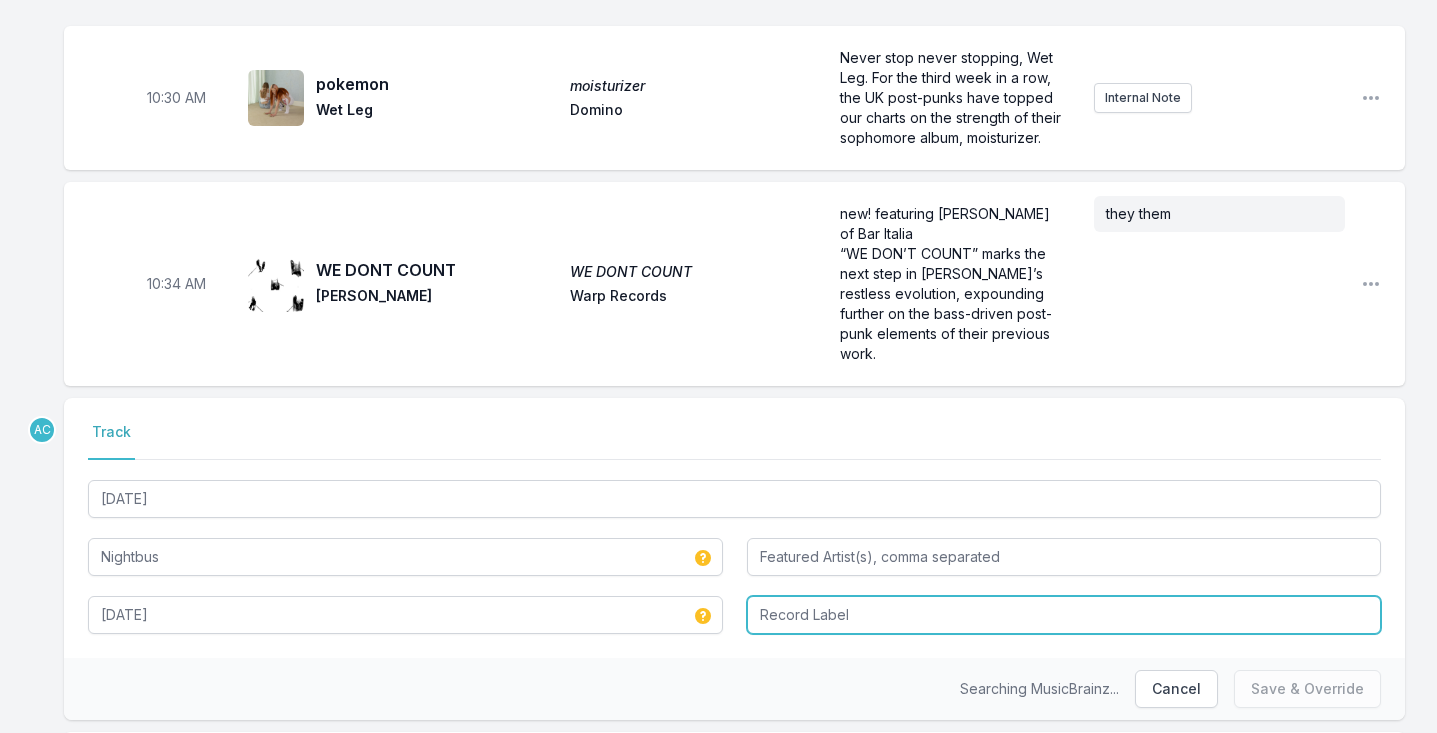 click at bounding box center [1064, 615] 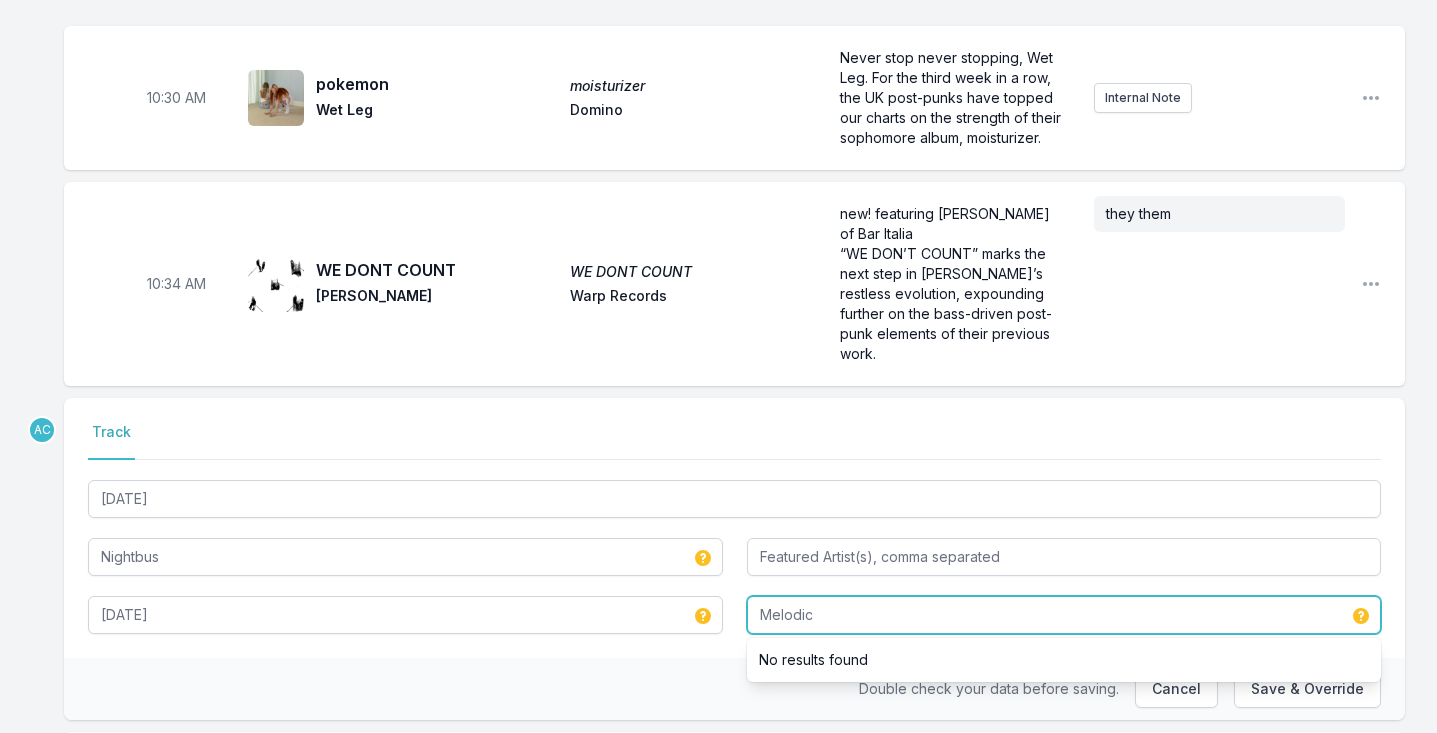 type on "Melodic" 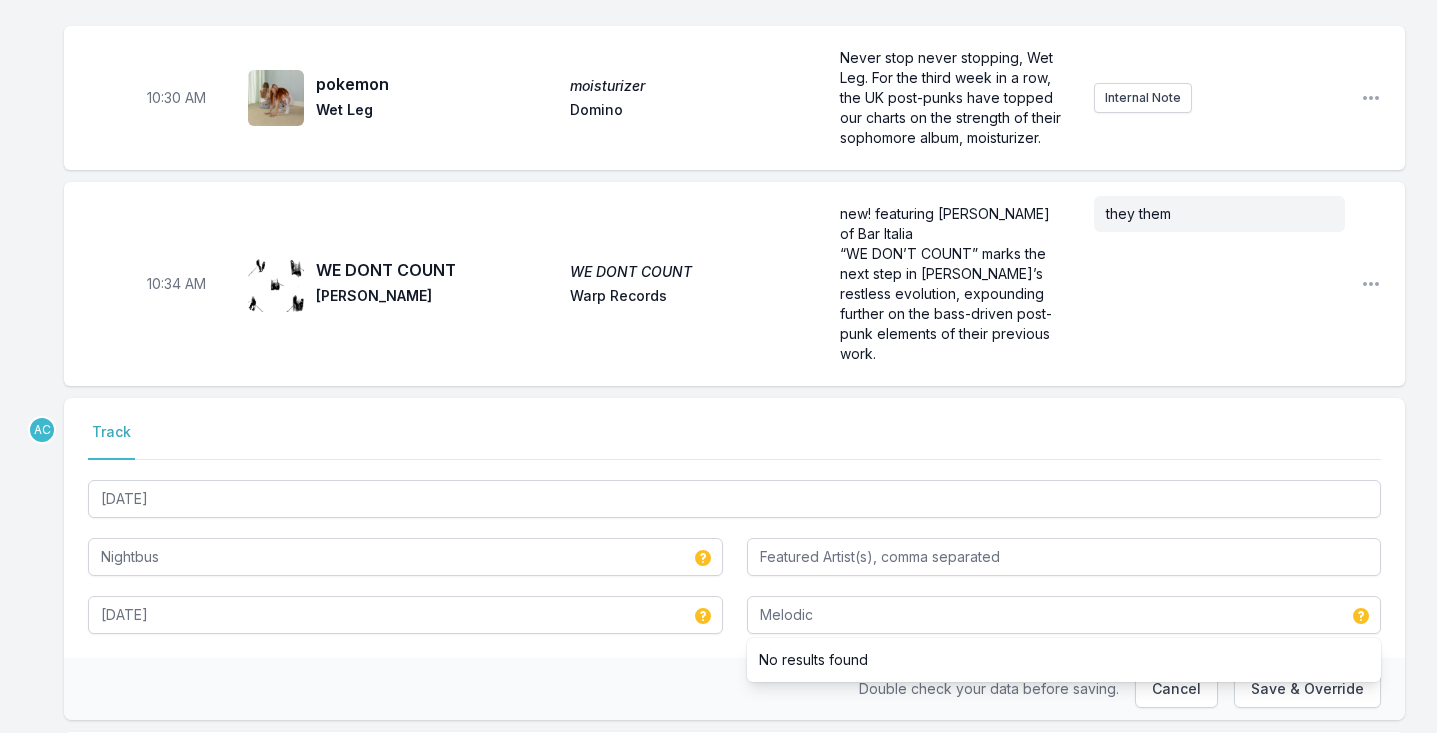 click on "Track" at bounding box center (734, 441) 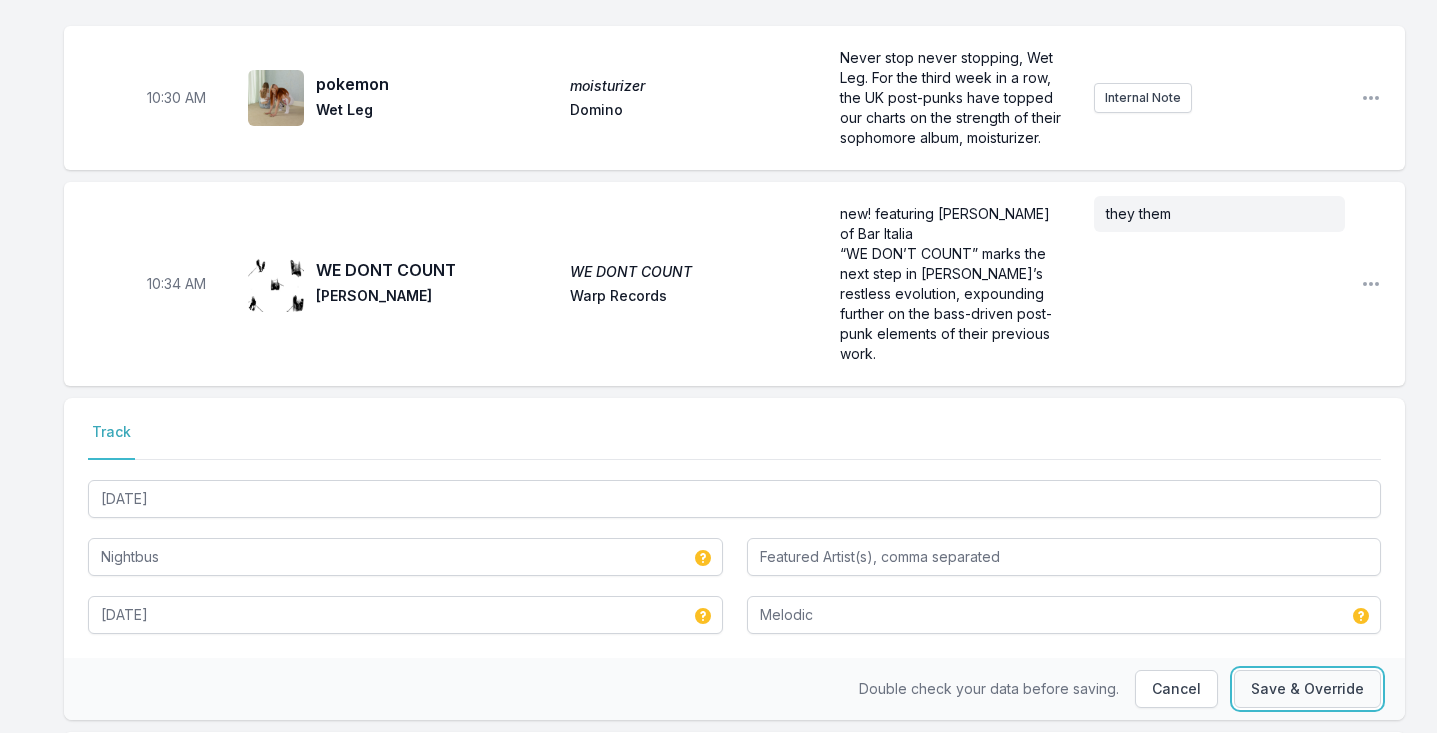 click on "Save & Override" at bounding box center (1307, 689) 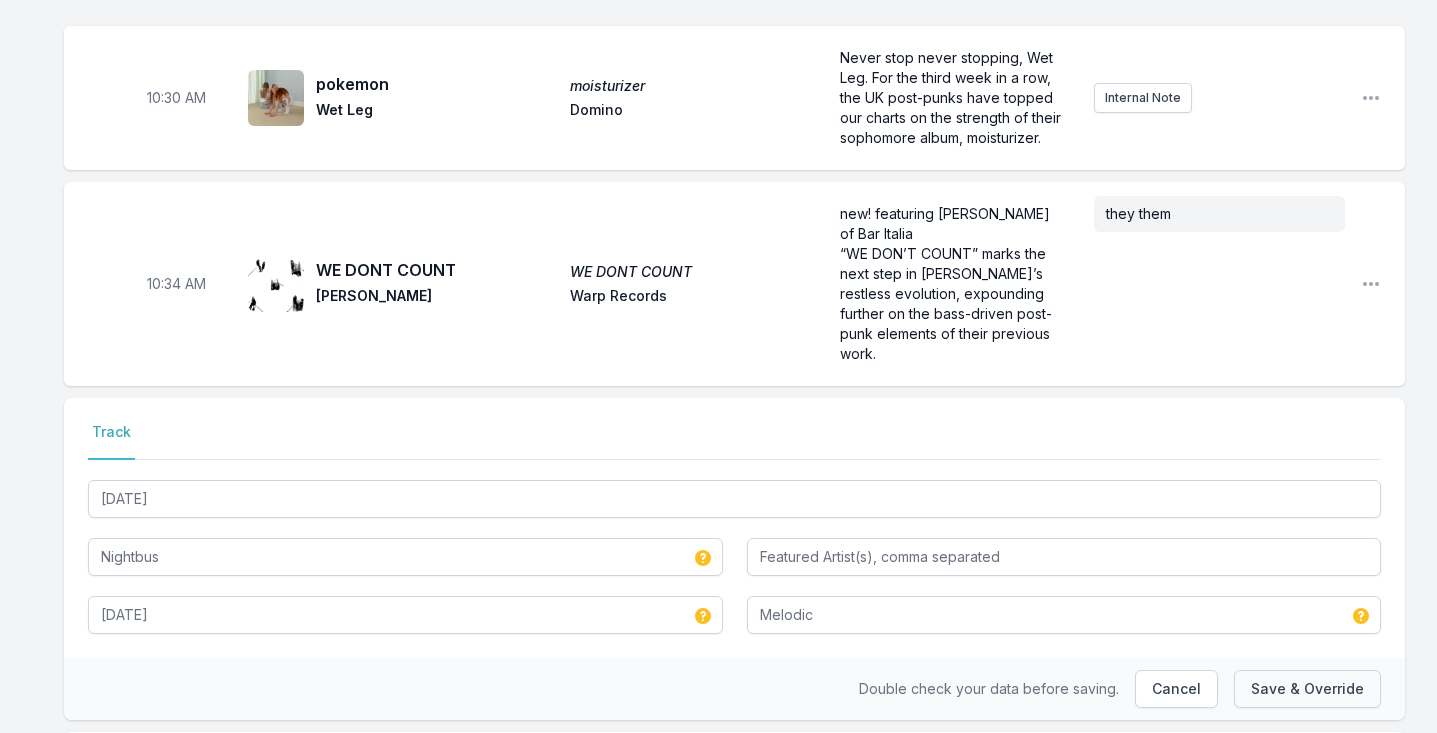 type 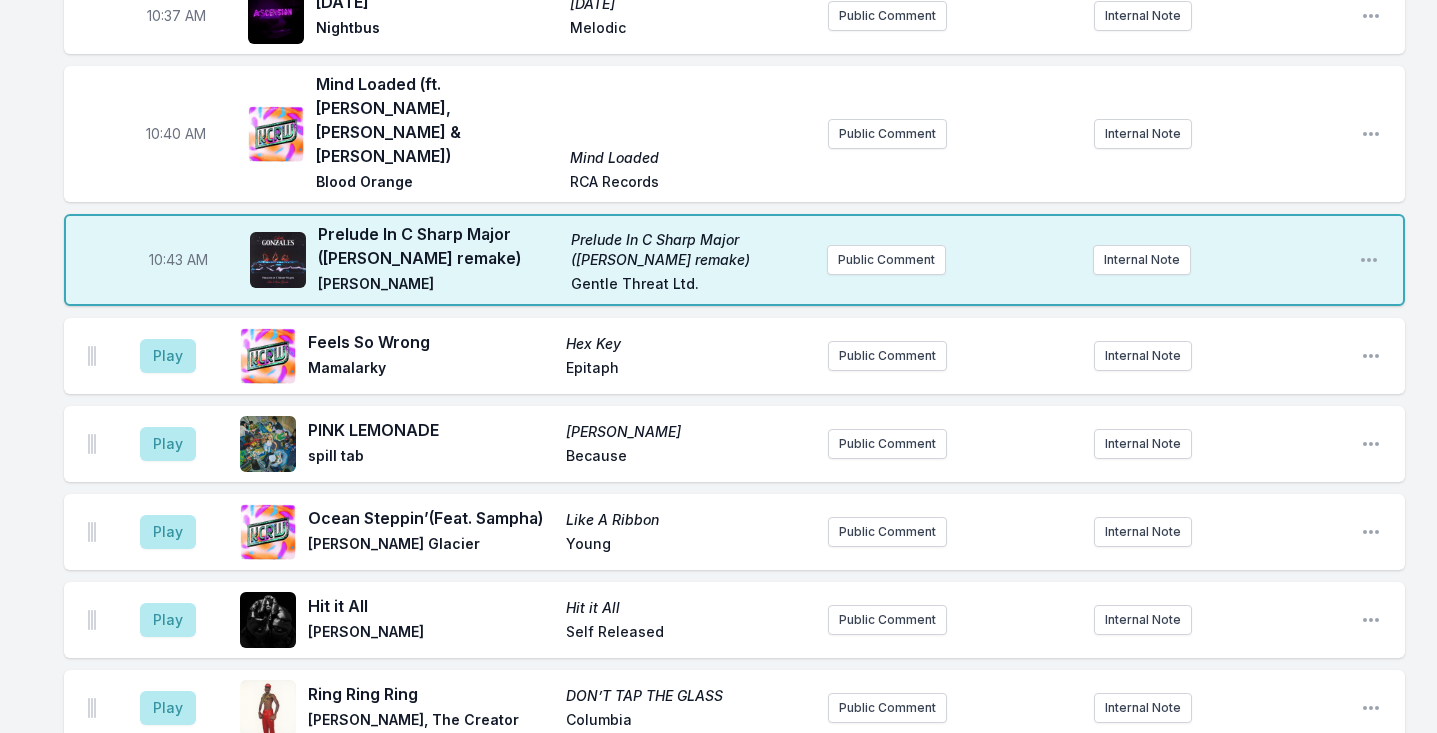 scroll, scrollTop: 2988, scrollLeft: 0, axis: vertical 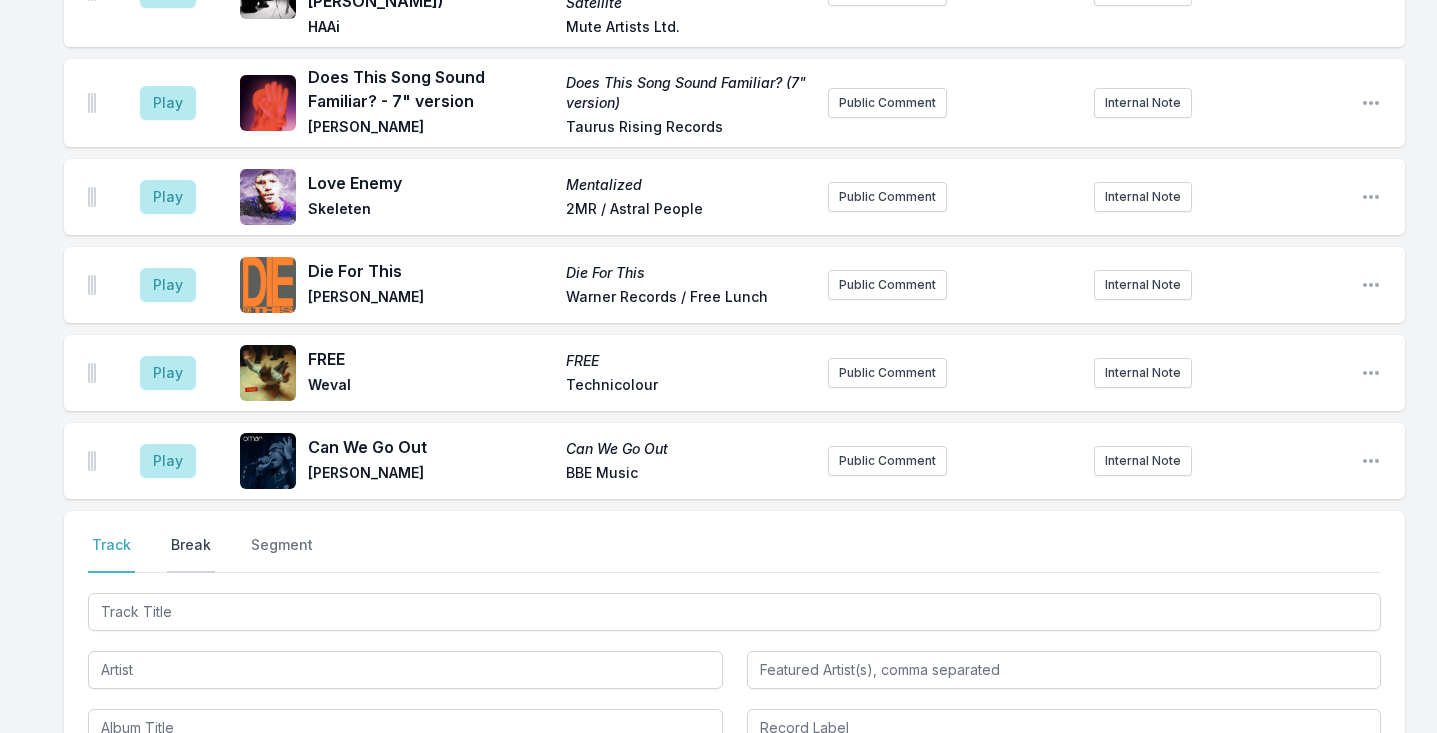 click on "Break" at bounding box center [191, 554] 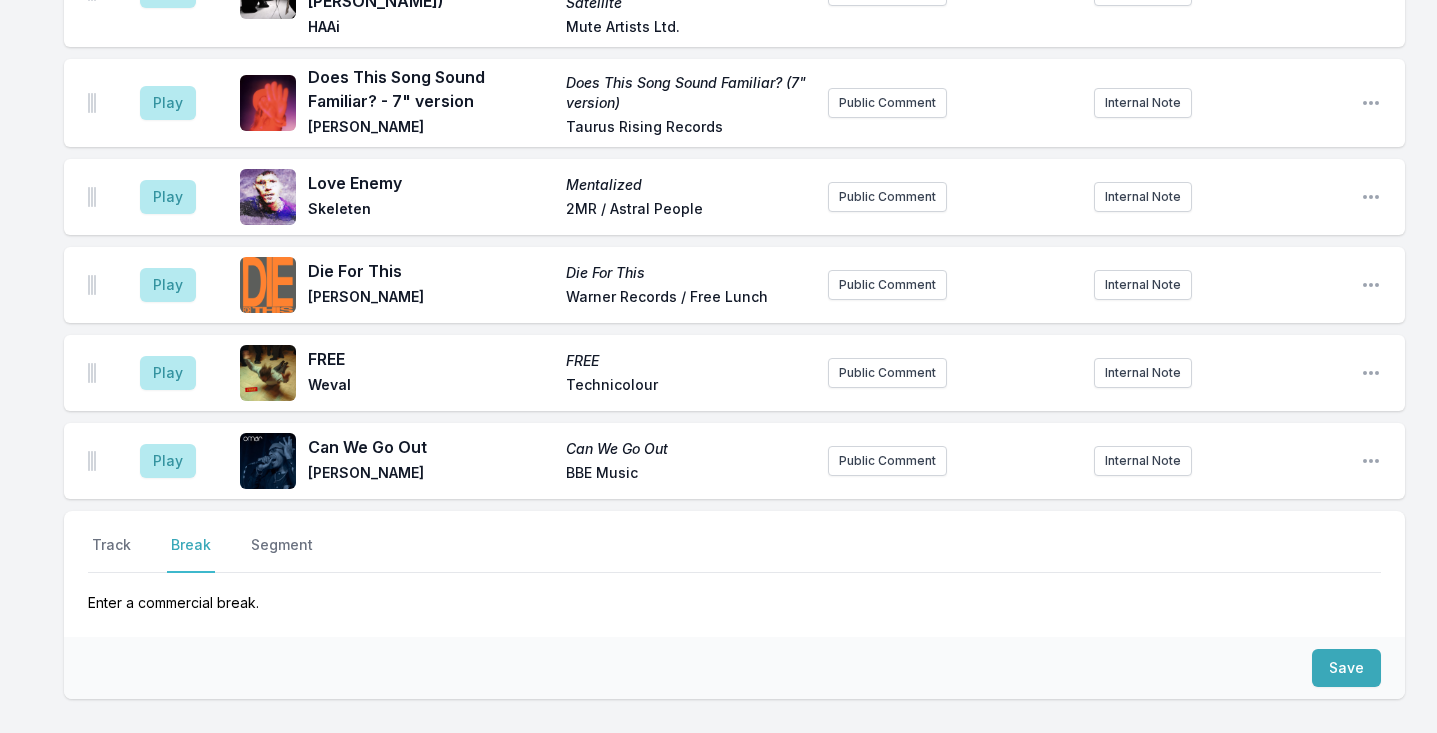 scroll, scrollTop: 5131, scrollLeft: 0, axis: vertical 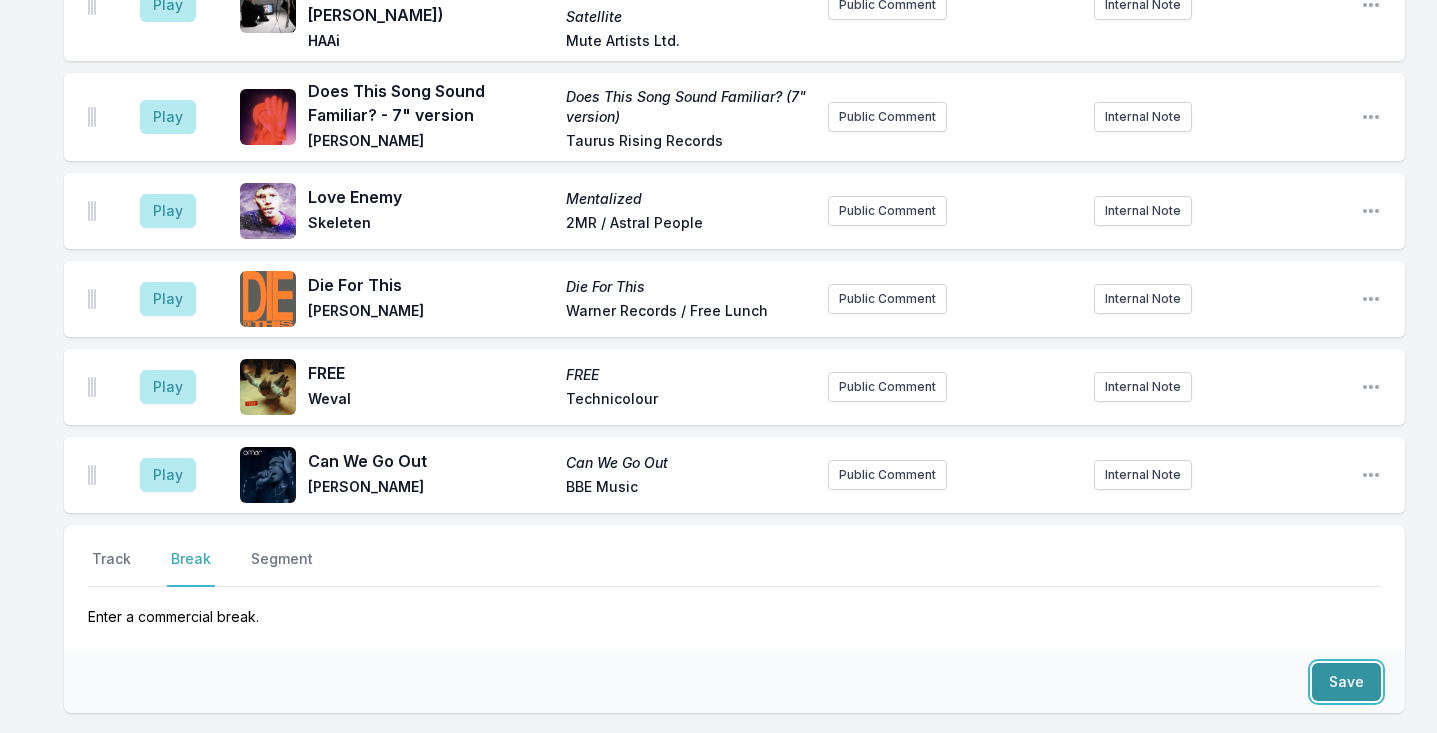 click on "Save" at bounding box center [1346, 682] 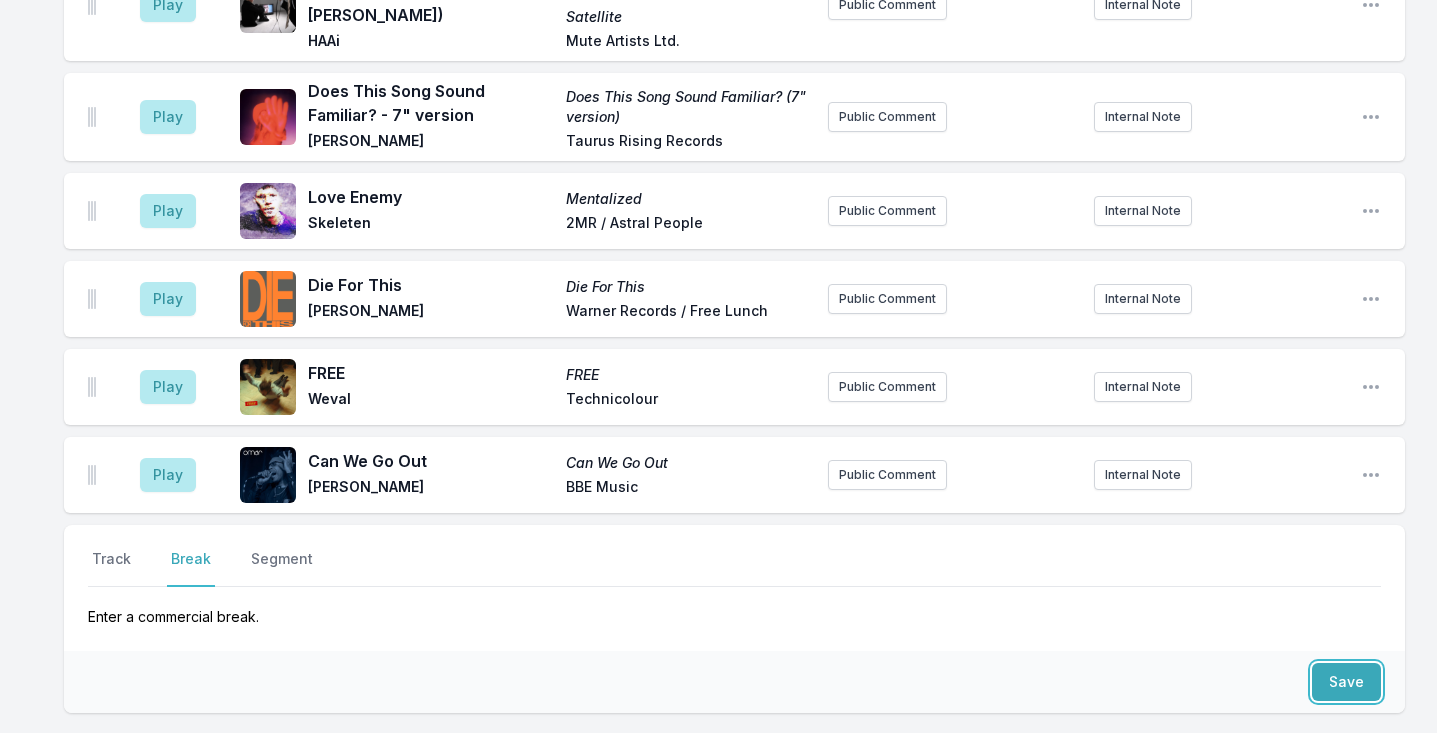 scroll, scrollTop: 5207, scrollLeft: 0, axis: vertical 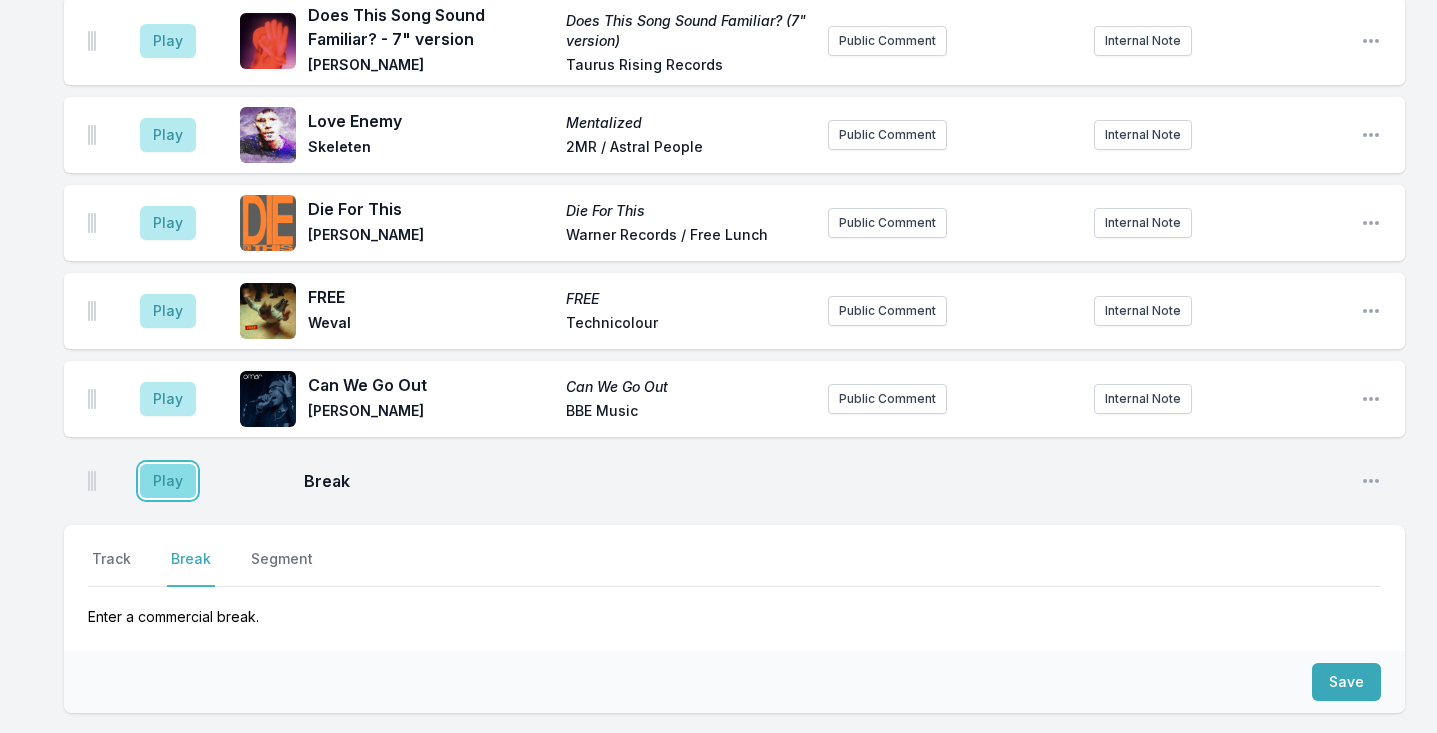 click on "Play" at bounding box center (168, 481) 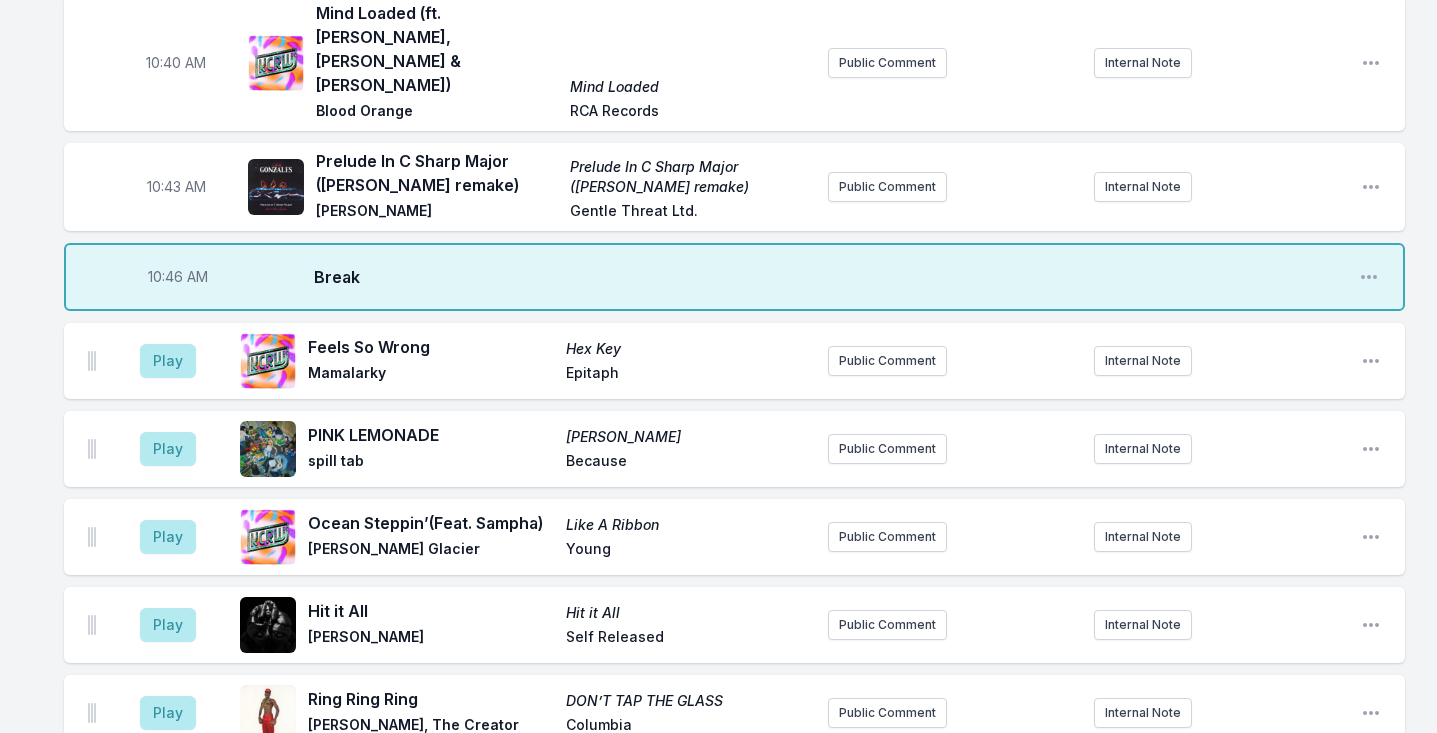 scroll, scrollTop: 3057, scrollLeft: 0, axis: vertical 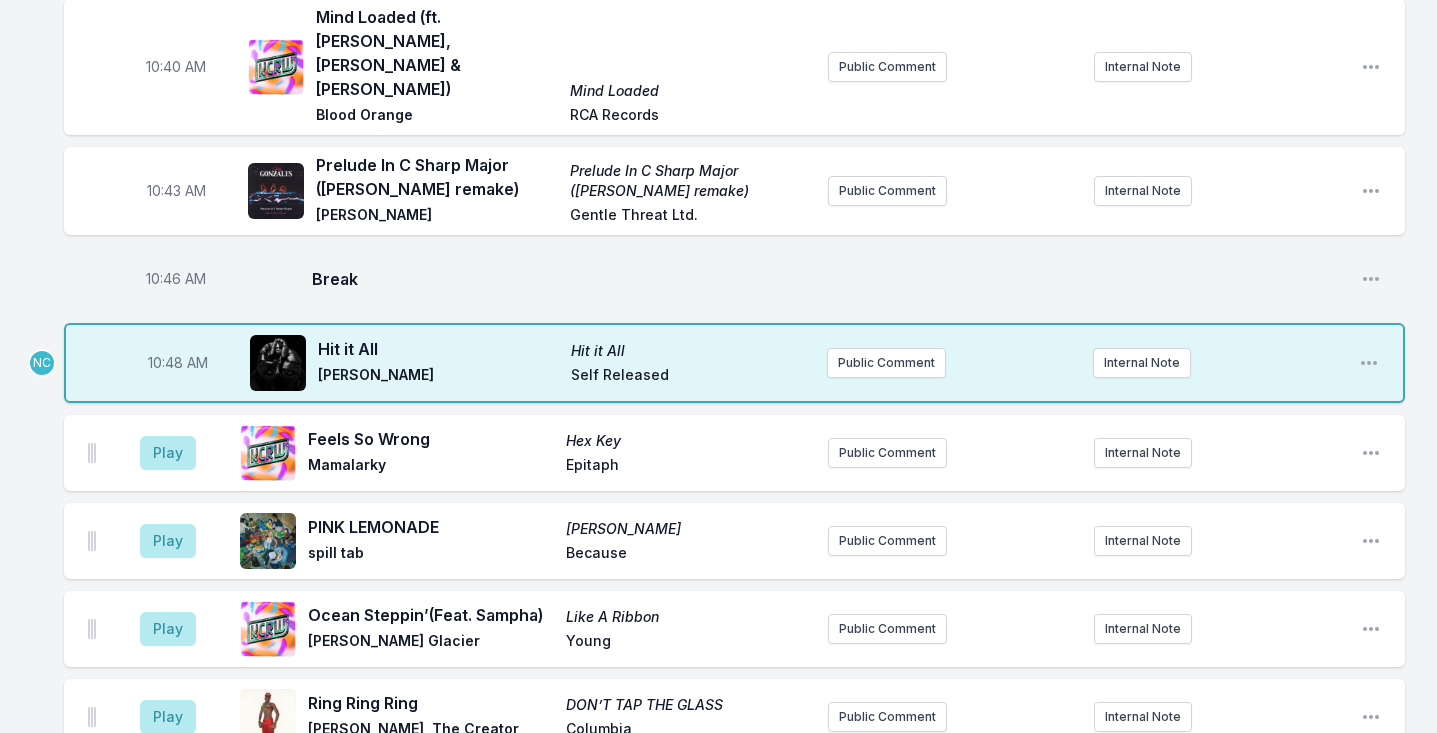click on "9:05 AM Dog Years Earthstar Mountain [PERSON_NAME] Congrats / [PERSON_NAME] Live at [GEOGRAPHIC_DATA] tonight! "Earthstar Mountain" is a love letter to the Catskills where [PERSON_NAME] lives but [PERSON_NAME], a love letter to the interconnectedness of all; in her past, present, future and alternative selves, in her friends––here and gone––and in the mountain that peers through her windows.  ﻿ Internal Note Open playlist item options Live at [GEOGRAPHIC_DATA] tonight! "Earthstar Mountain" is a love letter to the Catskills where [PERSON_NAME] lives but [PERSON_NAME], a love letter to the interconnectedness of all; in her past, present, future and alternative selves, in her friends––here and gone––and in the mountain that peers through her windows.  9:09 AM Swimmers Swimmers Zero 7 feat. [PERSON_NAME] Make Records Public Comment Internal Note Open playlist item options 9:13 AM Things I’ve Been Telling Myself for Years Audio Vertigo Elbow Polydor/Geffen Public Comment Internal Note Open playlist item options 9:16 AM Reply Me (Don't Deny Me) ﻿" at bounding box center [734, -1197] 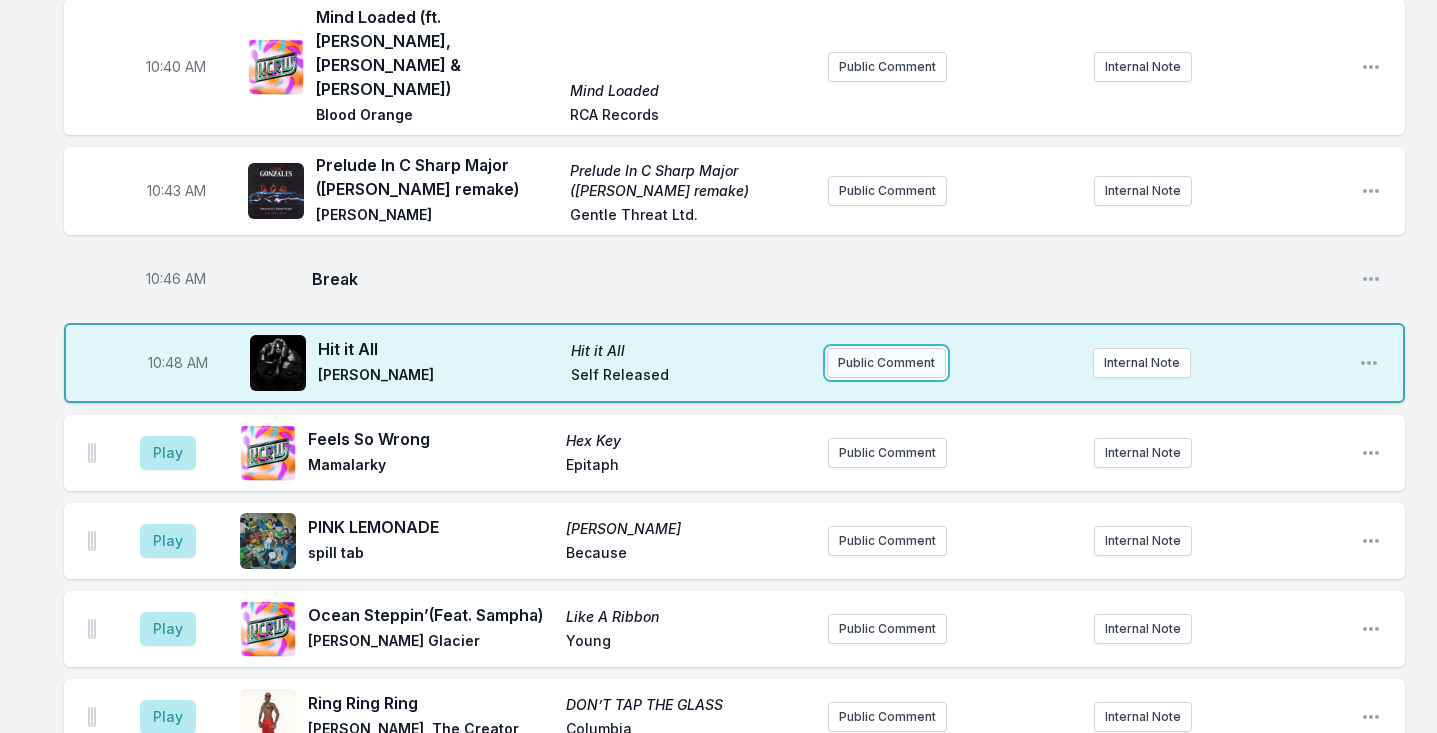 click on "Public Comment" at bounding box center [886, 363] 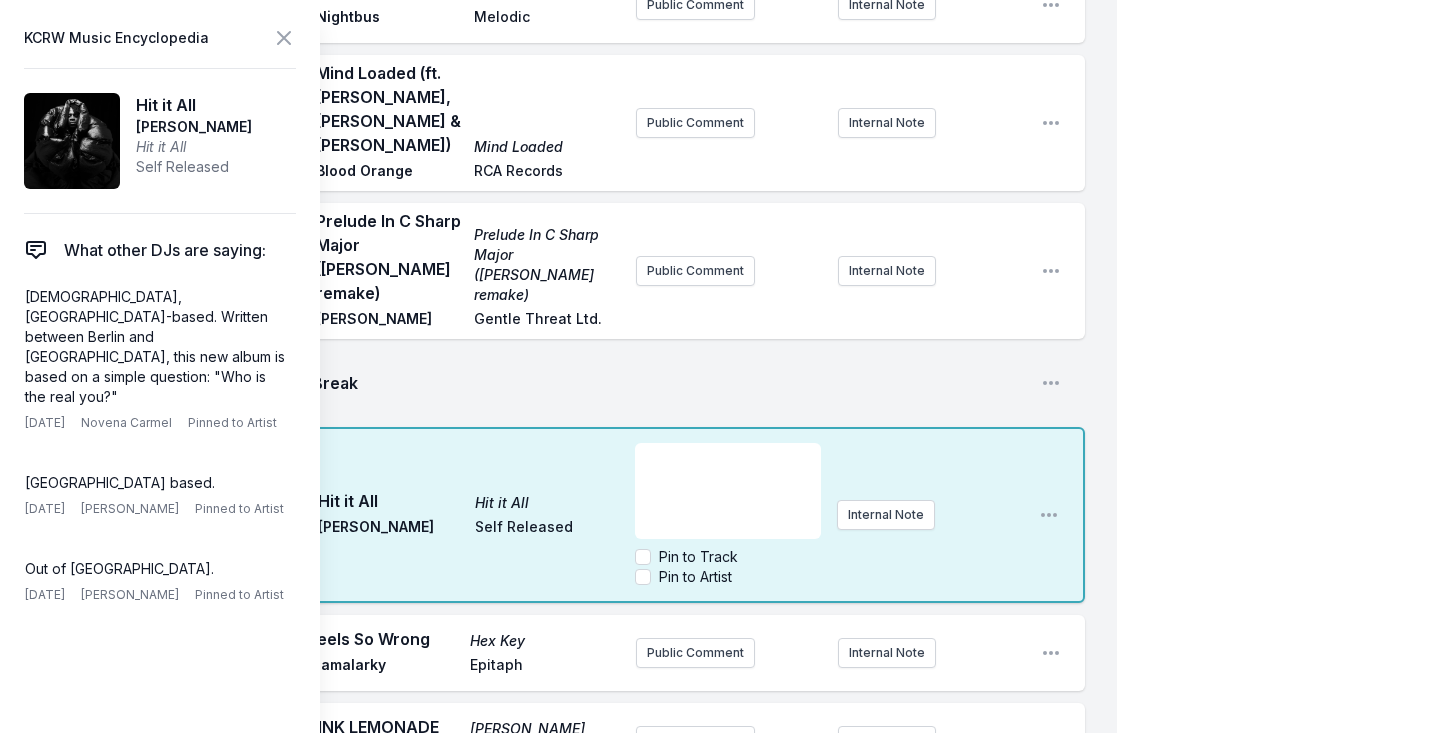 scroll, scrollTop: 3522, scrollLeft: 0, axis: vertical 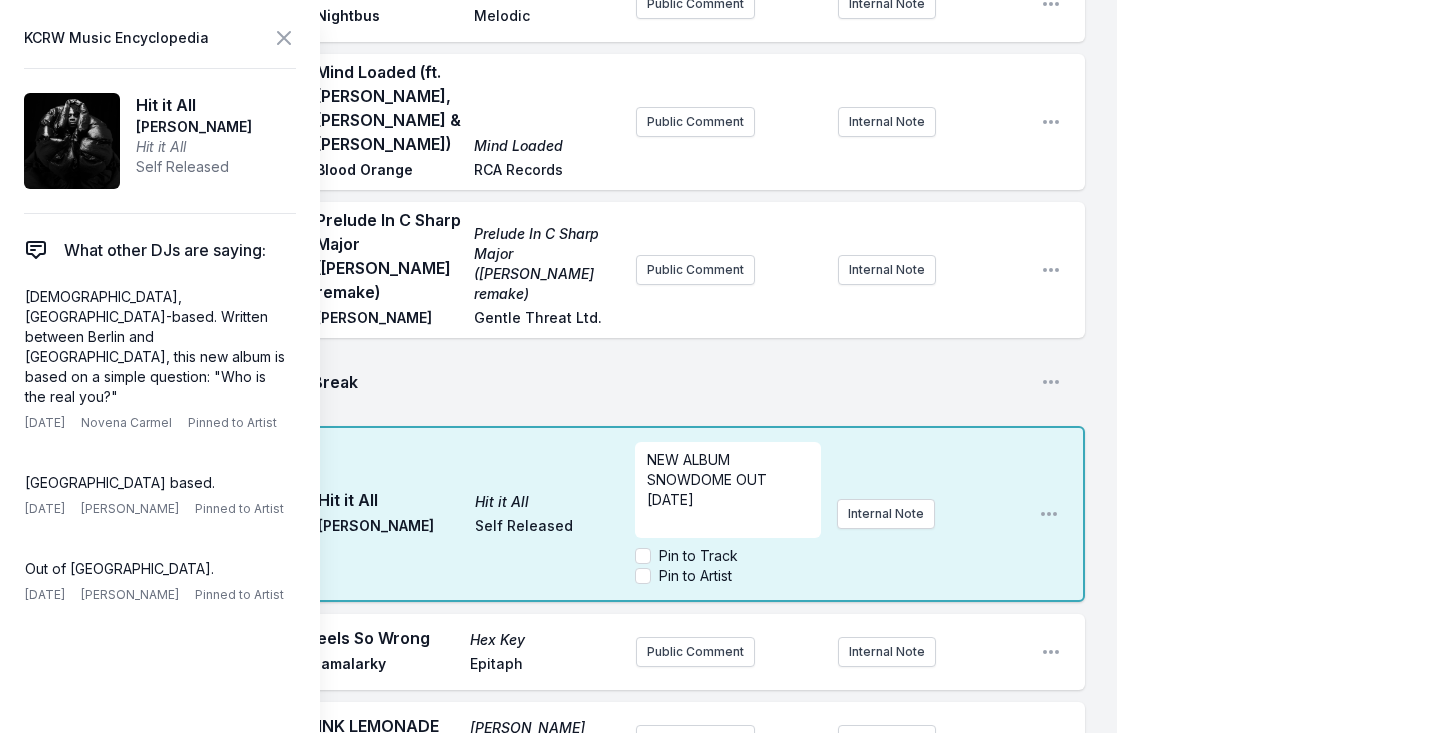 click on "10:48 AM Hit it All Hit it All [PERSON_NAME] Self Released NEW ALBUM SNOWDOME OUT [DATE] ﻿ Pin to Track Pin to Artist Internal Note Open playlist item options" at bounding box center (574, 514) 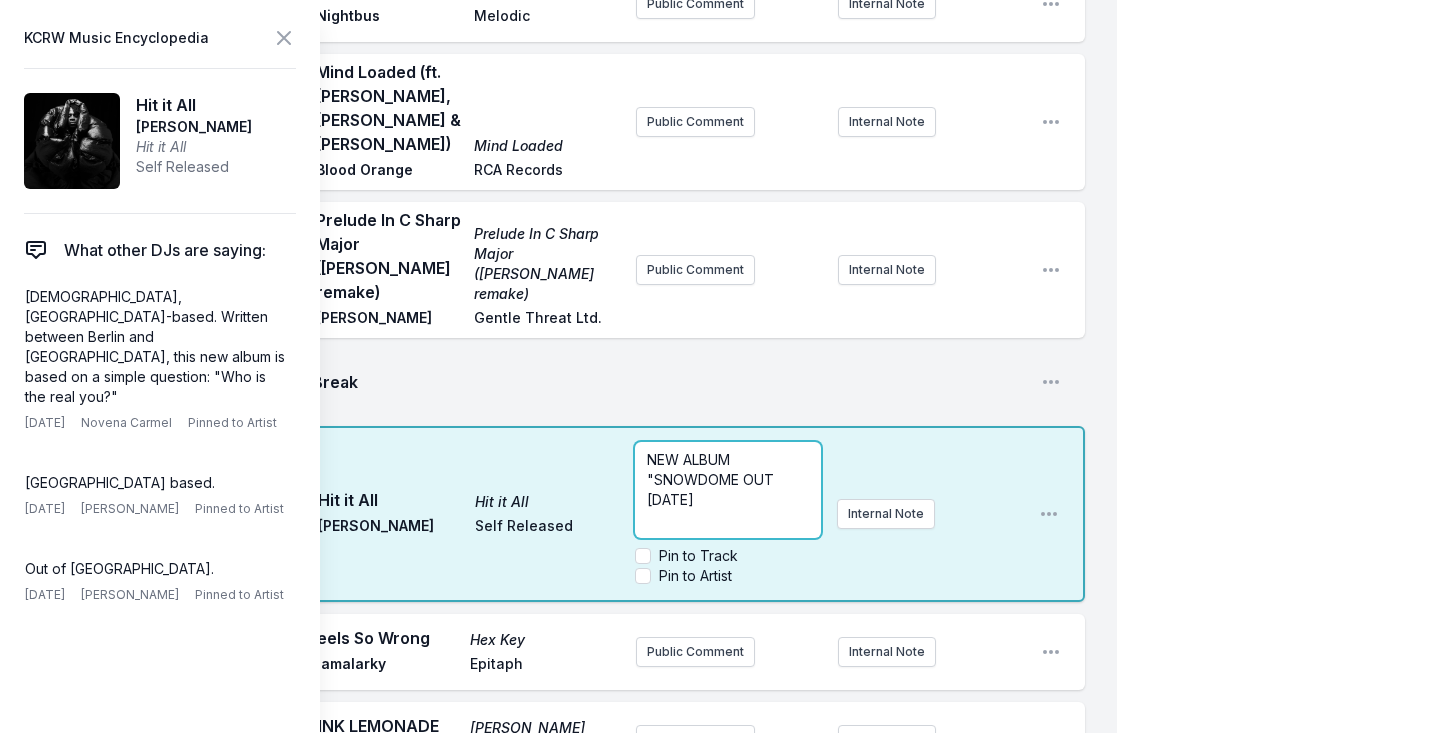 click on "NEW ALBUM "SNOWDOME OUT [DATE]" at bounding box center (712, 479) 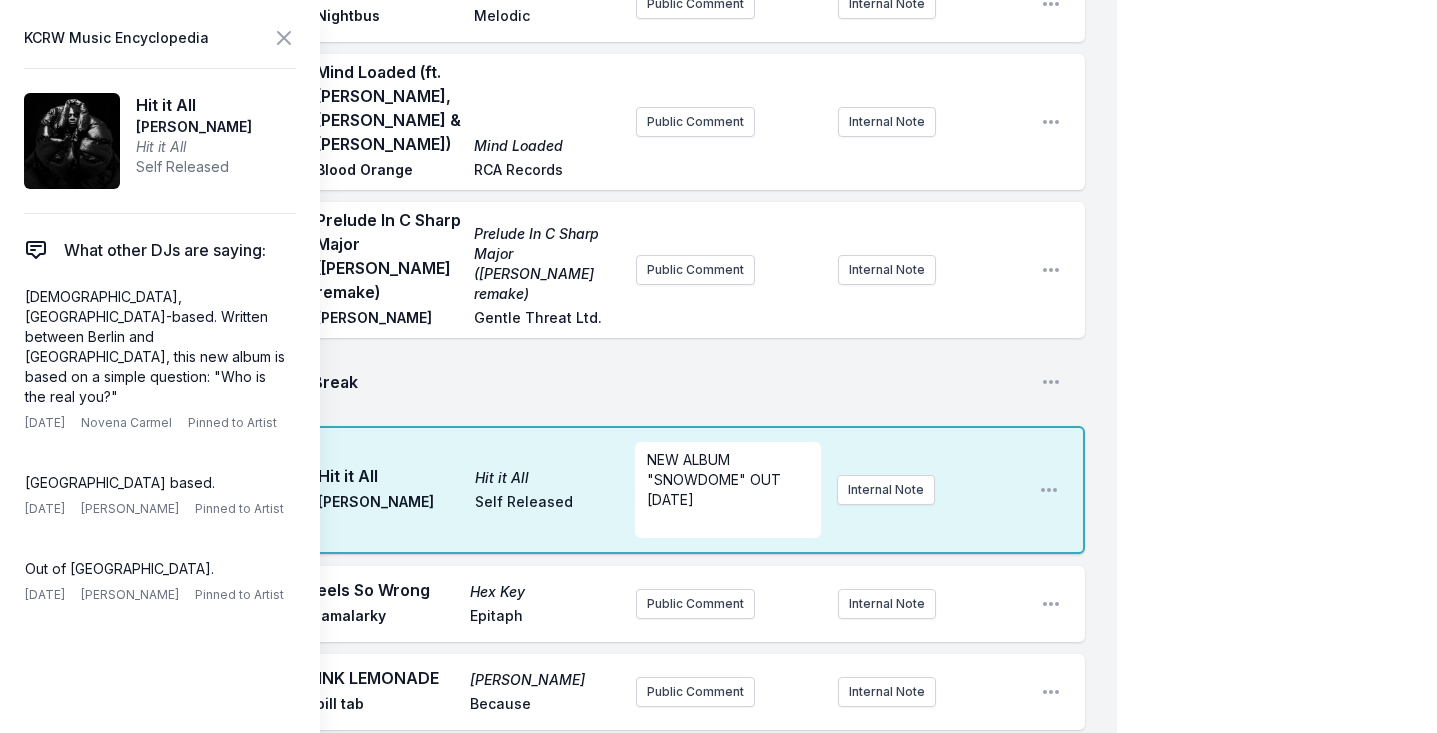 click on "Hit it All Hit it All [PERSON_NAME] Self Released" at bounding box center (468, 490) 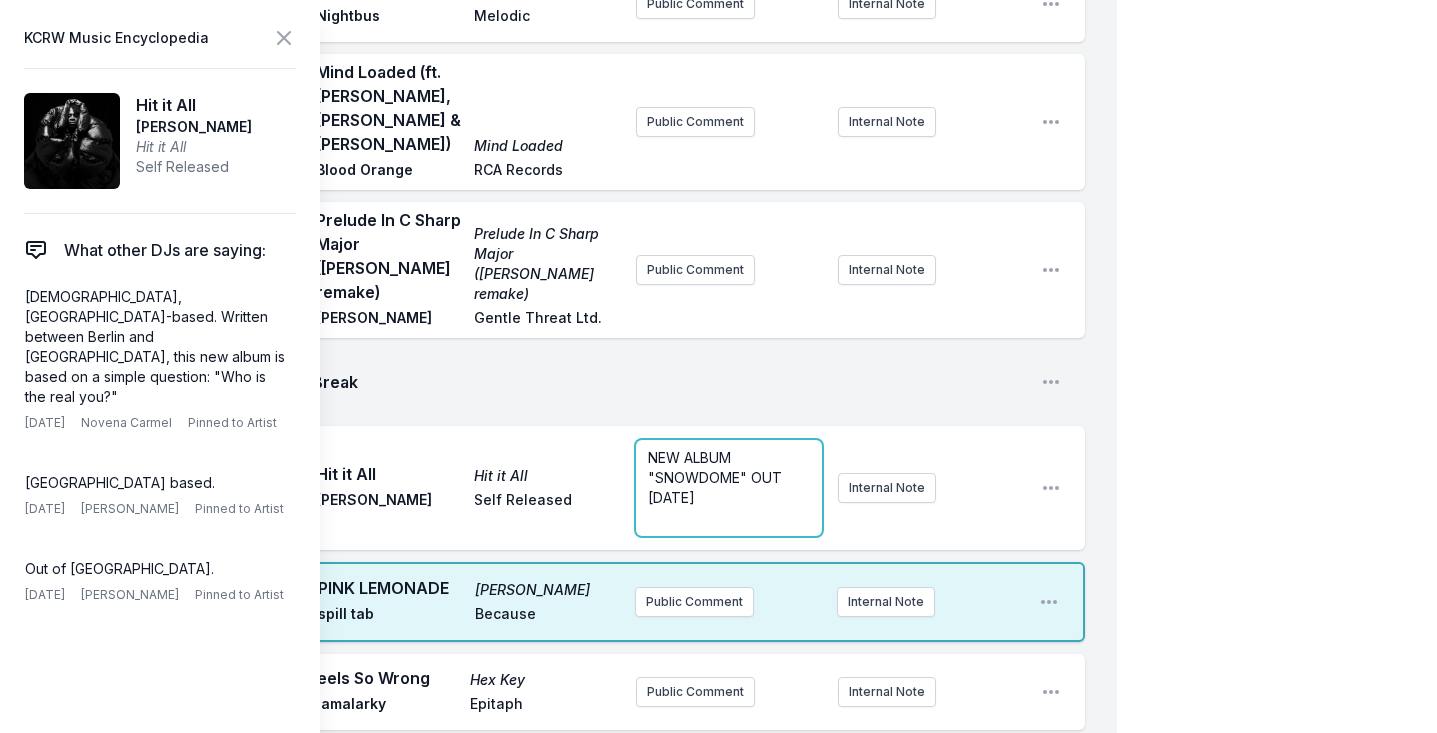 click on "NEW ALBUM "SNOWDOME" OUT [DATE]" at bounding box center [729, 478] 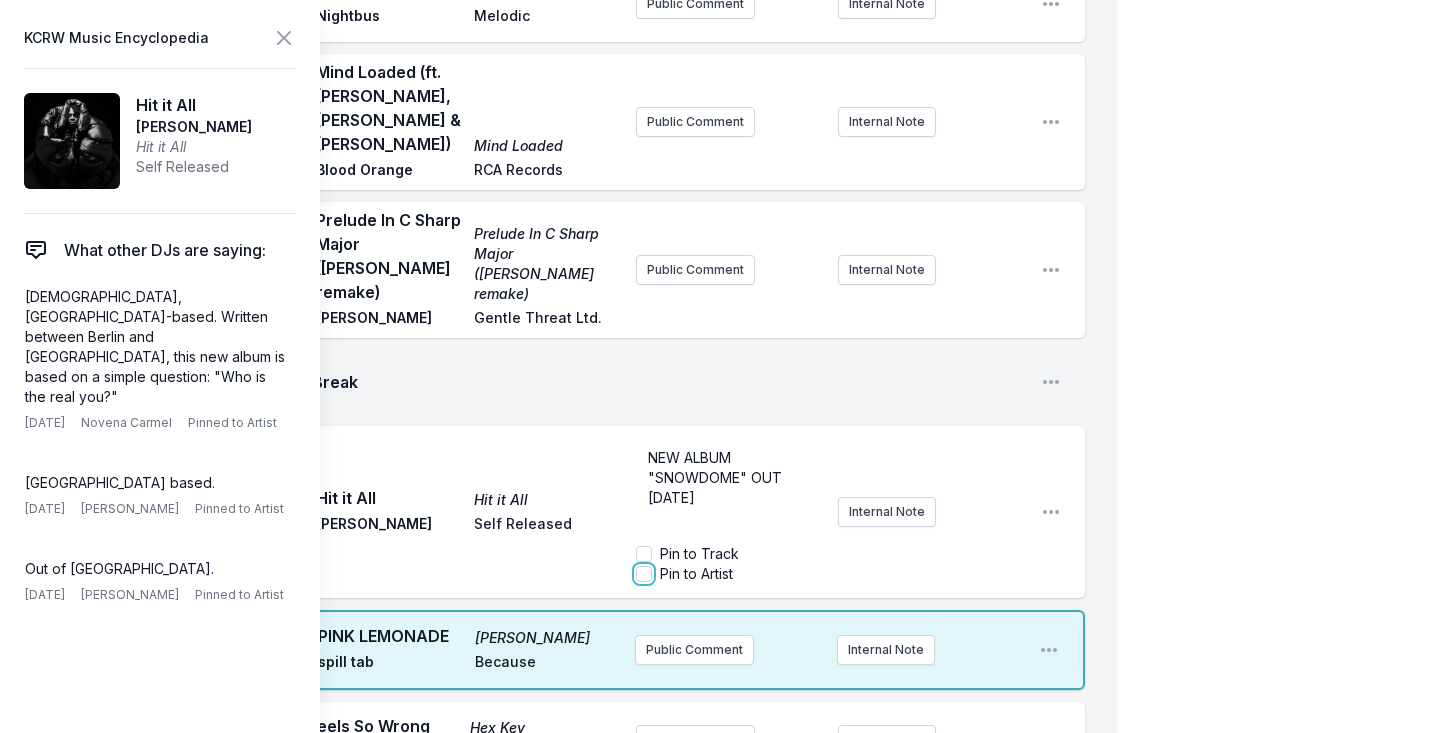 click on "Pin to Artist" at bounding box center [644, 574] 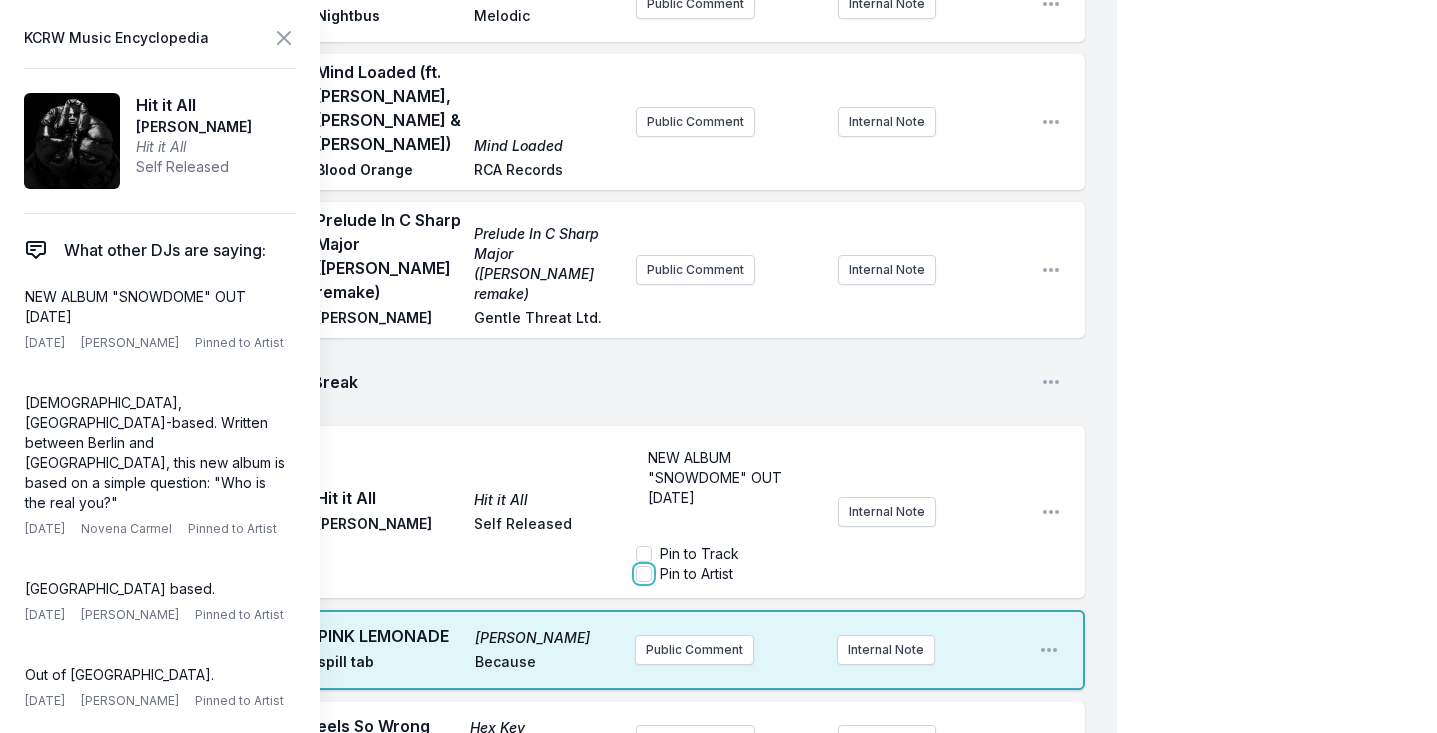 checkbox on "true" 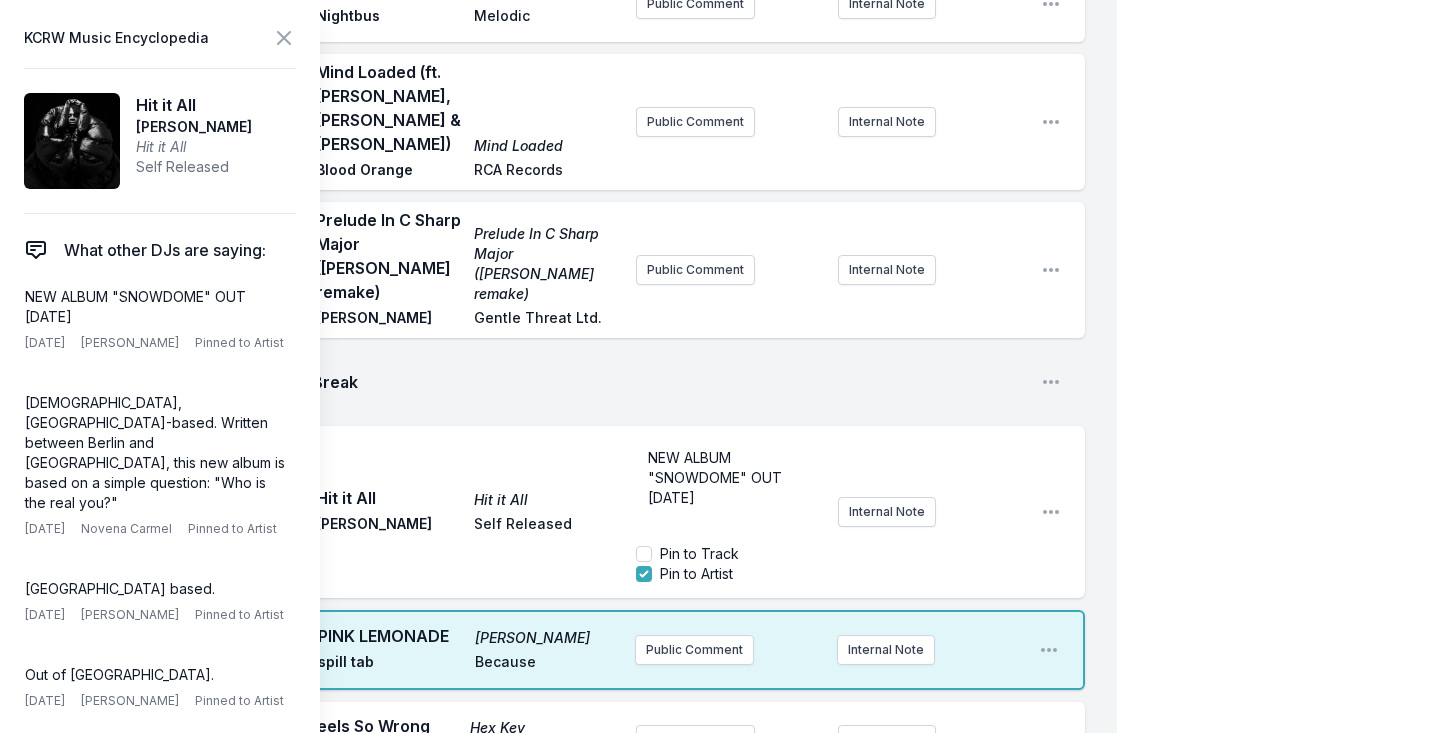click on "10:48 AM Hit it All Hit it All [PERSON_NAME] Self Released NEW ALBUM "SNOWDOME" OUT [DATE] ﻿ Pin to Track Pin to Artist Internal Note Open playlist item options" at bounding box center [574, 512] 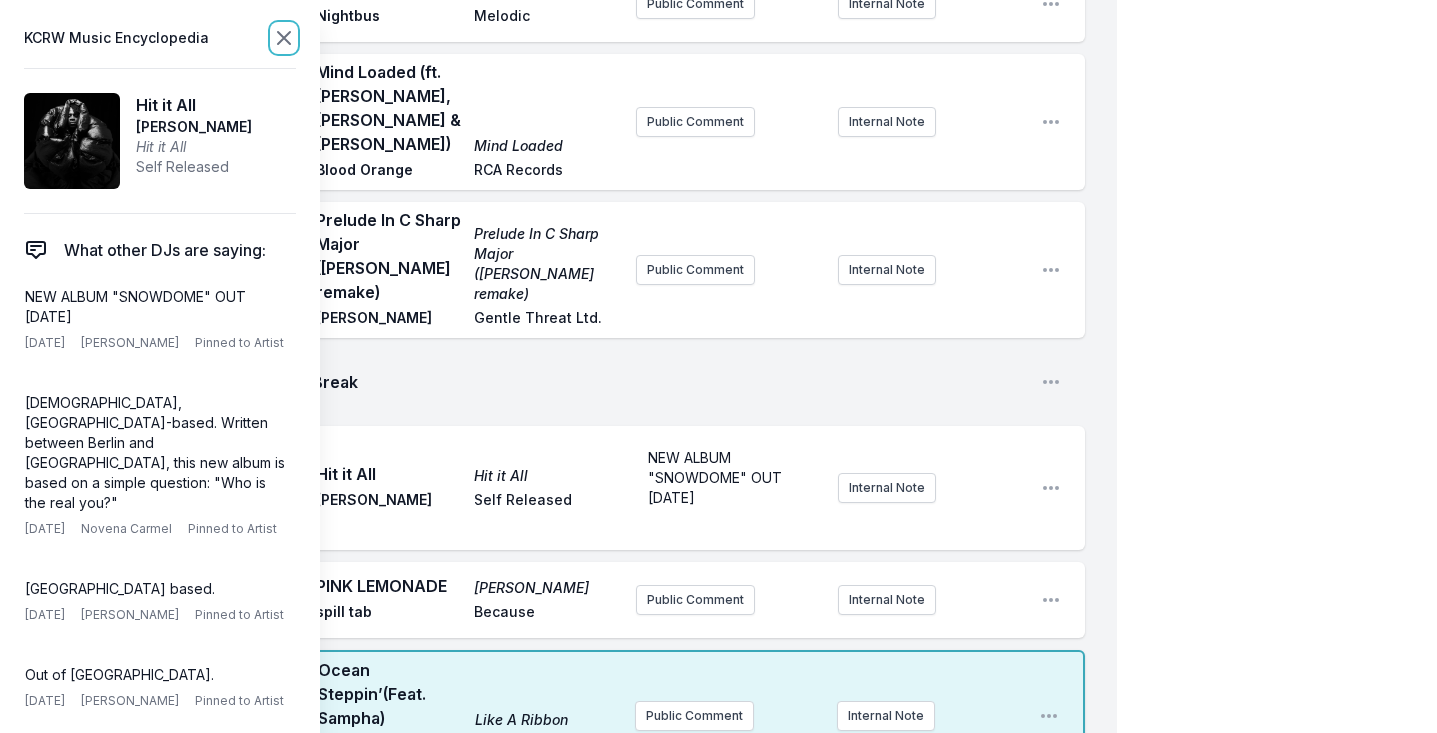 click 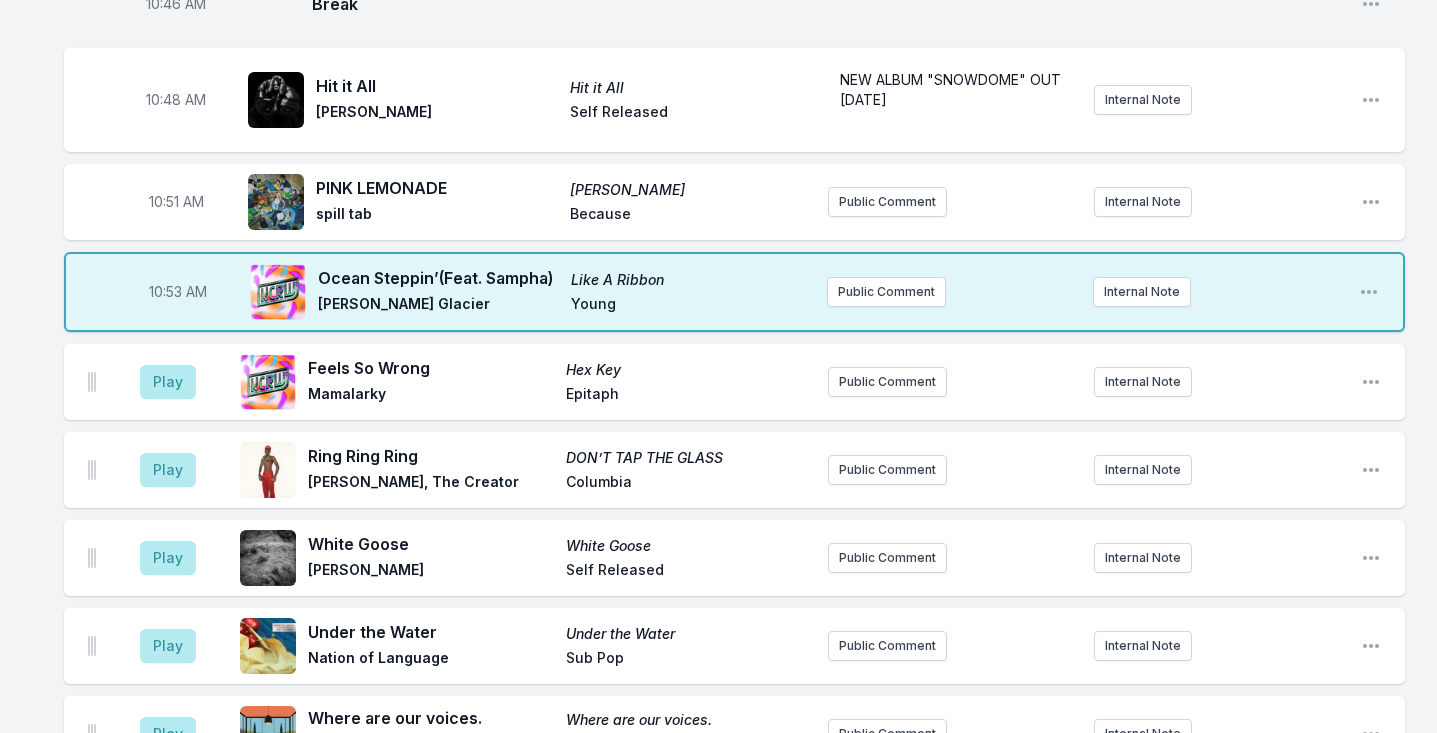 scroll, scrollTop: 3320, scrollLeft: 0, axis: vertical 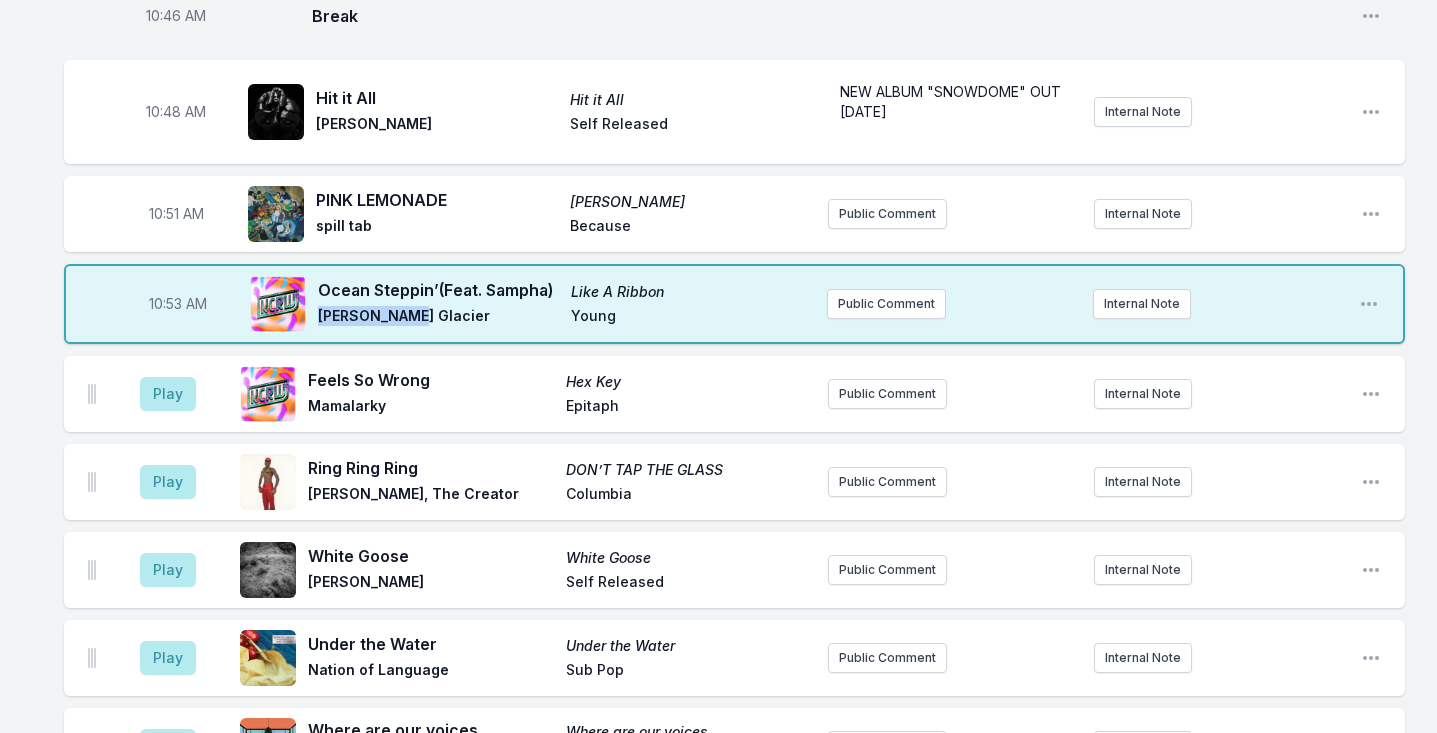 drag, startPoint x: 400, startPoint y: 171, endPoint x: 318, endPoint y: 179, distance: 82.38932 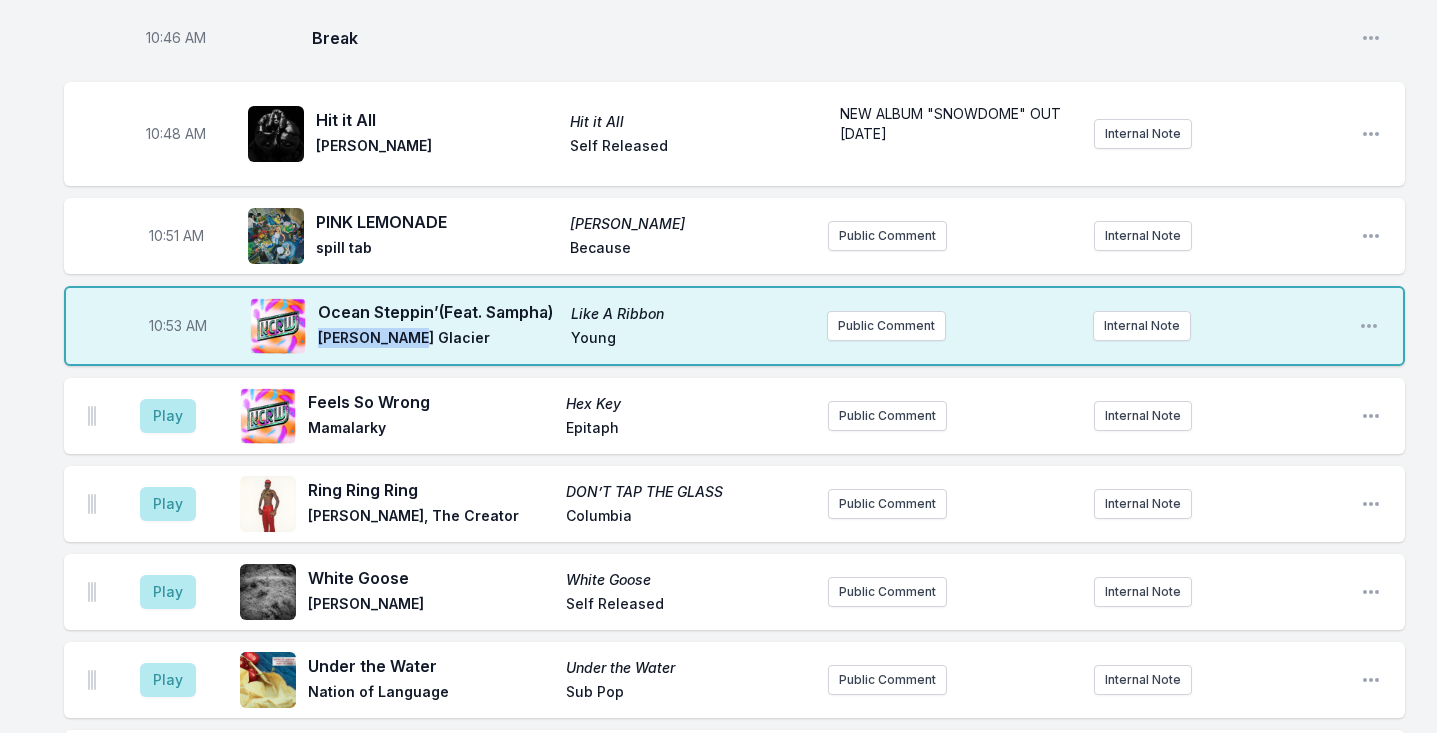 scroll, scrollTop: 3294, scrollLeft: 0, axis: vertical 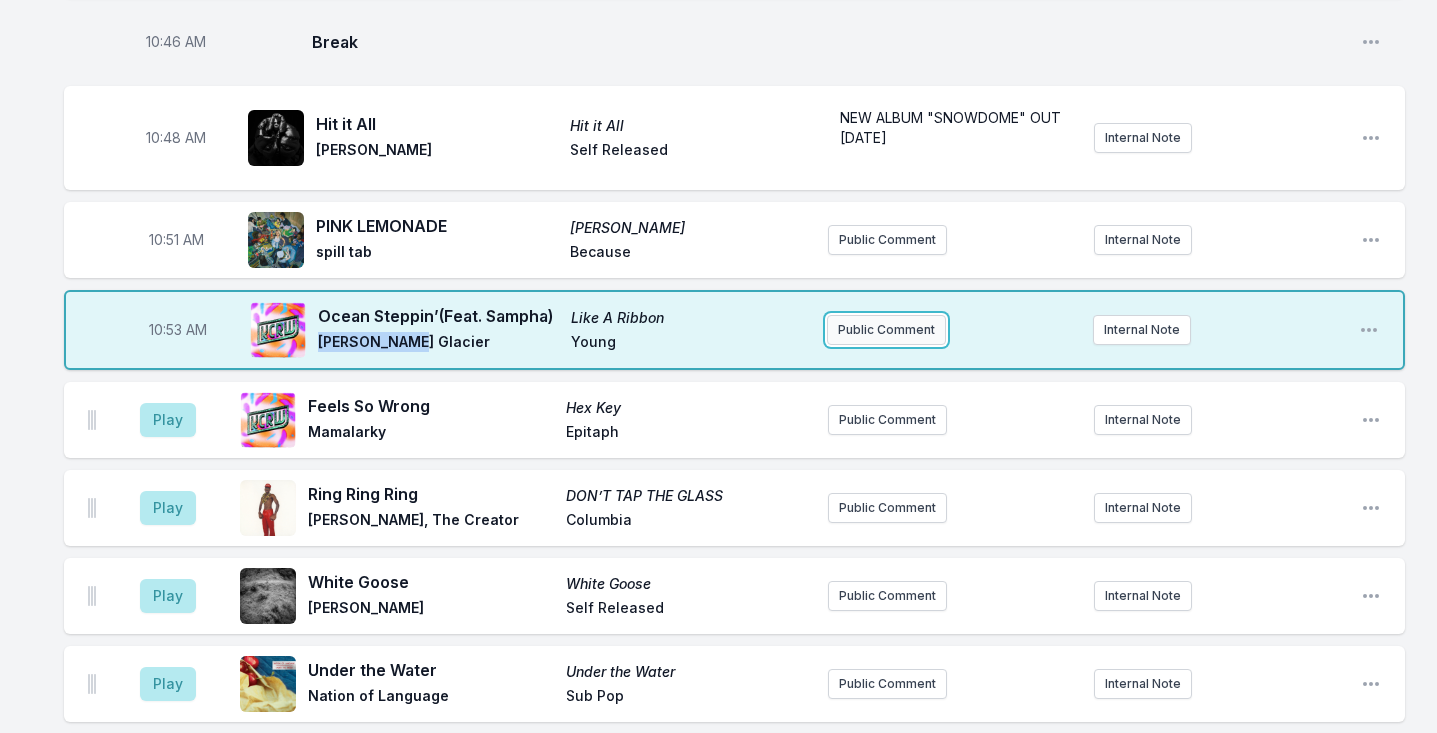 click on "Public Comment" at bounding box center (886, 330) 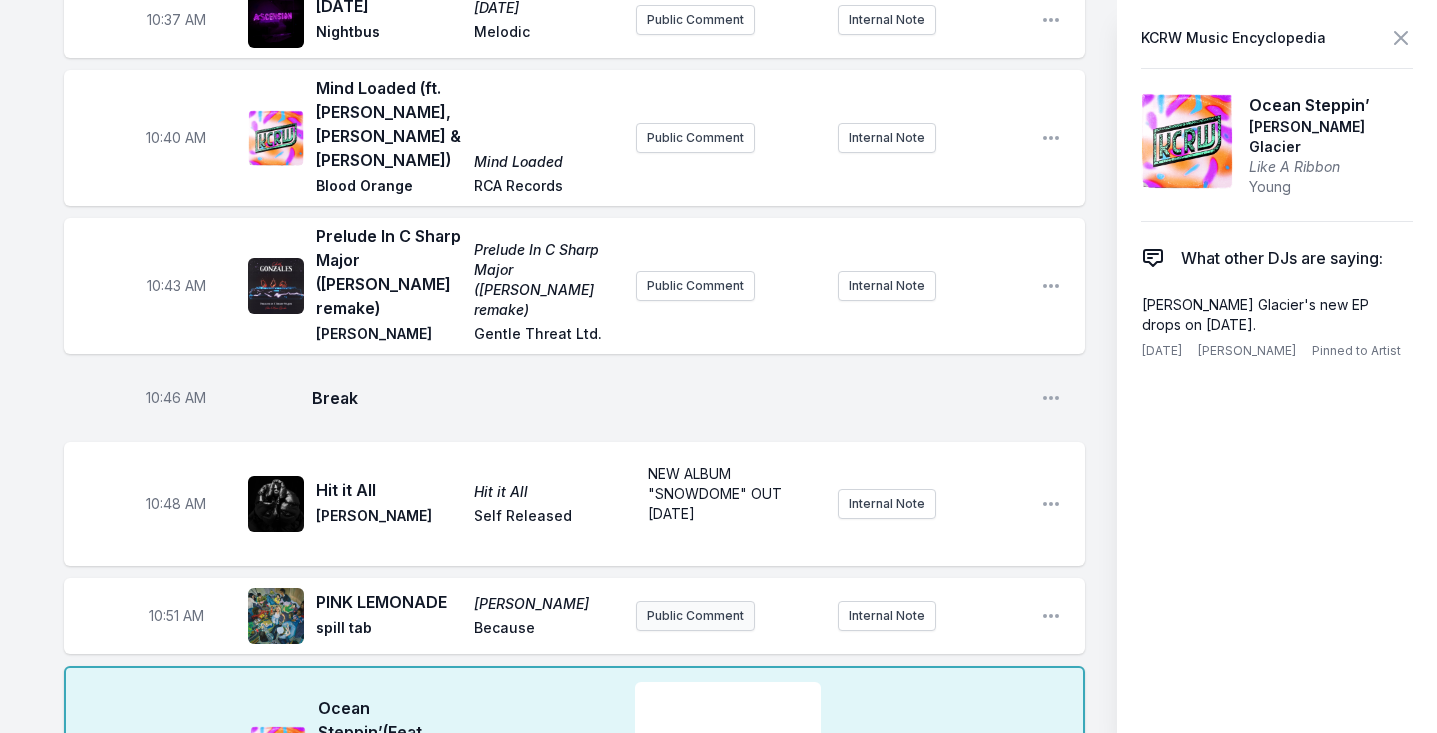scroll, scrollTop: 3511, scrollLeft: 0, axis: vertical 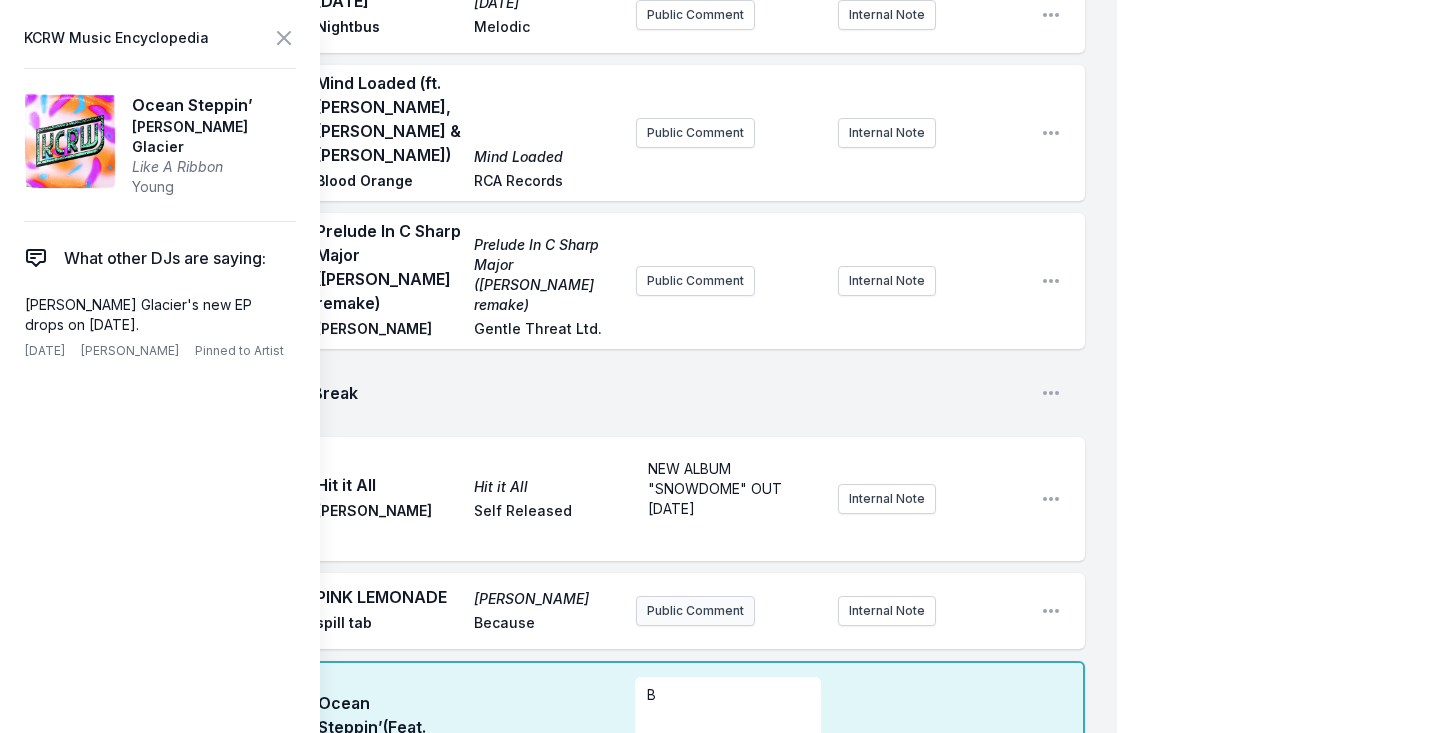 type 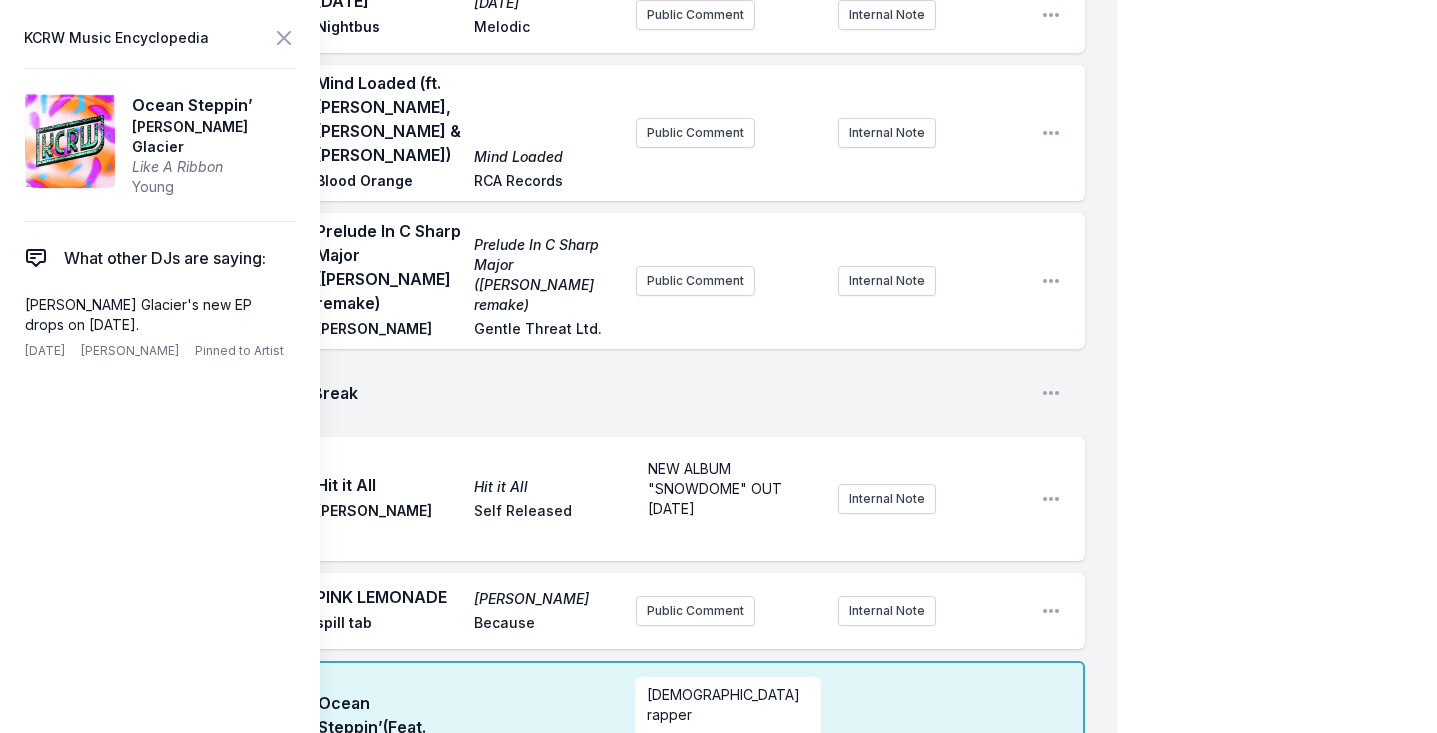 click on "My Playlist KCRW Playlist Directory Reports AC NC User Guide Report Bug Sign out Morning Becomes Eclectic Live Novena Carmel Simulcast [DATE] 9:00 AM - 12:00 PM Edit Open options View Missing Data Some of your tracks are missing record label information. This info helps artists get paid! It needs to be filled out within 24 hours of showtime. 9:05 AM Dog Years Earthstar Mountain [PERSON_NAME] Congrats / [PERSON_NAME] Live at [GEOGRAPHIC_DATA] tonight! "Earthstar Mountain" is a love letter to the Catskills where [PERSON_NAME] lives but [PERSON_NAME], a love letter to the interconnectedness of all; in her past, present, future and alternative selves, in her friends––here and gone––and in the mountain that peers through her windows.  ﻿ Internal Note Open playlist item options 9:09 AM Swimmers Swimmers Zero 7 feat. [PERSON_NAME] Make Records Public Comment Internal Note Open playlist item options 9:13 AM Things I’ve Been Telling Myself for Years Audio Vertigo Elbow Polydor/Geffen Public Comment Internal Note 9:16 AM Non Delux" at bounding box center [718, 47] 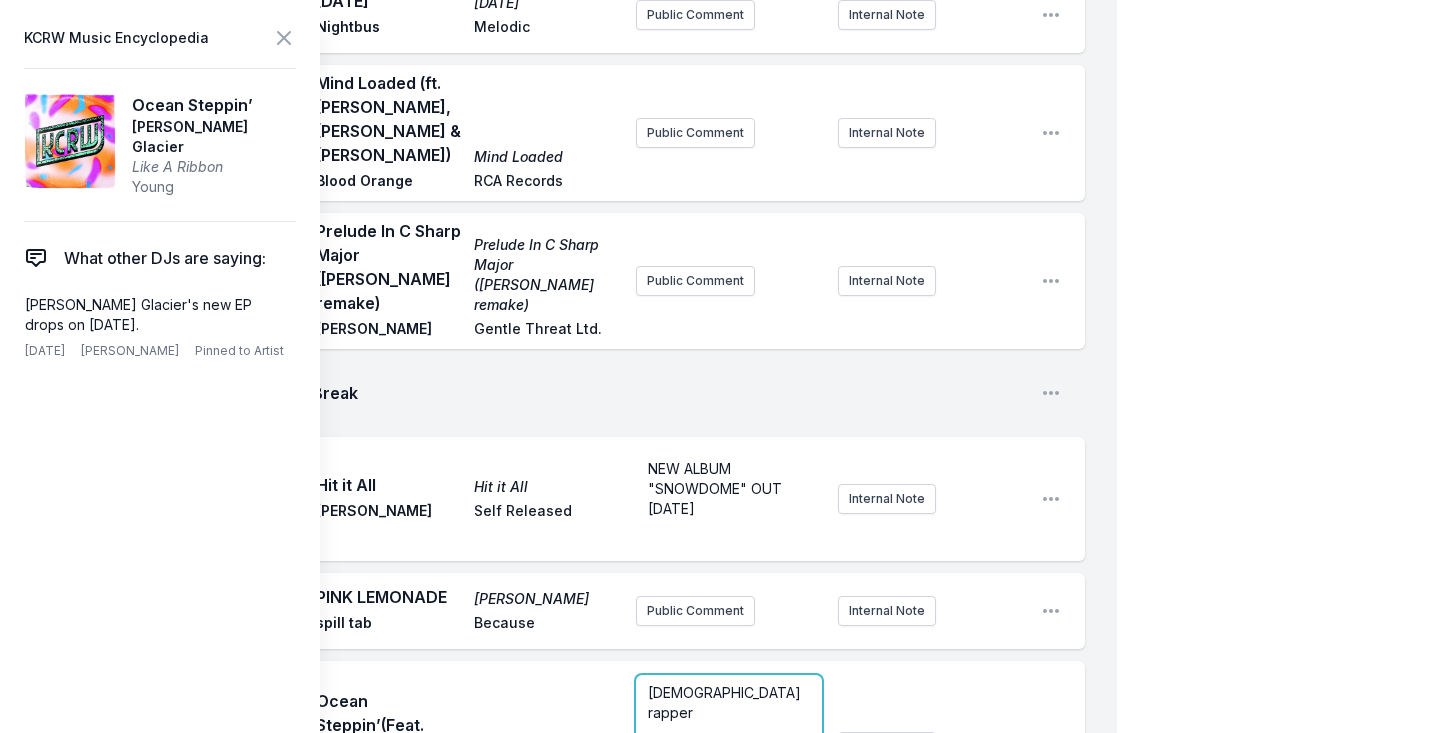 click on "[DEMOGRAPHIC_DATA] rapper" at bounding box center (729, 723) 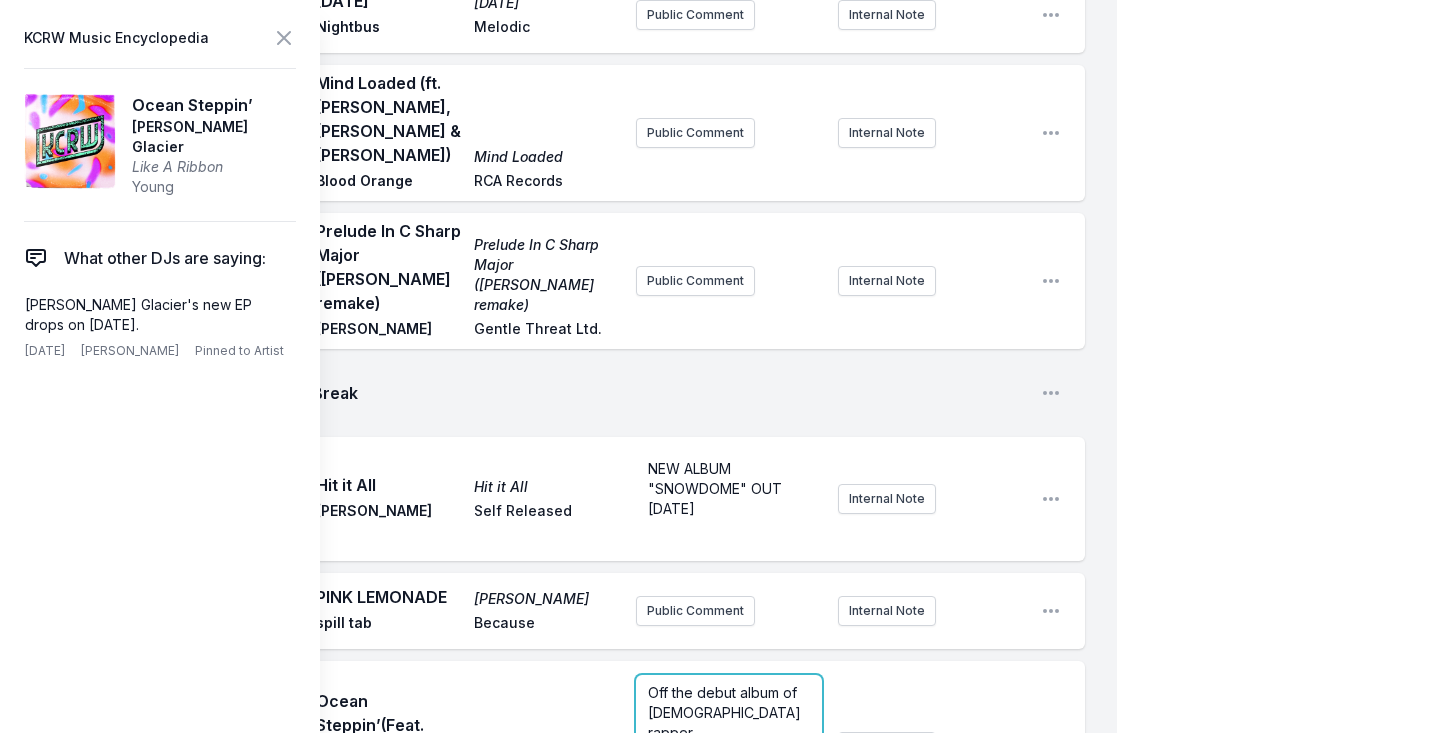 click on "Off the debut album of [DEMOGRAPHIC_DATA] rapper" at bounding box center [729, 713] 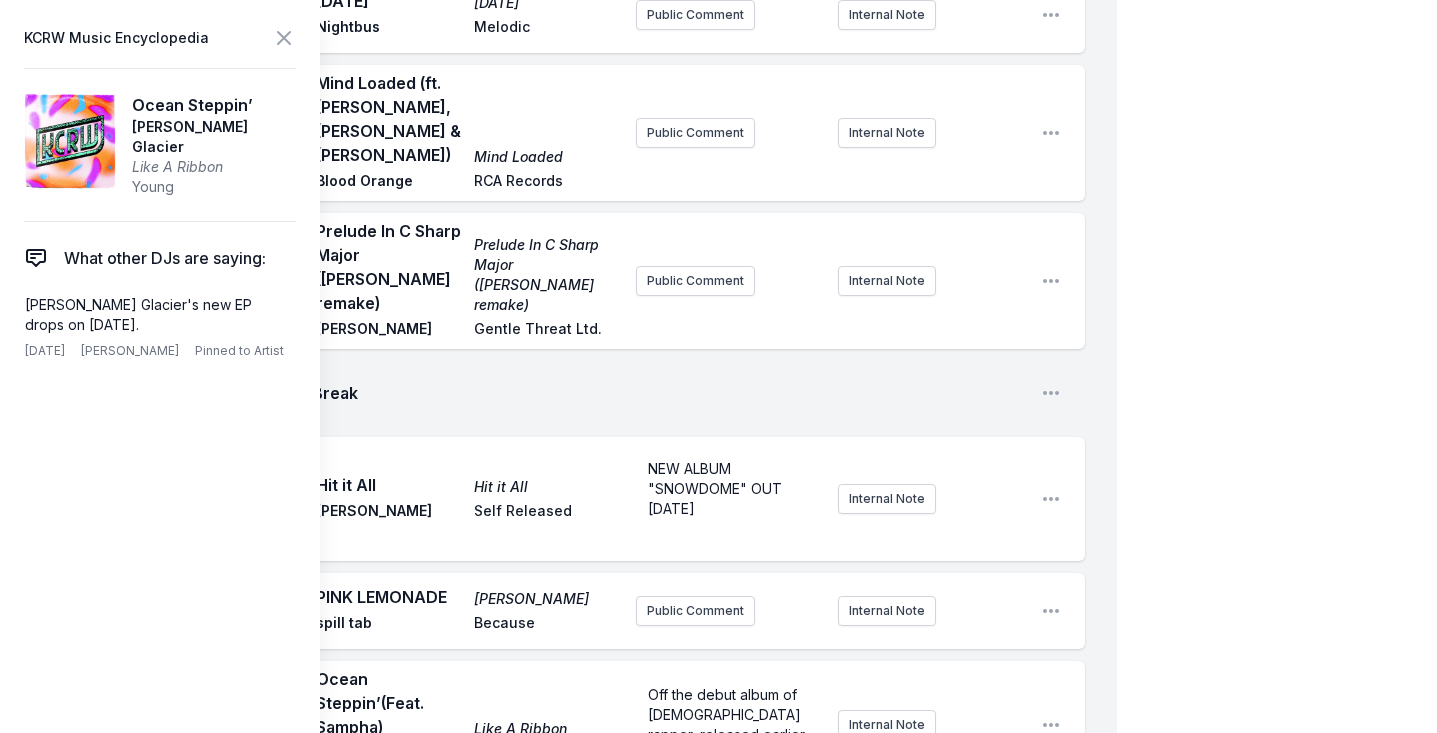 click on "My Playlist KCRW Playlist Directory Reports AC NC User Guide Report Bug Sign out Morning Becomes Eclectic Live Novena Carmel Simulcast [DATE] 9:00 AM - 12:00 PM Edit Open options View Missing Data Some of your tracks are missing record label information. This info helps artists get paid! It needs to be filled out within 24 hours of showtime. 9:05 AM Dog Years Earthstar Mountain [PERSON_NAME] Congrats / [PERSON_NAME] Live at [GEOGRAPHIC_DATA] tonight! "Earthstar Mountain" is a love letter to the Catskills where [PERSON_NAME] lives but [PERSON_NAME], a love letter to the interconnectedness of all; in her past, present, future and alternative selves, in her friends––here and gone––and in the mountain that peers through her windows.  ﻿ Internal Note Open playlist item options 9:09 AM Swimmers Swimmers Zero 7 feat. [PERSON_NAME] Make Records Public Comment Internal Note Open playlist item options 9:13 AM Things I’ve Been Telling Myself for Years Audio Vertigo Elbow Polydor/Geffen Public Comment Internal Note 9:16 AM Non Delux" at bounding box center (718, 37) 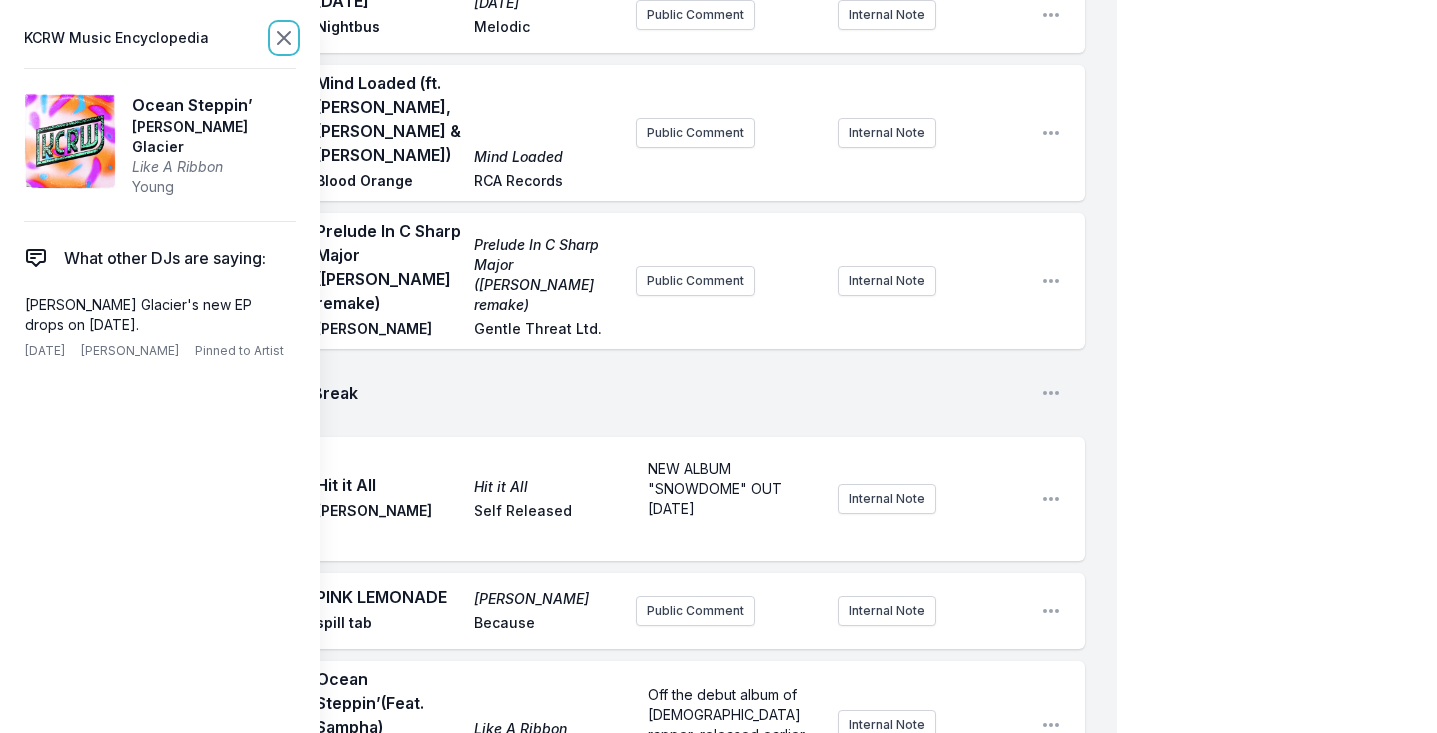 click 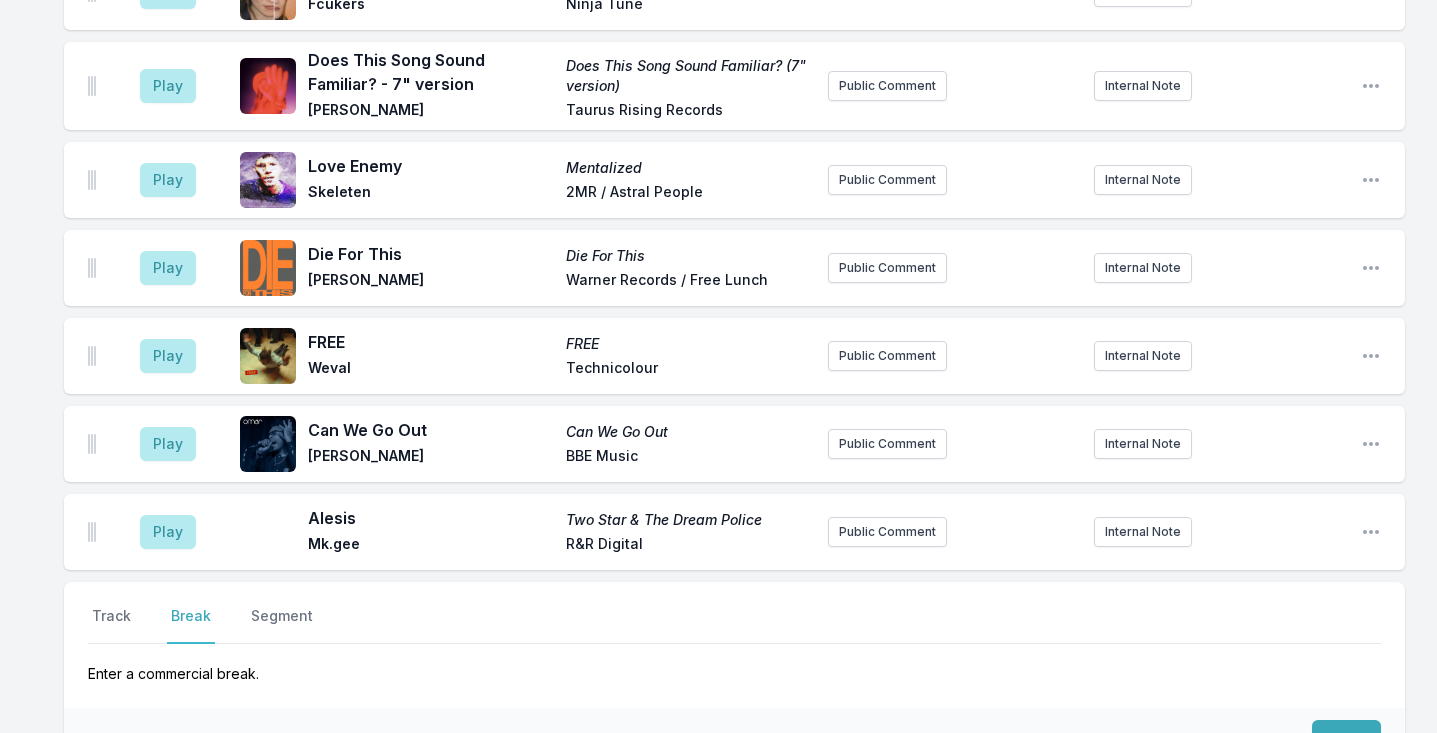 scroll, scrollTop: 5331, scrollLeft: 0, axis: vertical 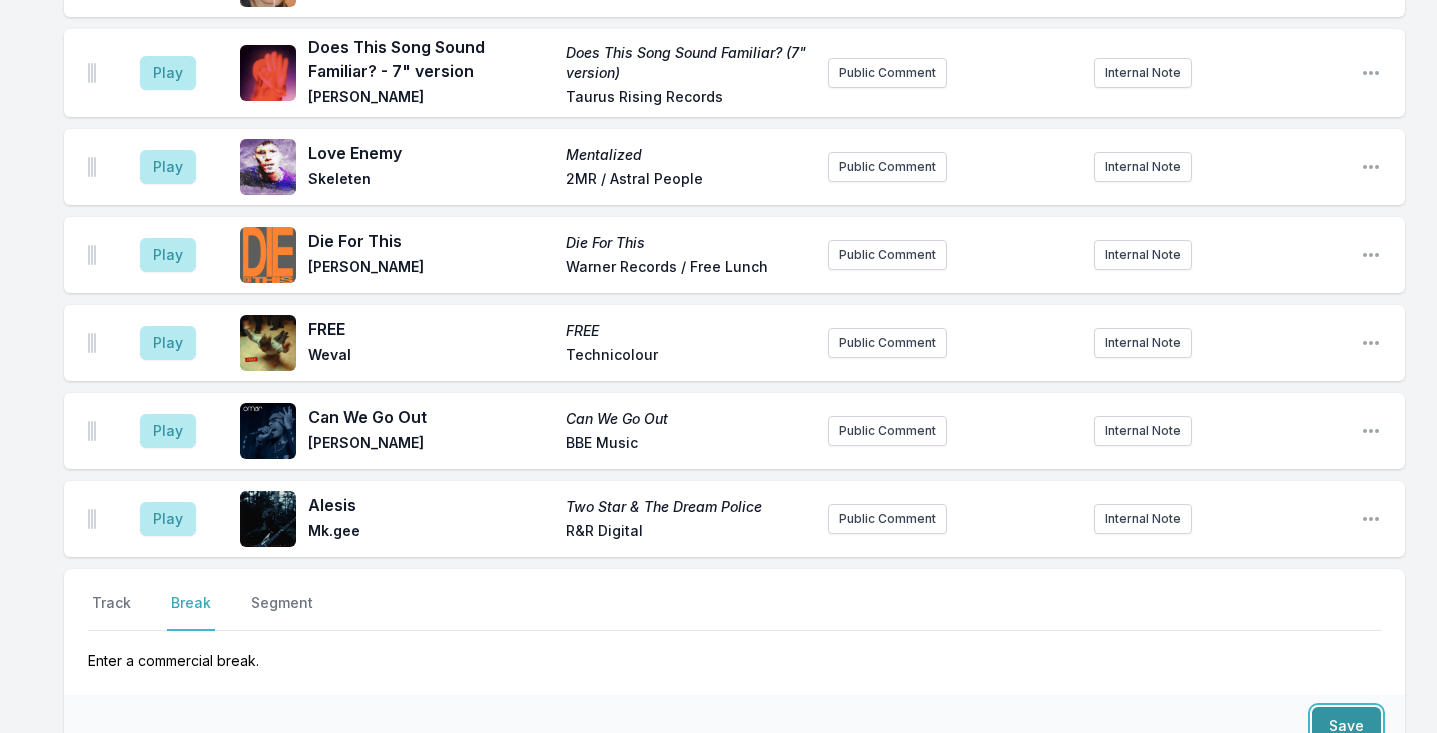 click on "Save" at bounding box center [1346, 726] 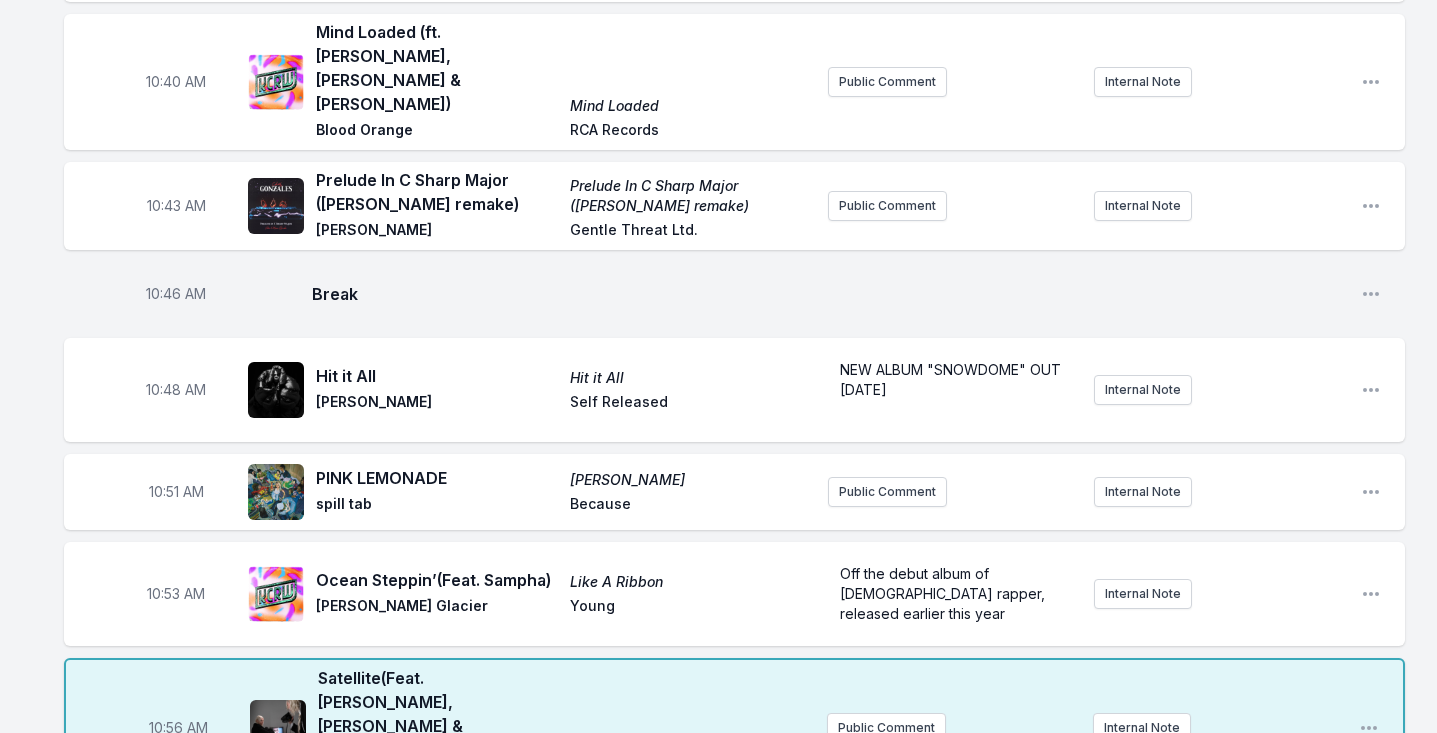 scroll, scrollTop: 2909, scrollLeft: 0, axis: vertical 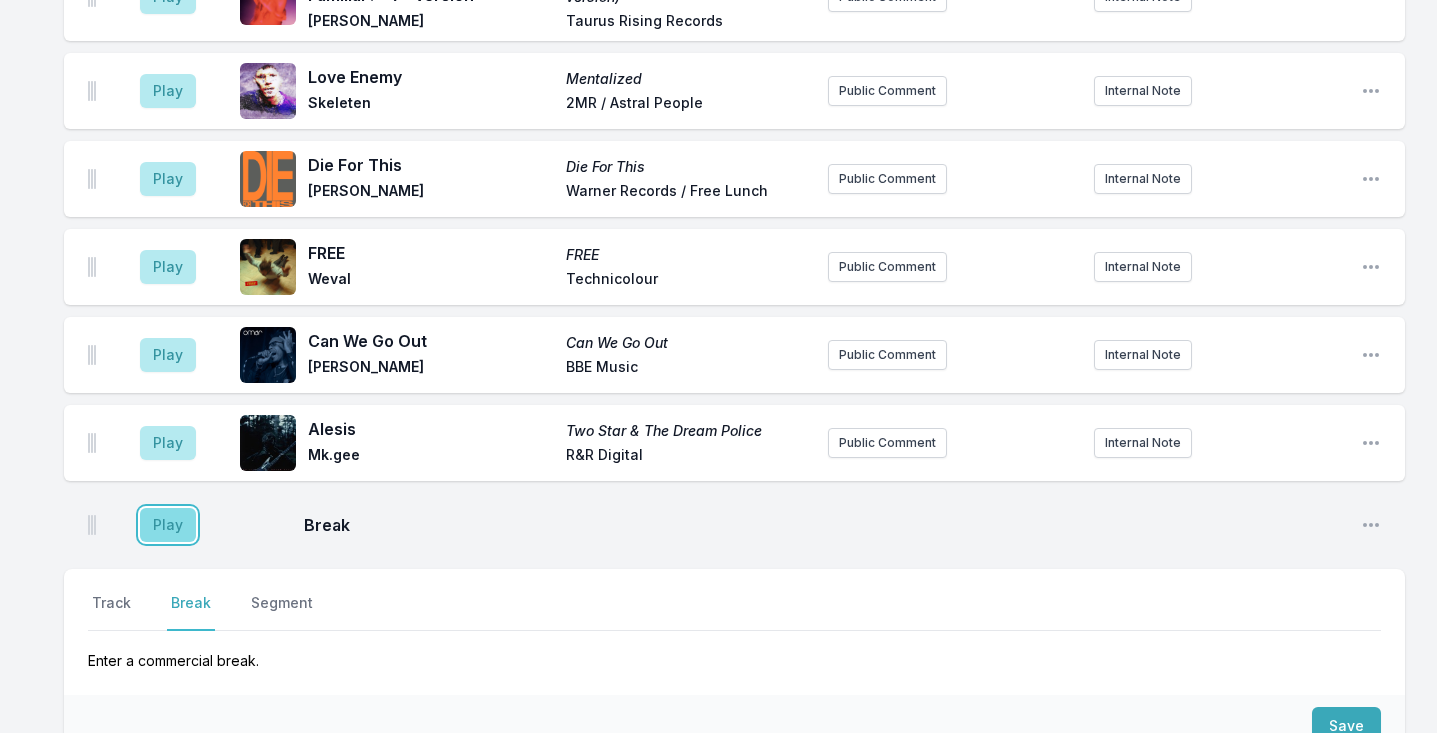 click on "Play" at bounding box center [168, 525] 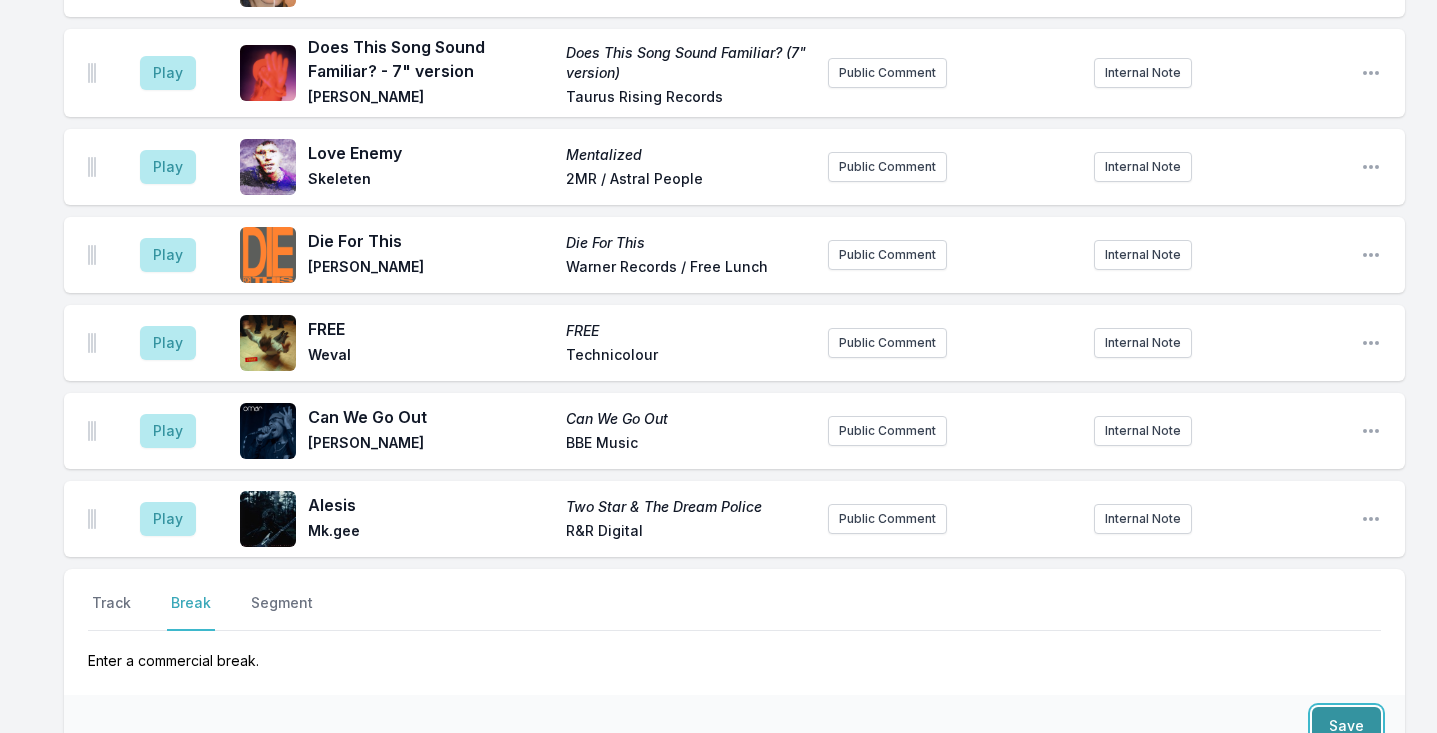 click on "Save" at bounding box center [1346, 726] 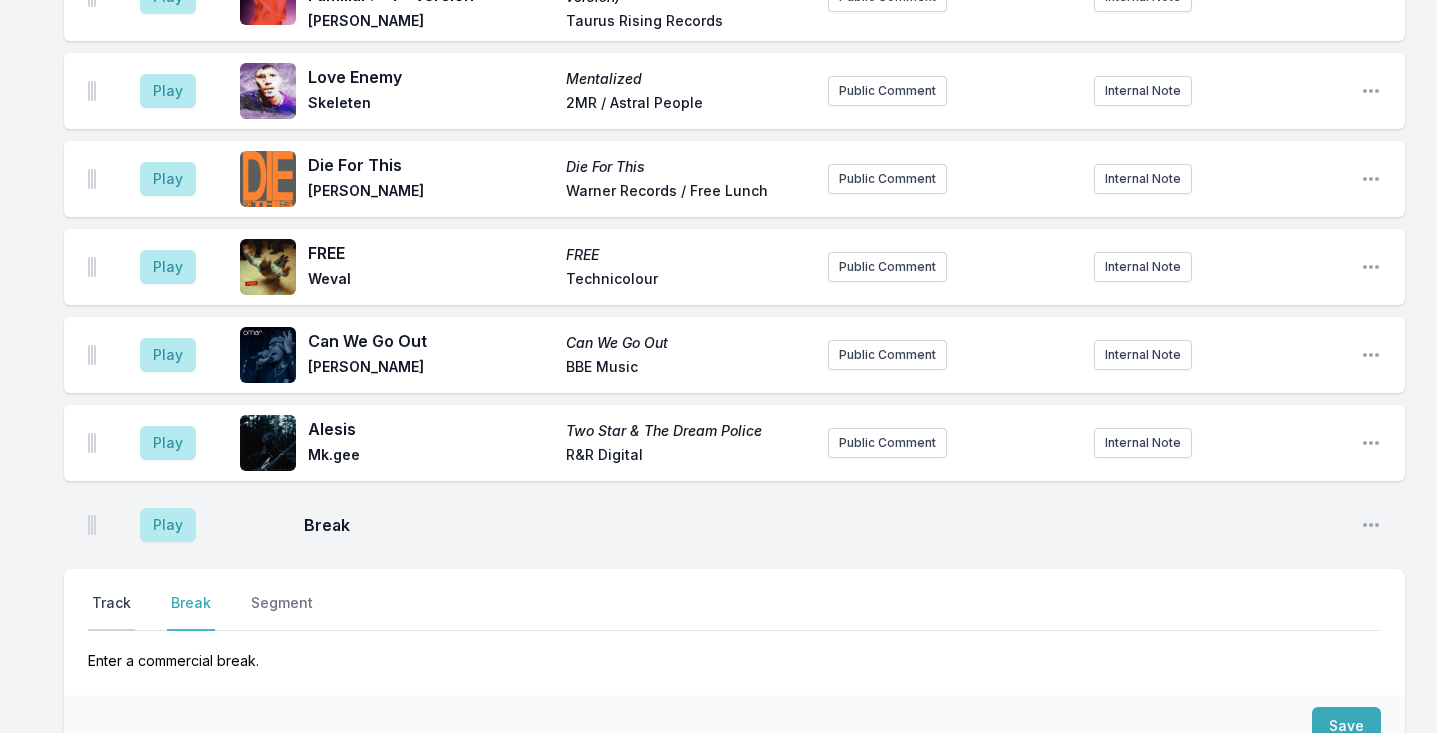click on "Track" at bounding box center (111, 612) 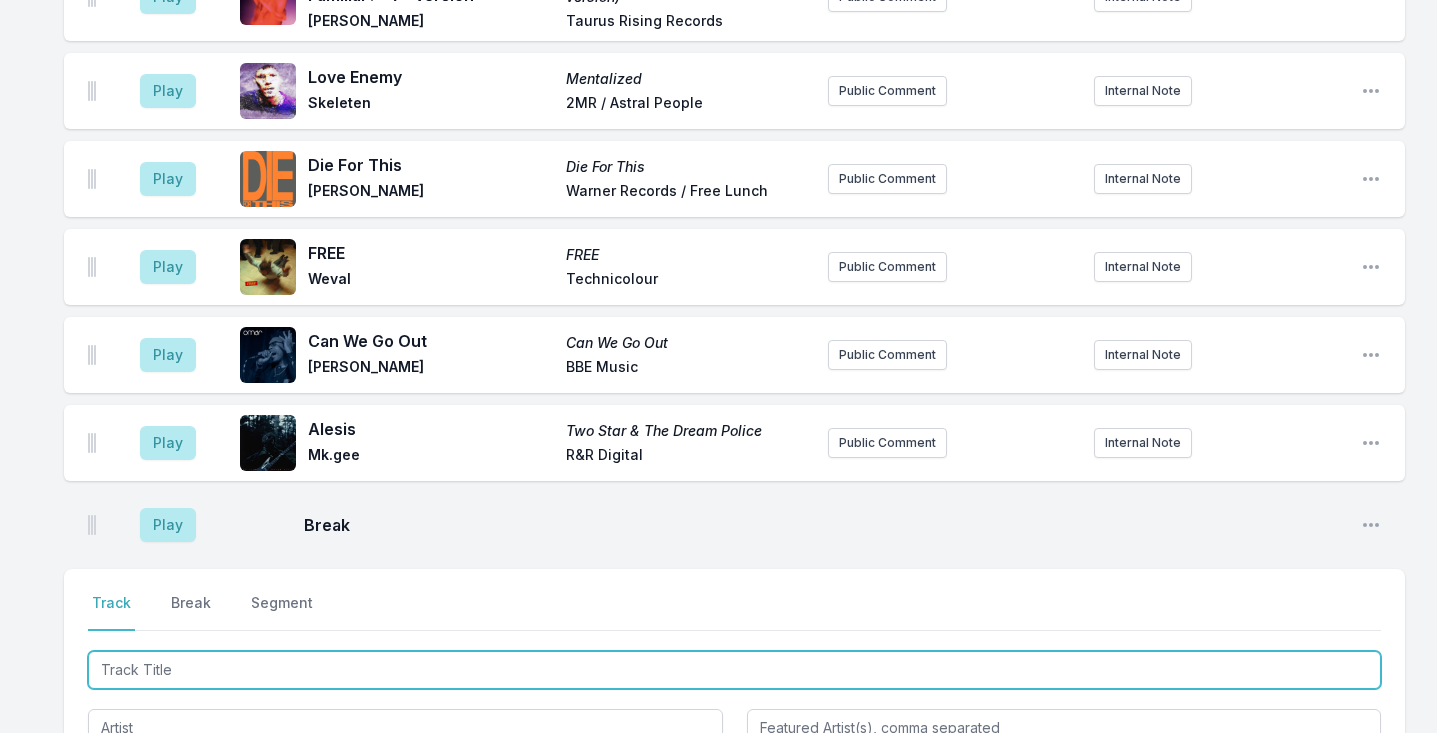 click at bounding box center (734, 670) 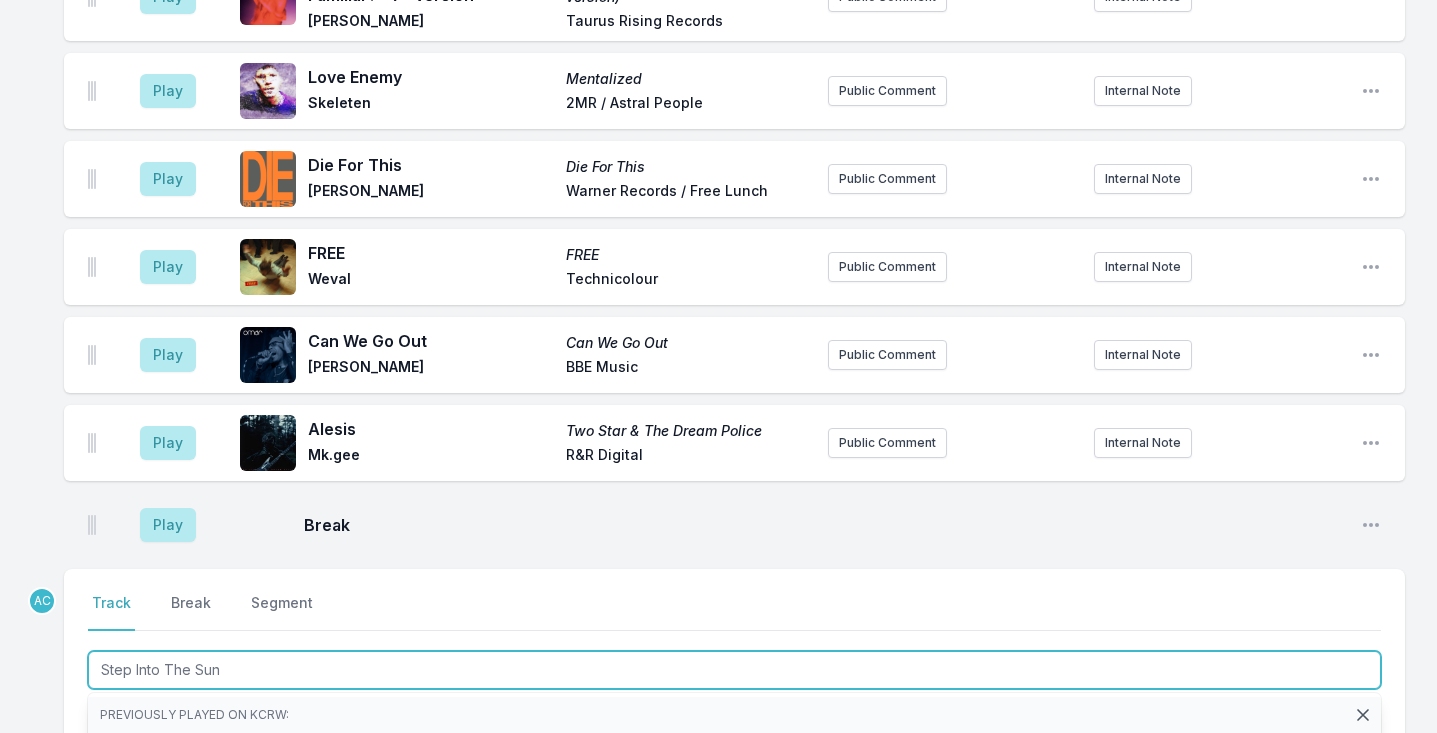 click on "Slightly Stoopid" at bounding box center (272, 750) 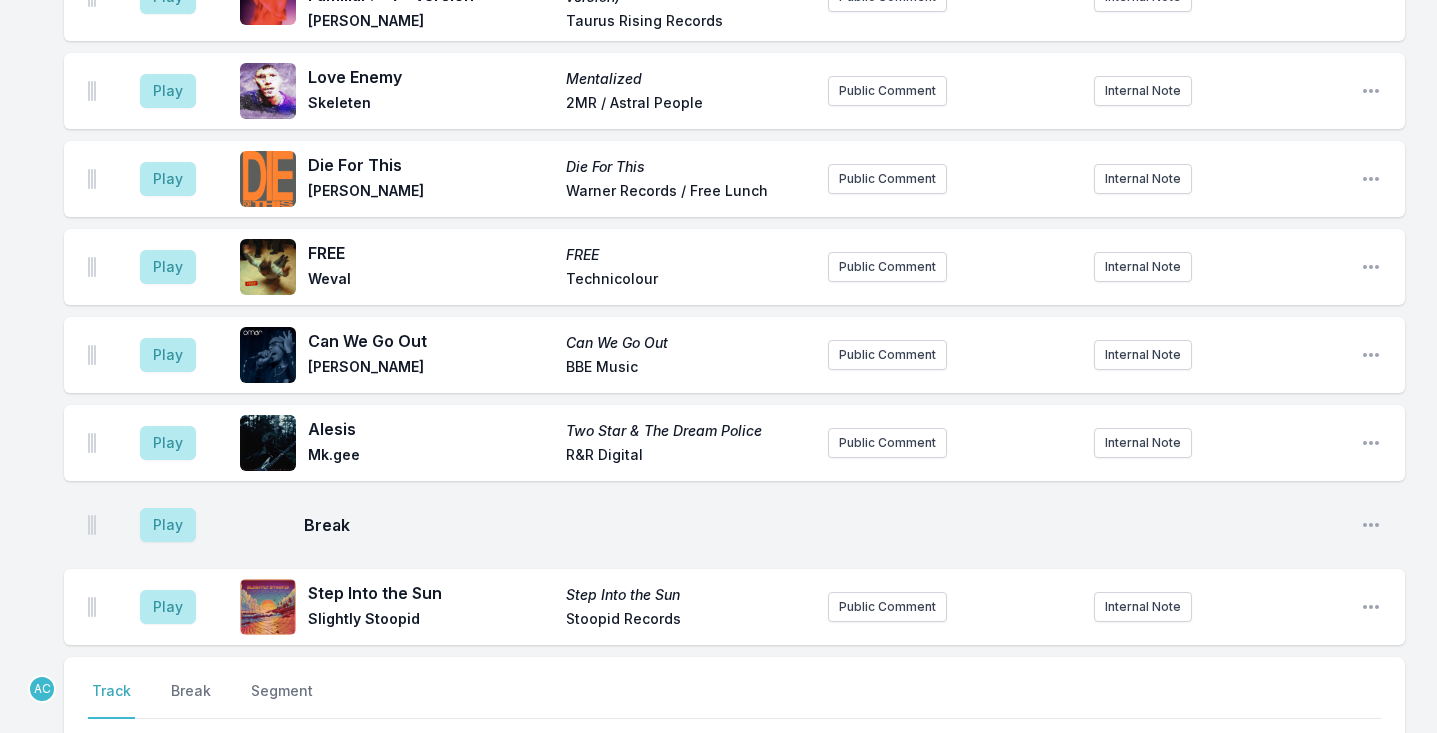 scroll, scrollTop: 5571, scrollLeft: 0, axis: vertical 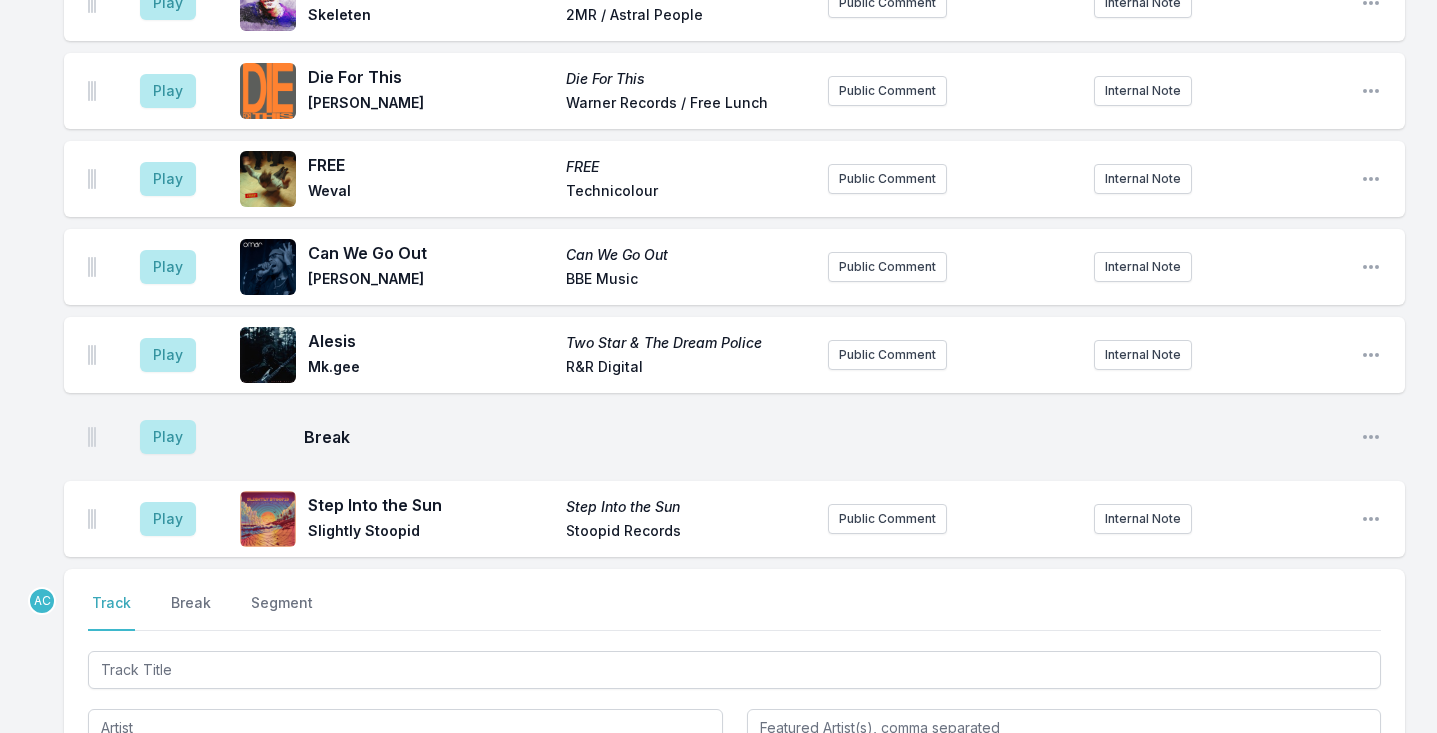 click on "Step Into the Sun" at bounding box center [431, 505] 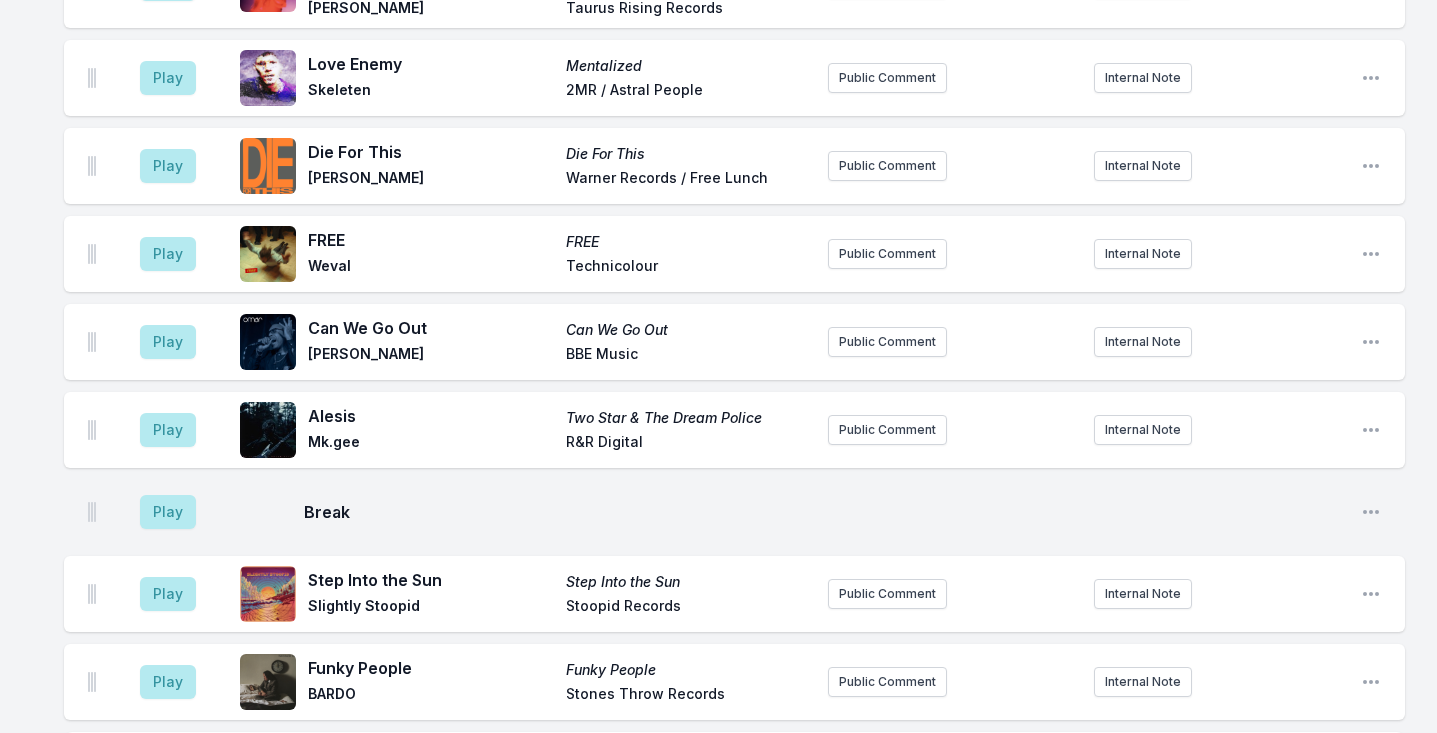 scroll, scrollTop: 5955, scrollLeft: 0, axis: vertical 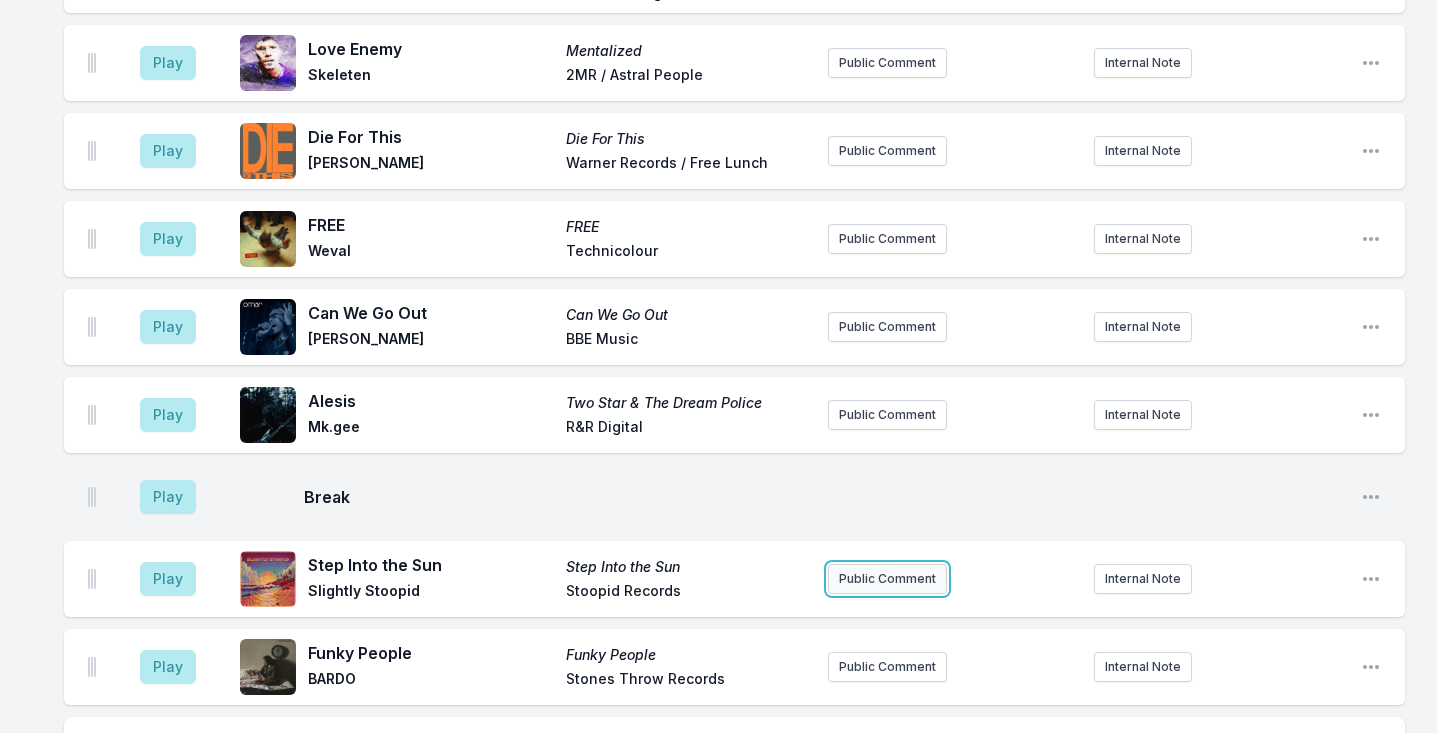click on "Public Comment" at bounding box center [887, 579] 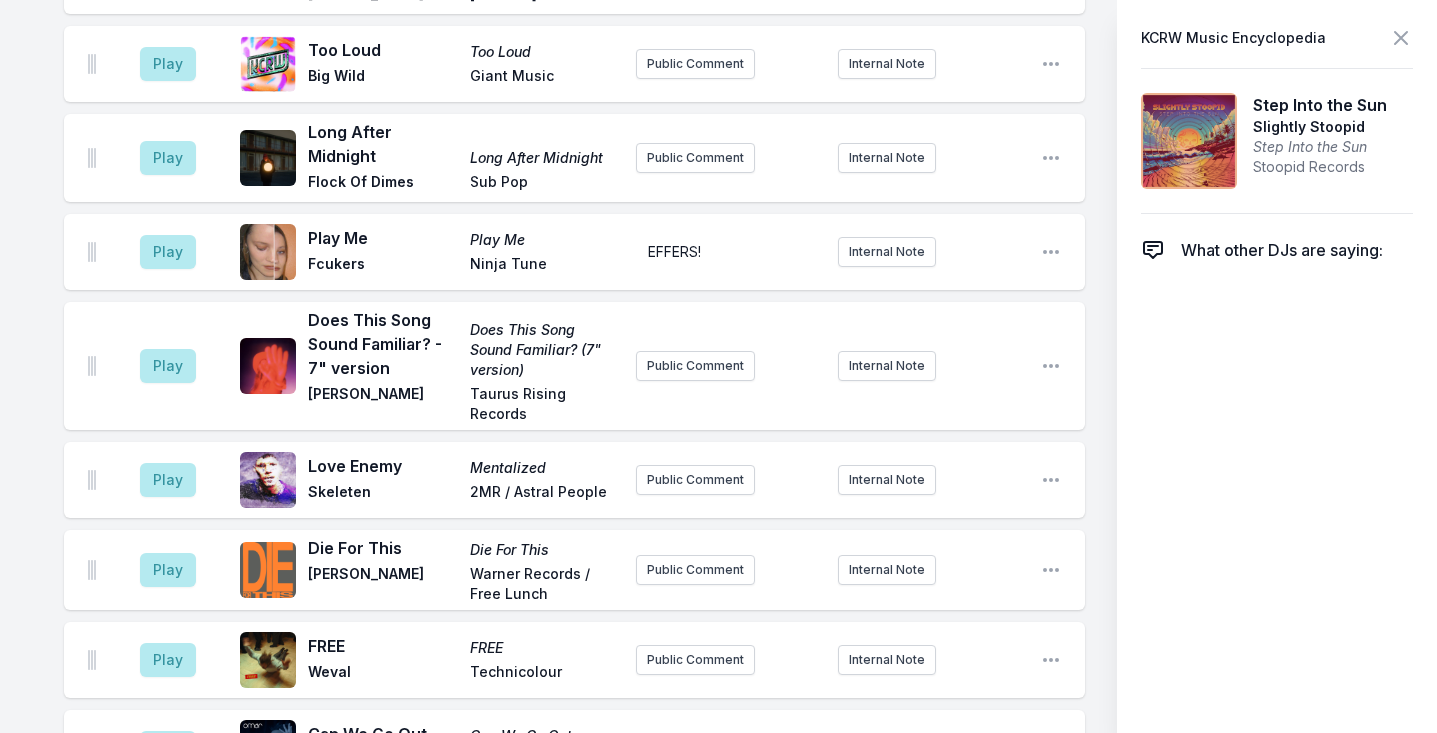 scroll, scrollTop: 6743, scrollLeft: 0, axis: vertical 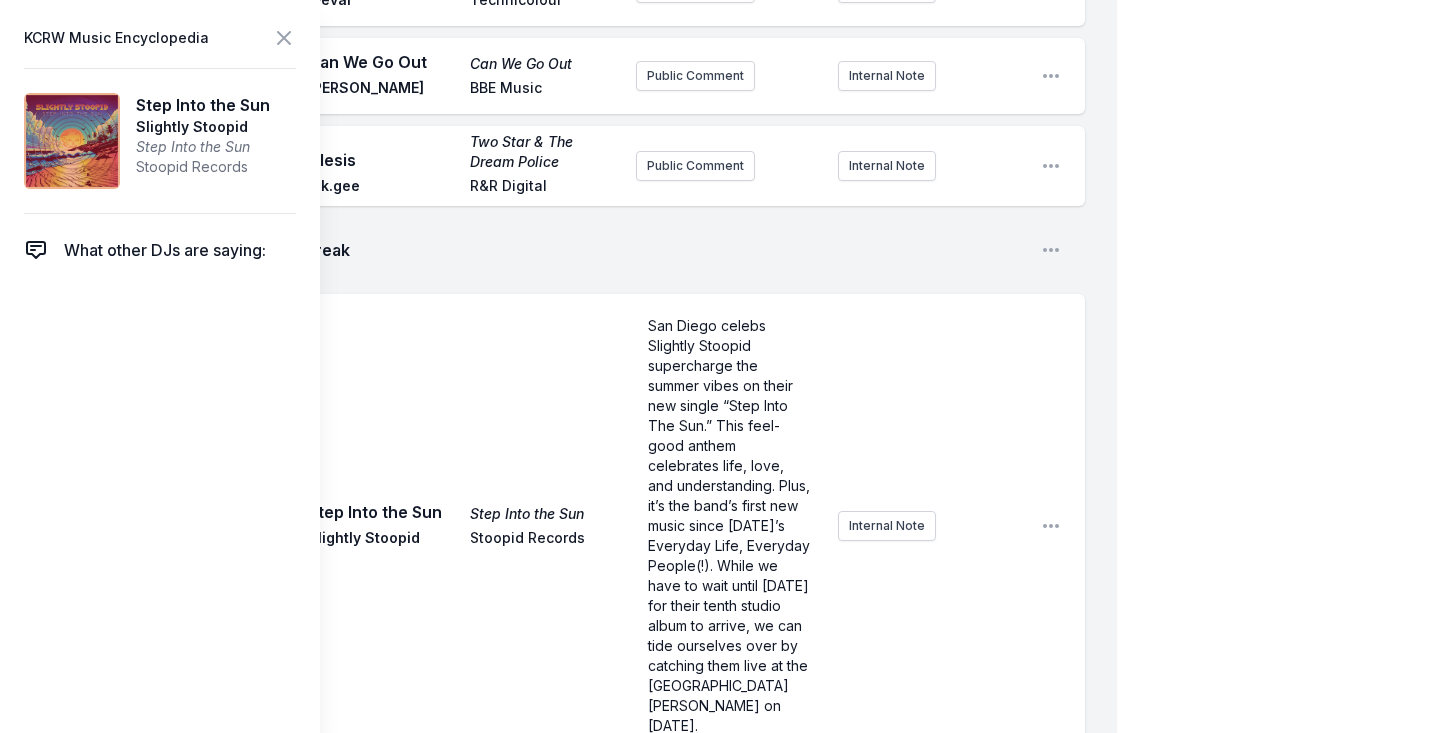 click on "Play Step Into the Sun Step Into the Sun Slightly Stoopid Stoopid Records San Diego celebs Slightly Stoopid supercharge the summer vibes on their new single “Step Into The Sun.” This feel-good anthem celebrates life, love, and understanding. Plus, it’s the band’s first new music since [DATE]’s Everyday Life, Everyday People(!). While we have to wait until [DATE] for their tenth studio album to arrive, we can tide ourselves over by catching them live at the [GEOGRAPHIC_DATA][PERSON_NAME] on [DATE]. Internal Note Open playlist item options" at bounding box center [574, 526] 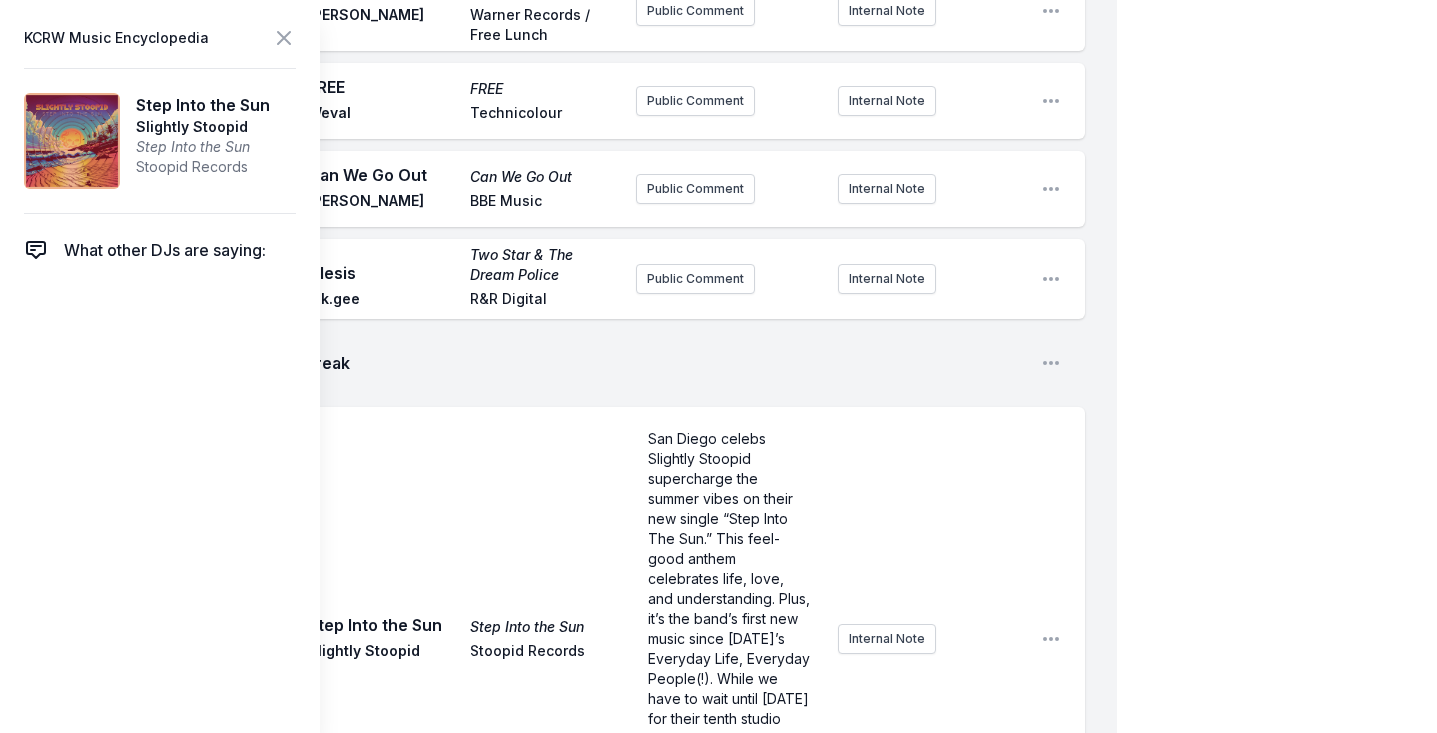 scroll, scrollTop: 6647, scrollLeft: 0, axis: vertical 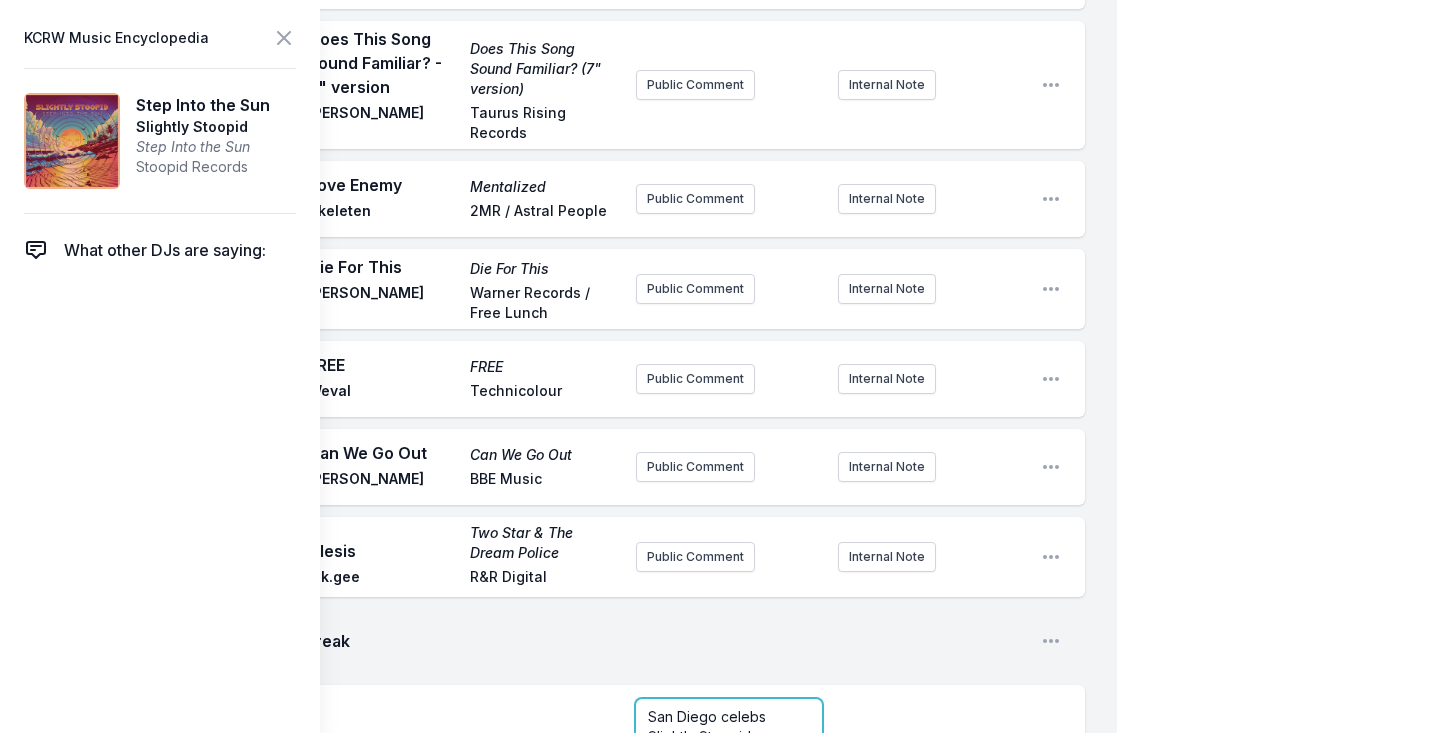 click on "San Diego celebs Slightly Stoopid supercharge the summer vibes on their new single “Step Into The Sun.” This feel-good anthem celebrates life, love, and understanding. Plus, it’s the band’s first new music since [DATE]’s Everyday Life, Everyday People(!). While we have to wait until [DATE] for their tenth studio album to arrive, we can tide ourselves over by catching them live at the [GEOGRAPHIC_DATA][PERSON_NAME] on [DATE]." at bounding box center (731, 916) 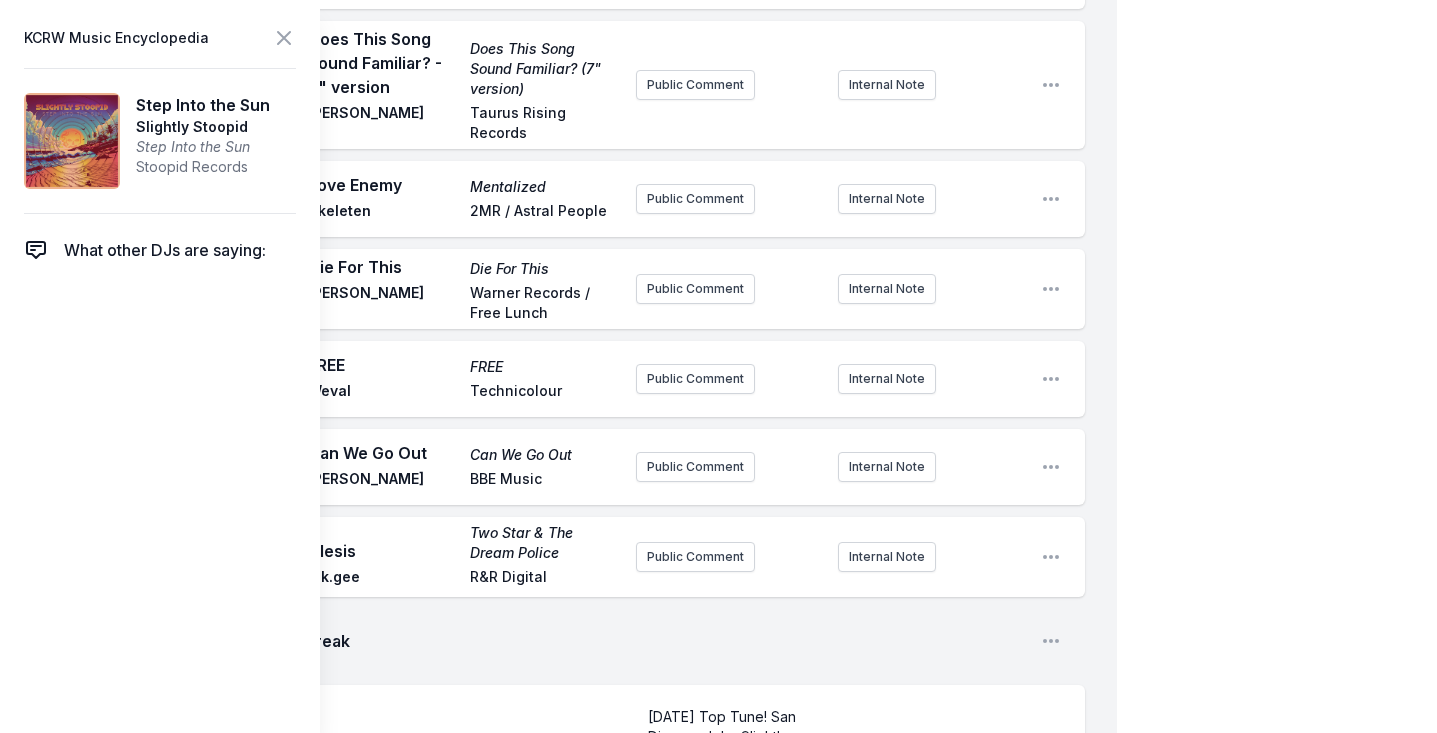 click on "Play Feels So Wrong Hex Key Mamalarky Epitaph Public Comment Internal Note Open playlist item options Play Ring Ring Ring DON’T TAP THE GLASS Tyler, The Creator Columbia Public Comment Internal Note Open playlist item options Play White Goose White Goose [PERSON_NAME] Self Released Public Comment Internal Note Open playlist item options Play Under the Water Under the Water Nation of Language Sub Pop Public Comment Internal Note Open playlist item options Play Where are our voices. Where are our voices. [PERSON_NAME]. Add record label Public Comment Internal Note Open playlist item options Play False Moves Another Place Pachyman ATO Records Public Comment Internal Note Open playlist item options Play Just My Luck Just My Luck/[DATE] Man Obongjayar September Public Comment Internal Note Open playlist item options Play Crush Precipice [PERSON_NAME] Vista Recordings Public Comment Internal Note Open playlist item options Play [PERSON_NAME]’s House [PERSON_NAME]’s House Captain Planet N/A Public Comment Internal Note Play Play" at bounding box center [574, -227] 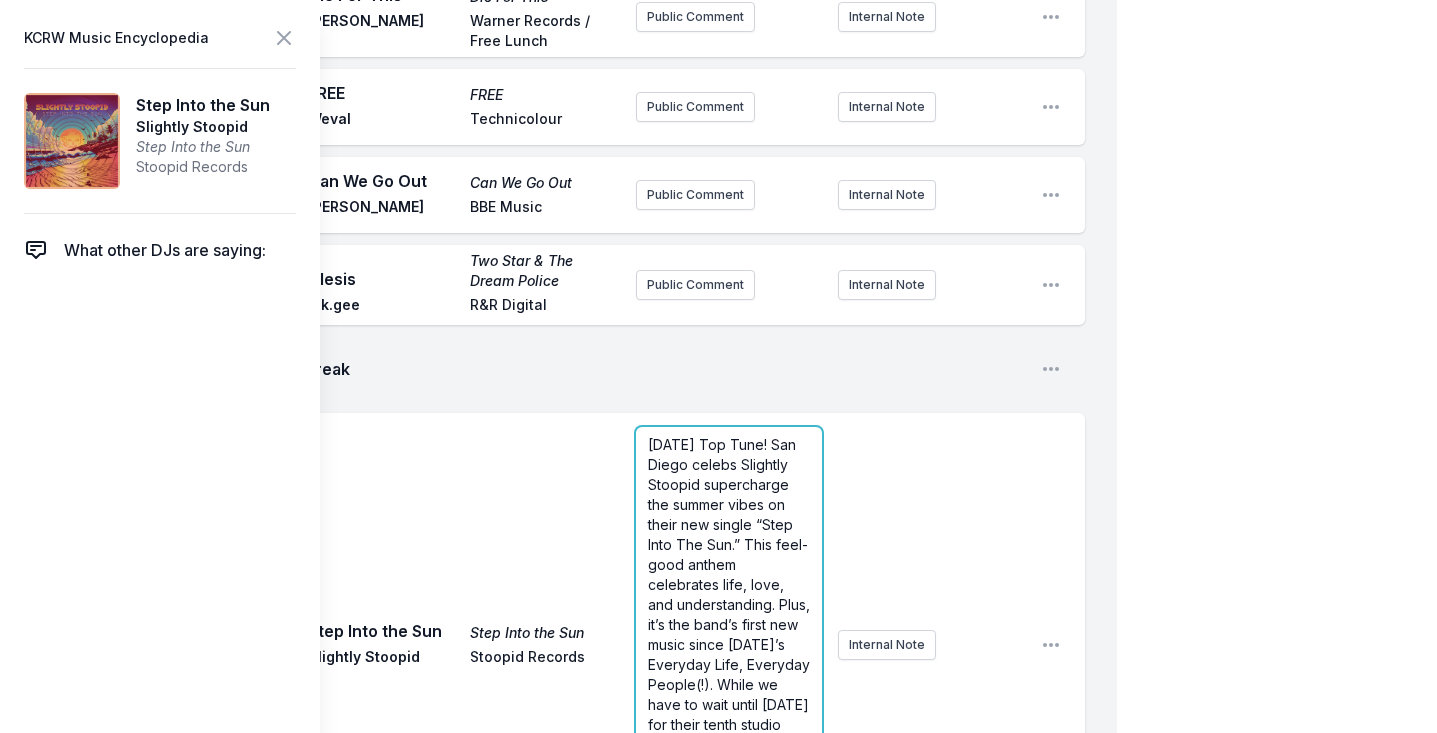 scroll, scrollTop: 6647, scrollLeft: 0, axis: vertical 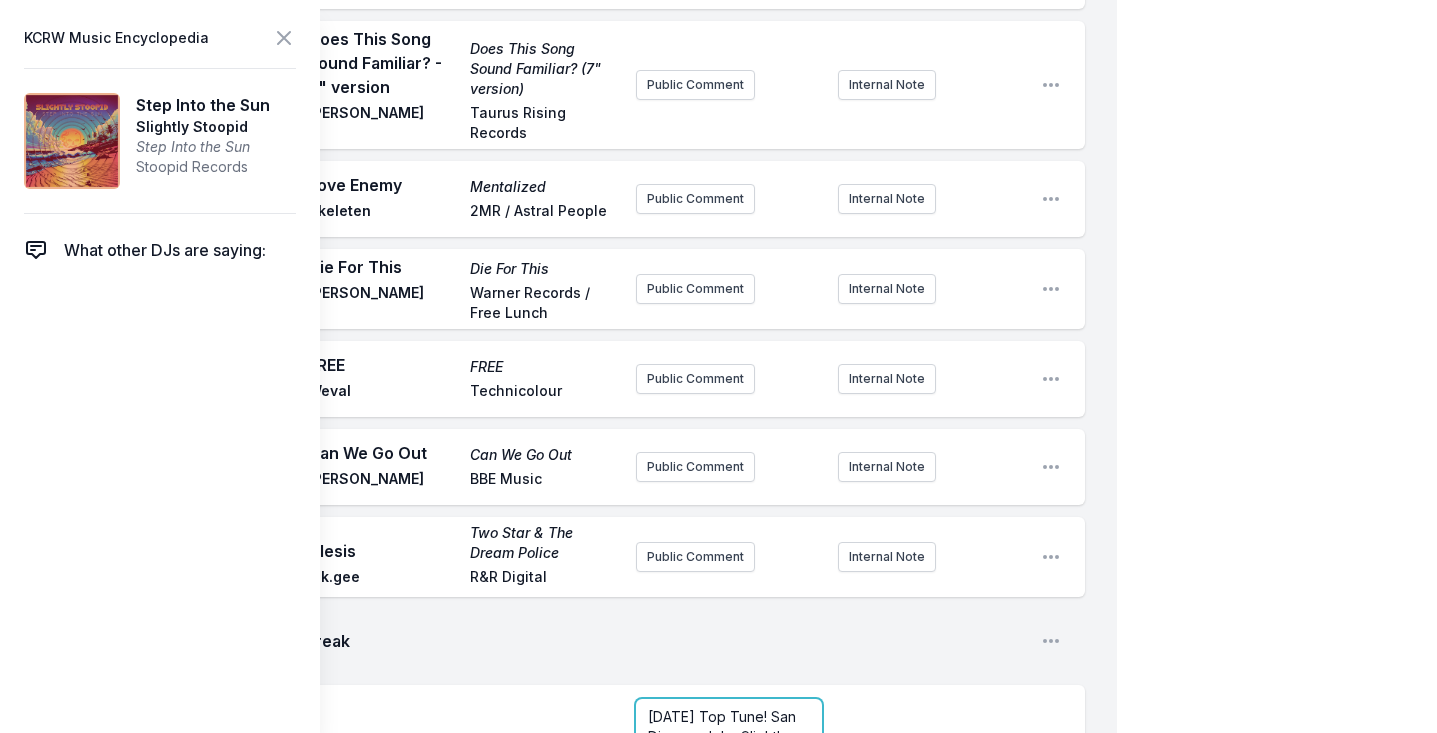 click on "Play Feels So Wrong Hex Key Mamalarky Epitaph Public Comment Internal Note Open playlist item options Play Ring Ring Ring DON’T TAP THE GLASS Tyler, The Creator Columbia Public Comment Internal Note Open playlist item options Play White Goose White Goose [PERSON_NAME] Self Released Public Comment Internal Note Open playlist item options Play Under the Water Under the Water Nation of Language Sub Pop Public Comment Internal Note Open playlist item options Play Where are our voices. Where are our voices. [PERSON_NAME]. Add record label Public Comment Internal Note Open playlist item options Play False Moves Another Place Pachyman ATO Records Public Comment Internal Note Open playlist item options Play Just My Luck Just My Luck/[DATE] Man Obongjayar September Public Comment Internal Note Open playlist item options Play Crush Precipice [PERSON_NAME] Vista Recordings Public Comment Internal Note Open playlist item options Play [PERSON_NAME]’s House [PERSON_NAME]’s House Captain Planet N/A Public Comment Internal Note Play Play" at bounding box center [574, -227] 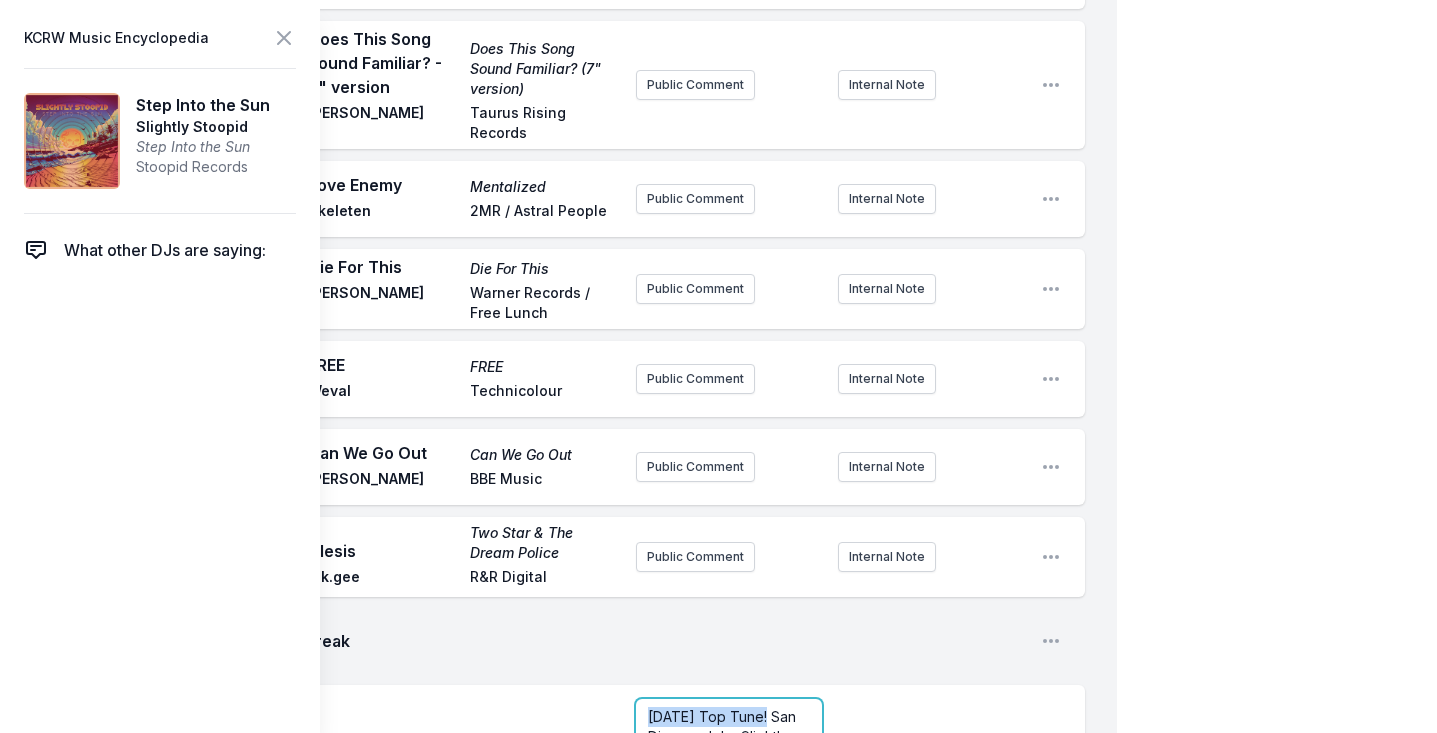 drag, startPoint x: 766, startPoint y: 381, endPoint x: 585, endPoint y: 380, distance: 181.00276 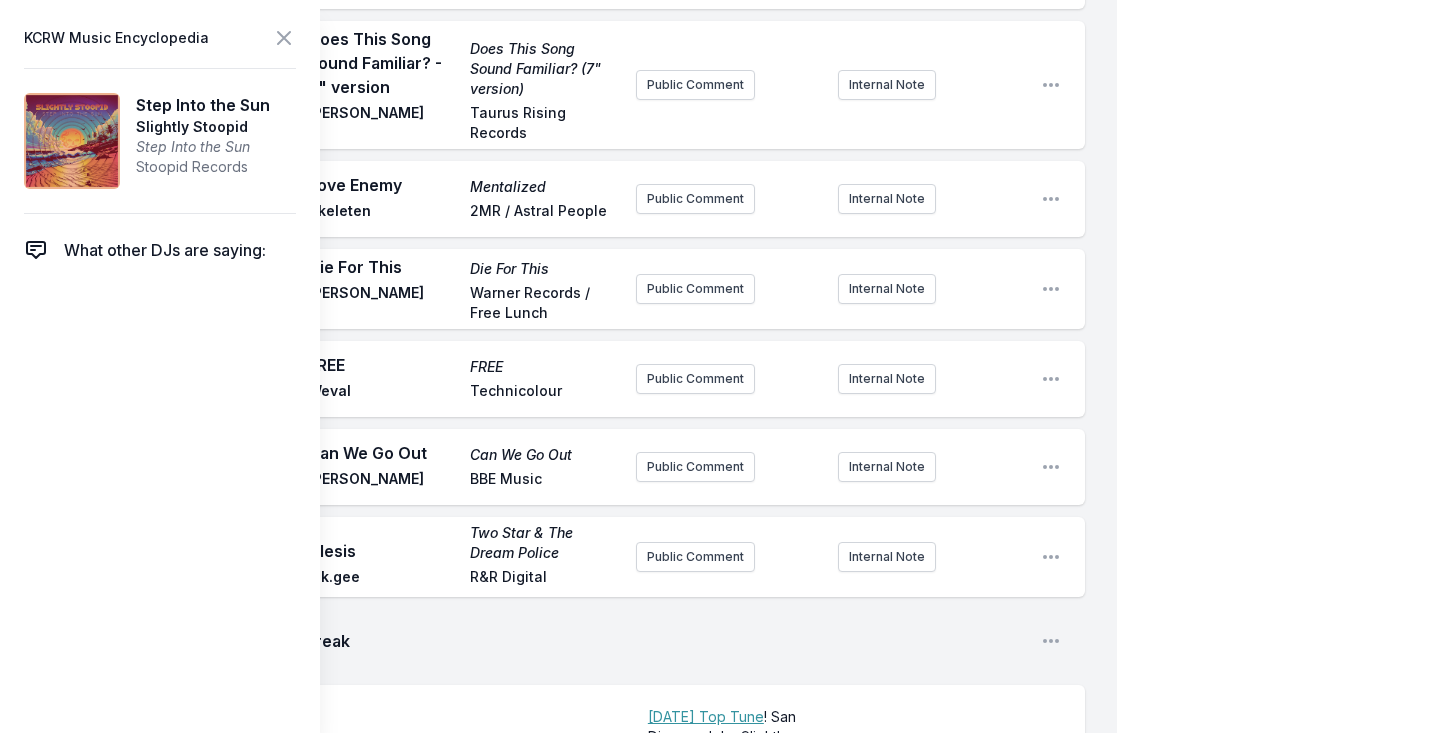 scroll, scrollTop: 6919, scrollLeft: 0, axis: vertical 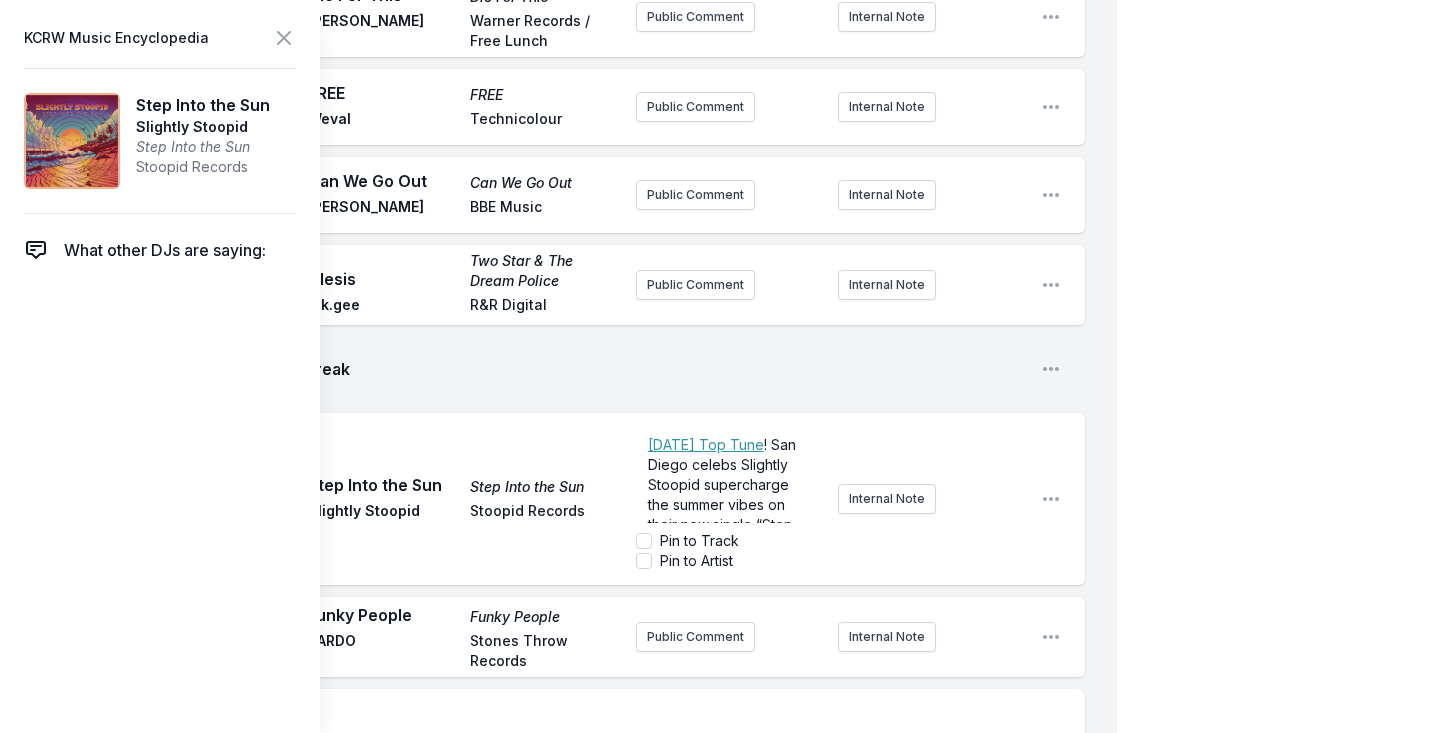 click on "Play Step Into the Sun Step Into the Sun Slightly Stoopid Stoopid Records ﻿ [DATE] Top Tune ! San Diego celebs Slightly Stoopid supercharge the summer vibes on their new single “Step Into The Sun.” This feel-good anthem celebrates life, love, and understanding. Plus, it’s the band’s first new music since [DATE]’s Everyday Life, Everyday People(!). While we have to wait until [DATE] for their tenth studio album to arrive, we can tide ourselves over by catching them live at the [GEOGRAPHIC_DATA][PERSON_NAME] on [DATE]. Pin to Track Pin to Artist Internal Note Open playlist item options" at bounding box center [574, 499] 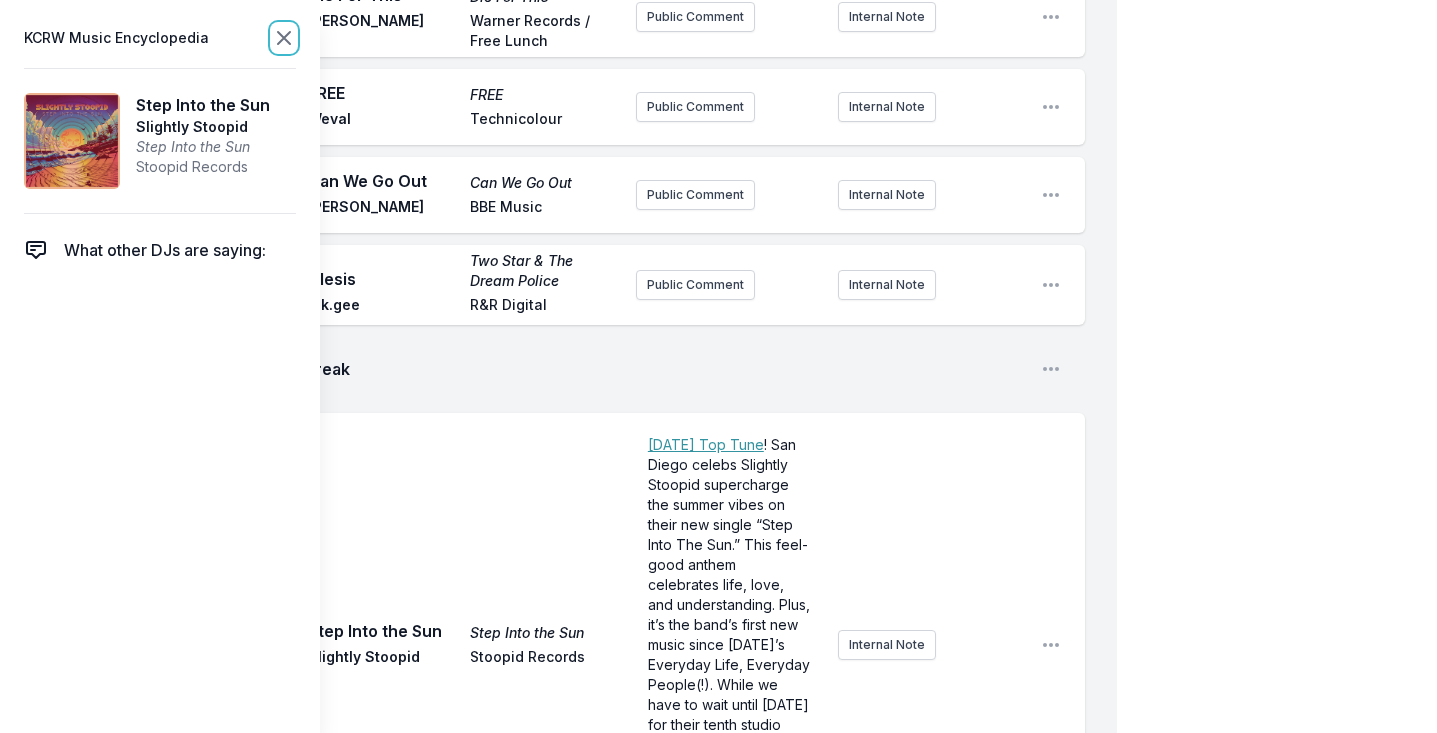click 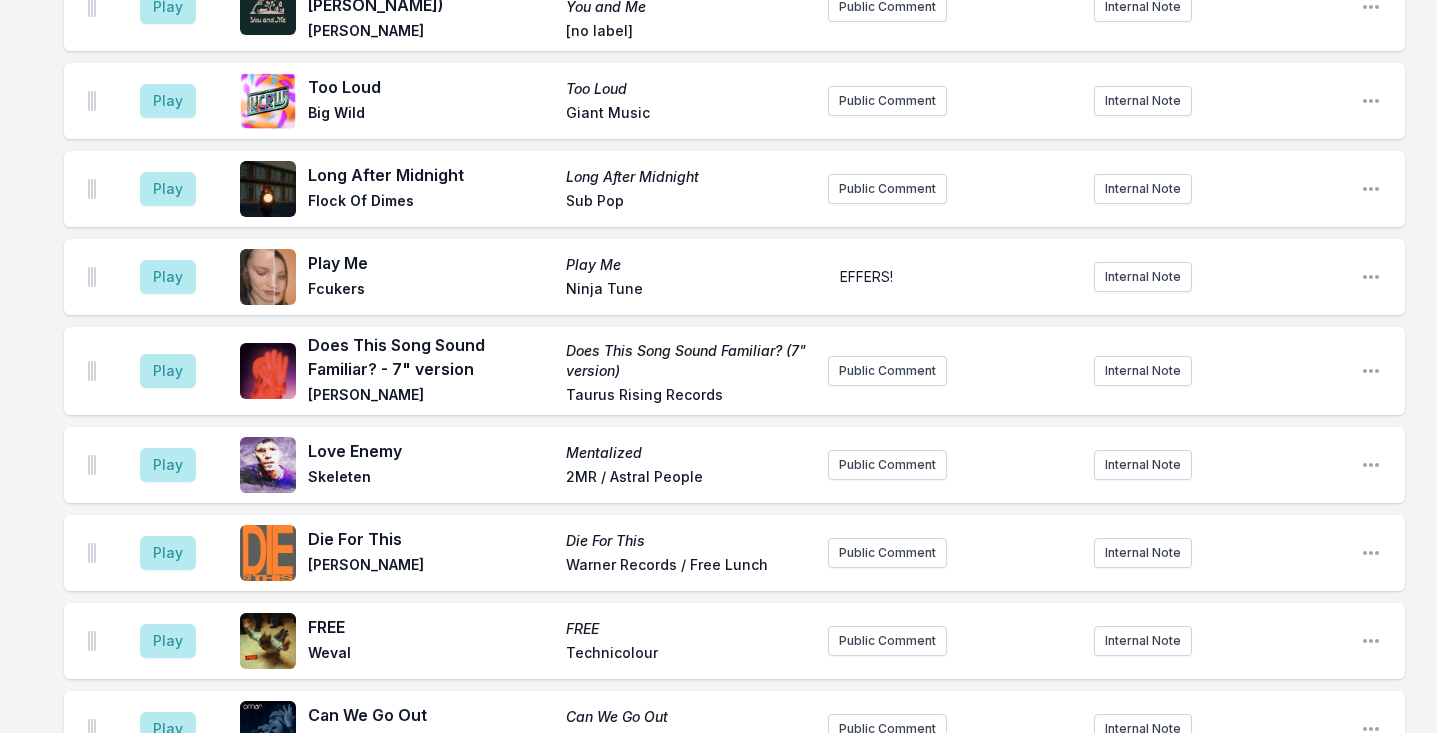 scroll, scrollTop: 6489, scrollLeft: 0, axis: vertical 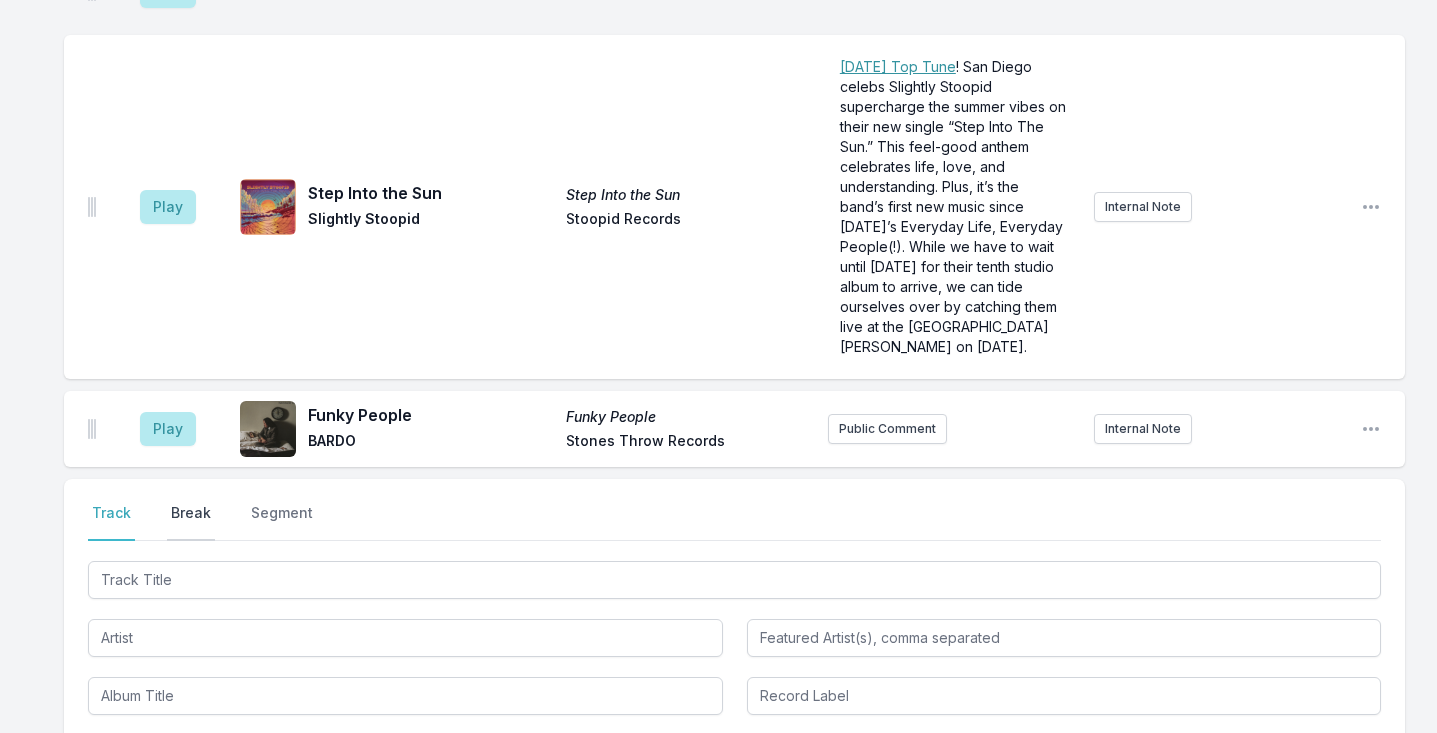 click on "Break" at bounding box center [191, 522] 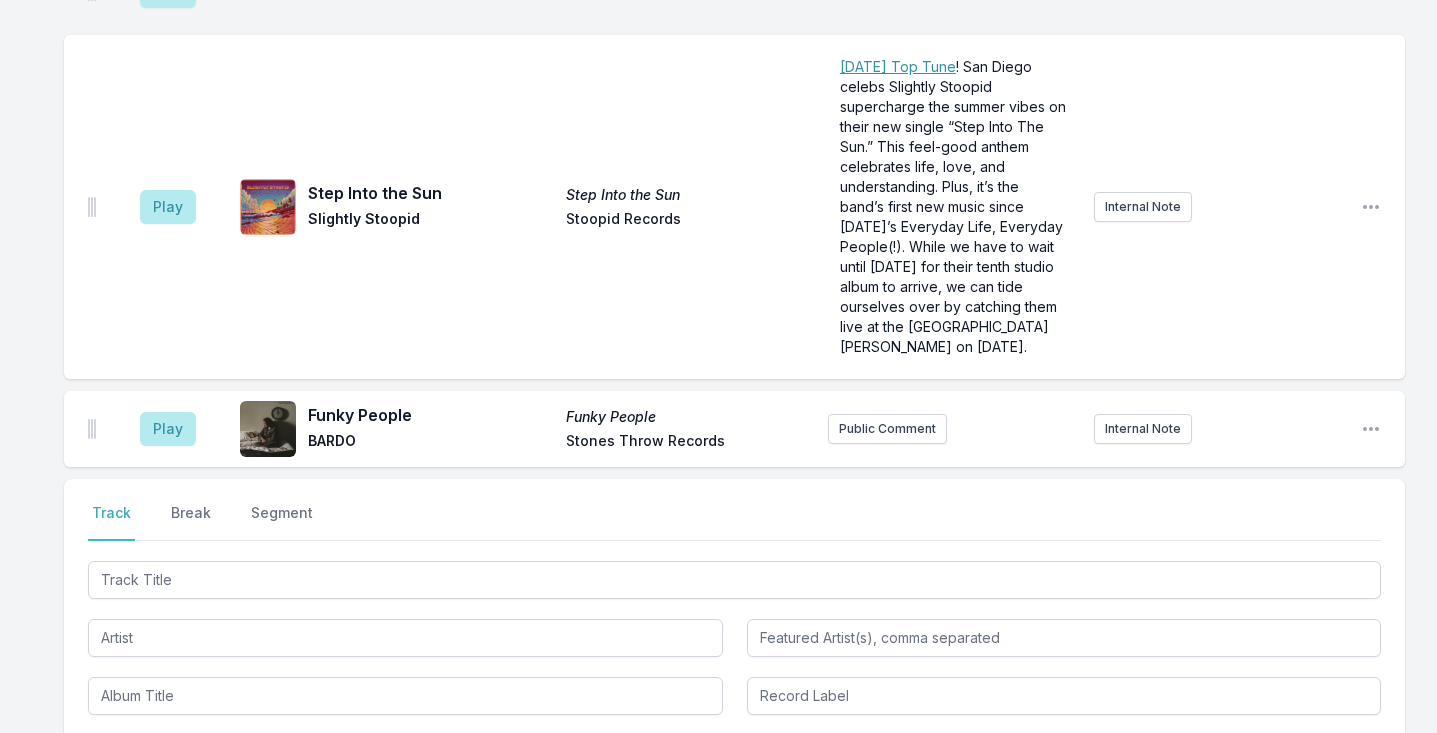 scroll, scrollTop: 6355, scrollLeft: 0, axis: vertical 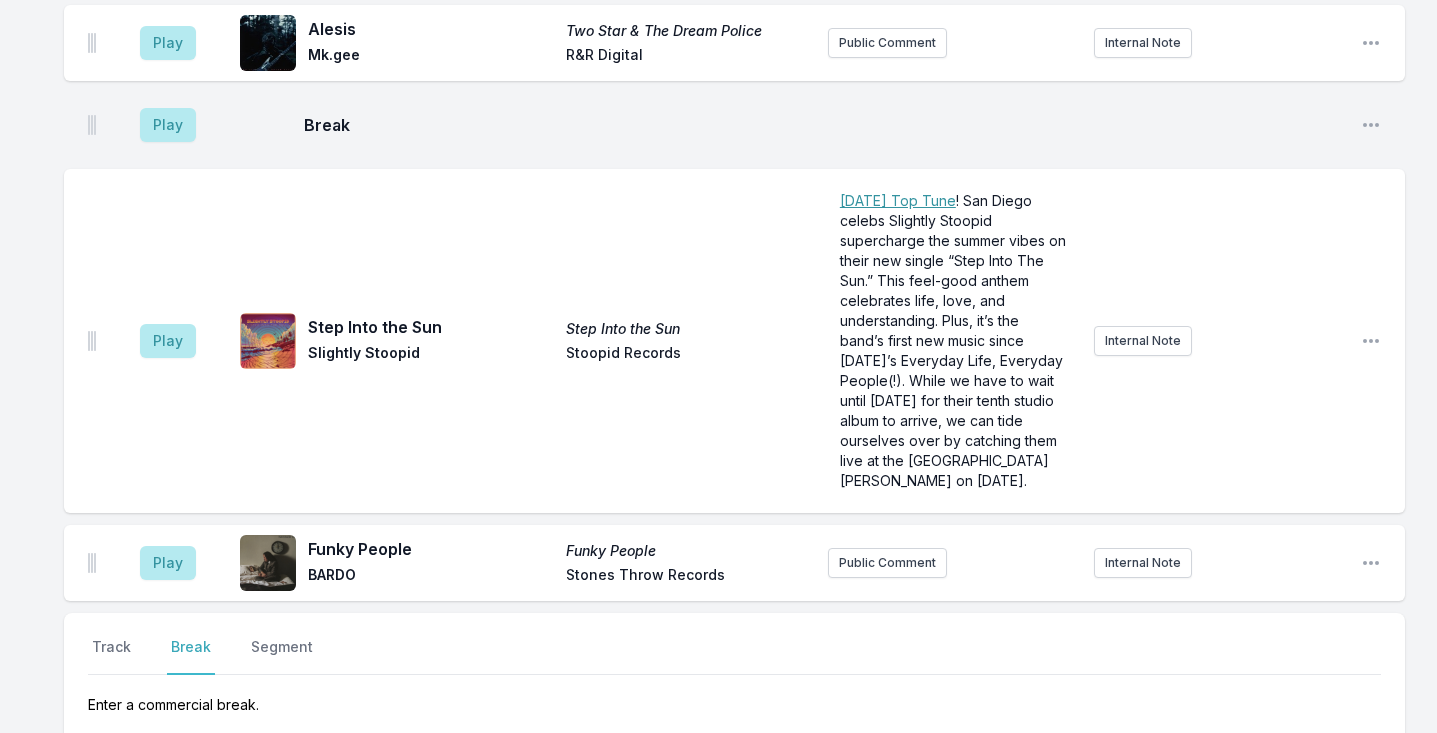 click on "Save" at bounding box center (1346, 770) 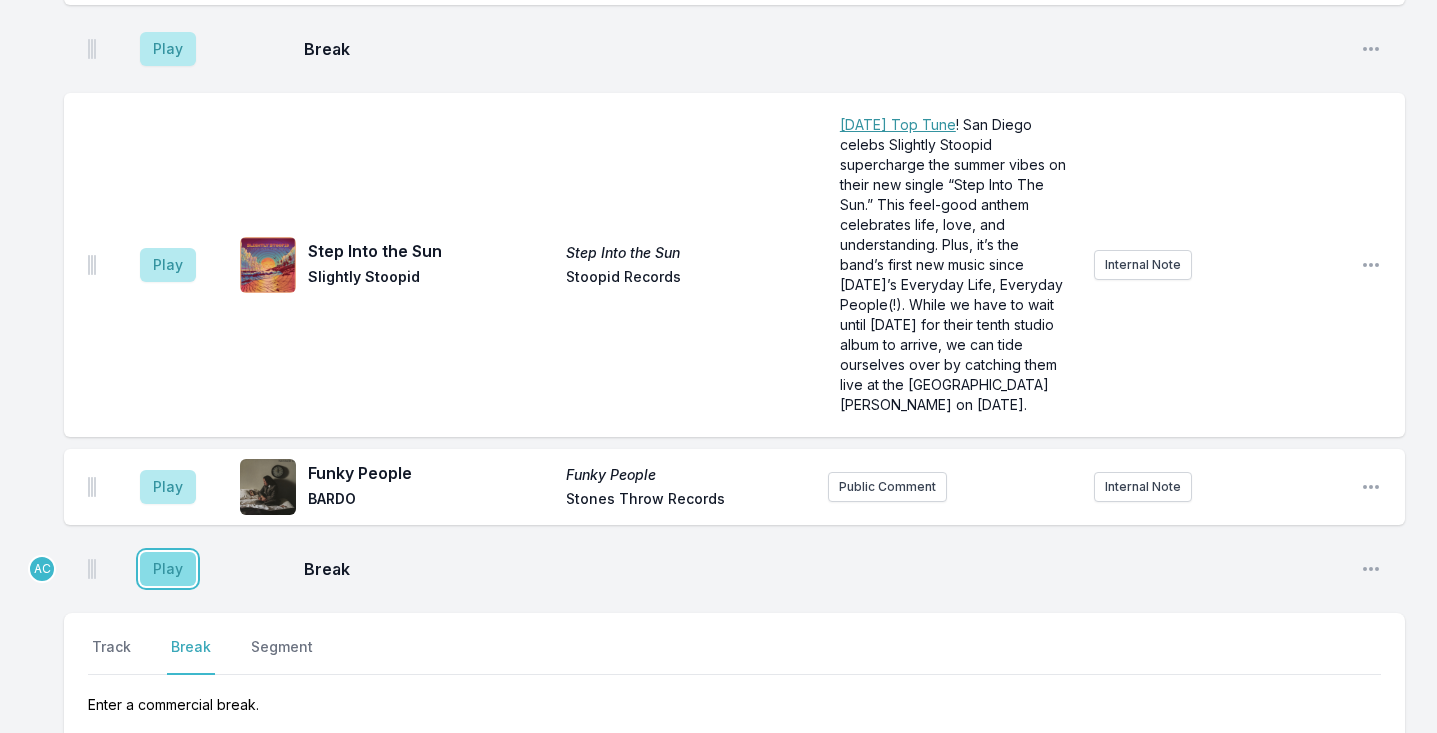 click on "Play" at bounding box center [168, 569] 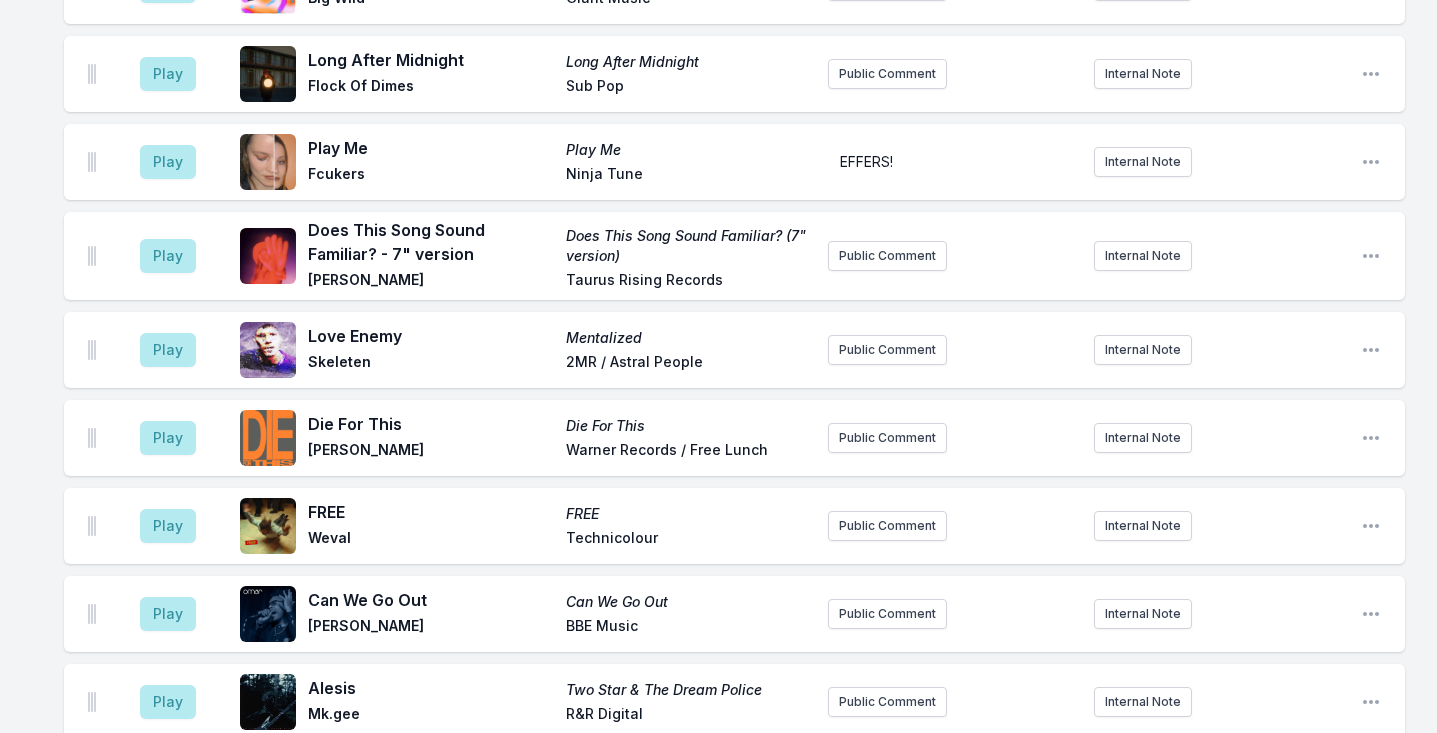 scroll, scrollTop: 6519, scrollLeft: 0, axis: vertical 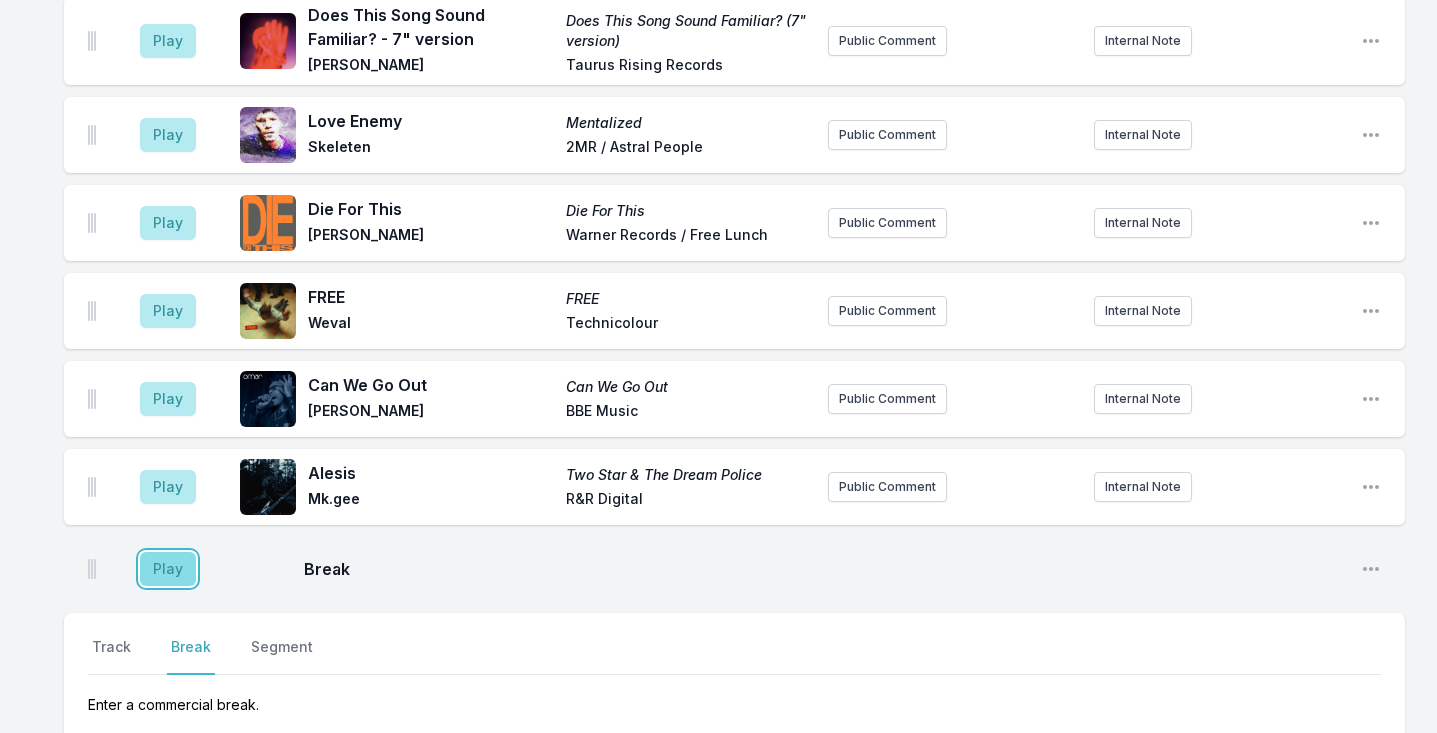 click on "Play" at bounding box center (168, 569) 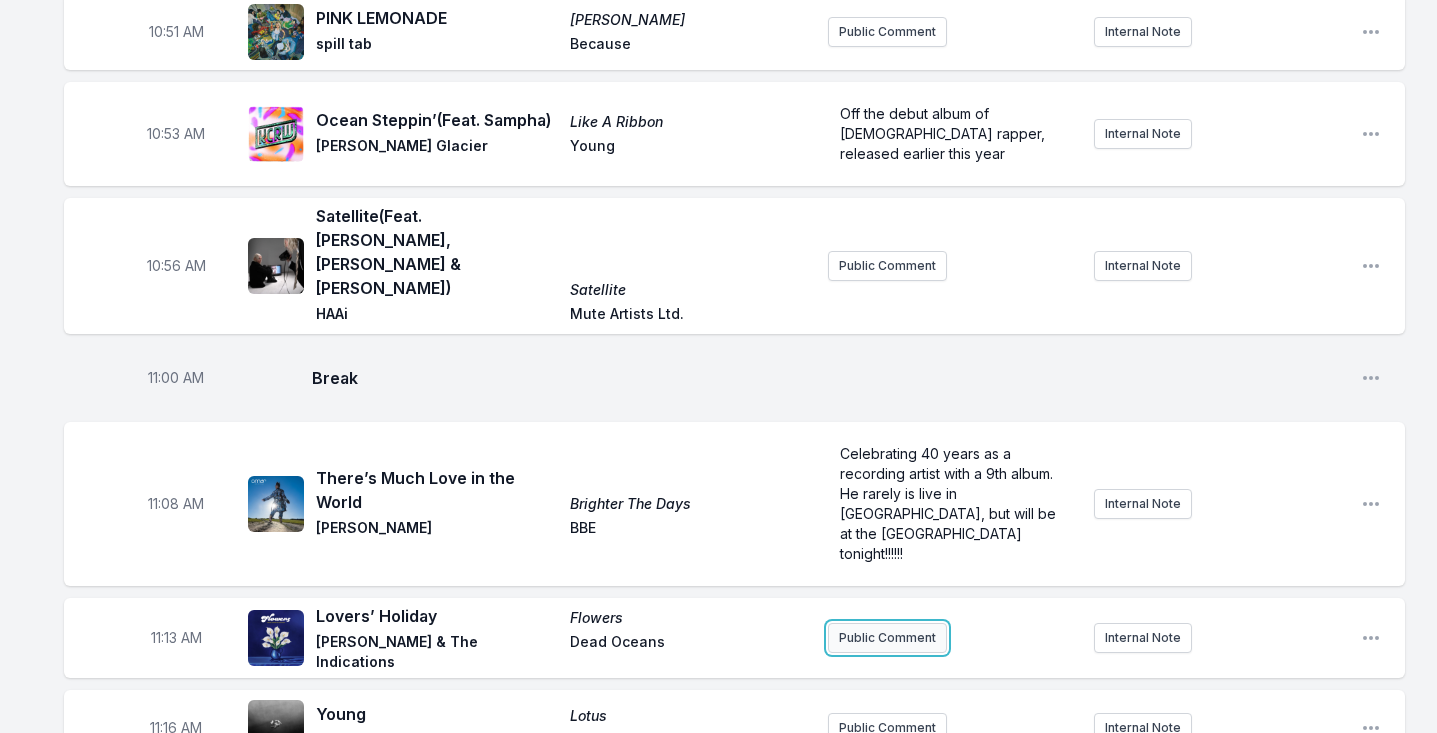 click on "Public Comment" at bounding box center (887, 638) 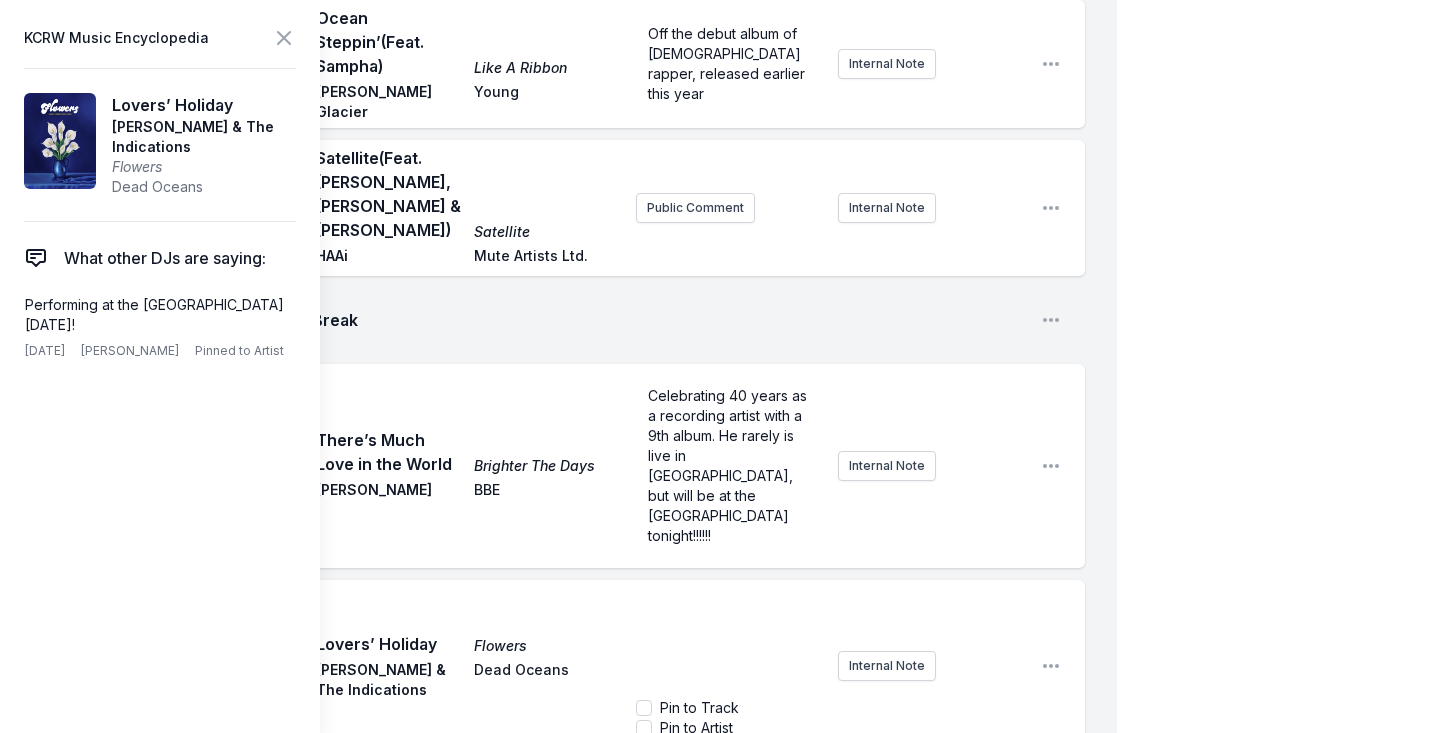 scroll, scrollTop: 4171, scrollLeft: 0, axis: vertical 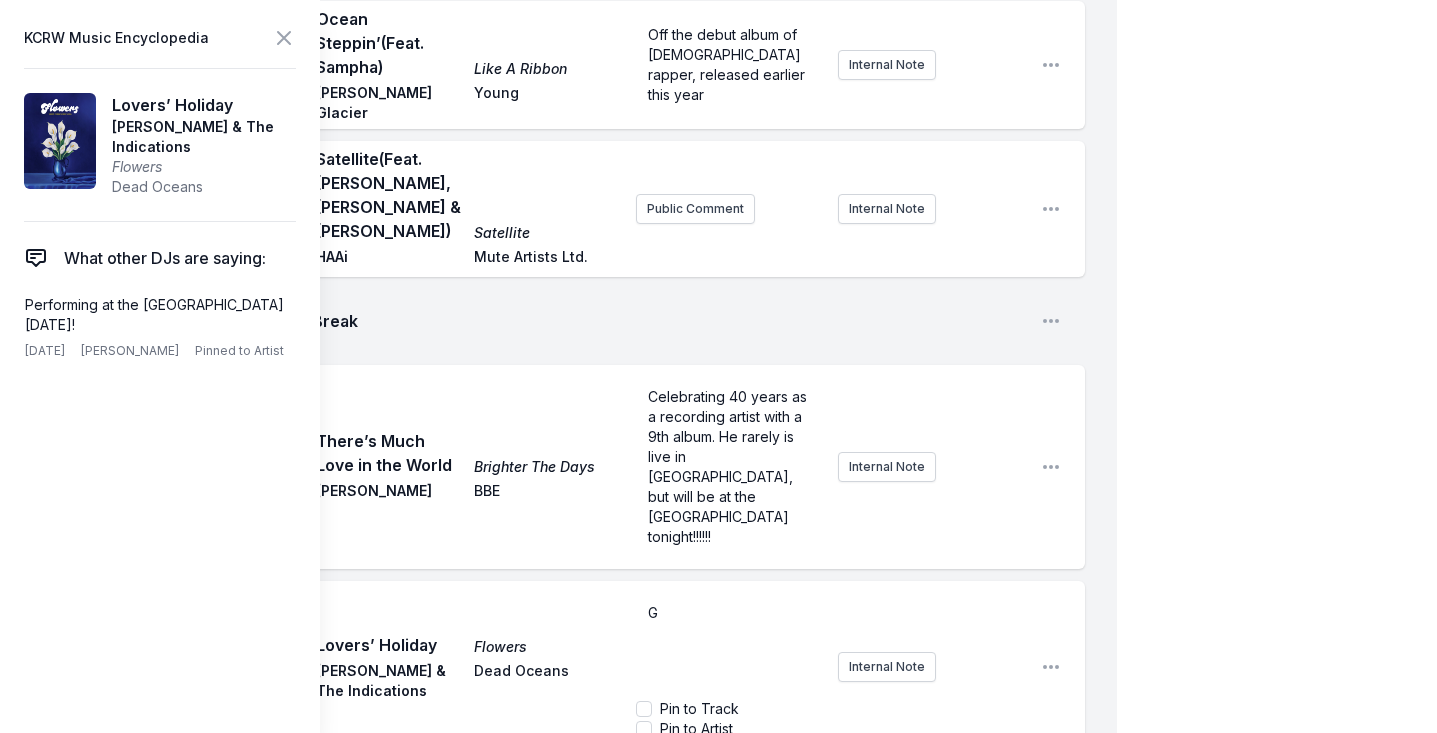 type 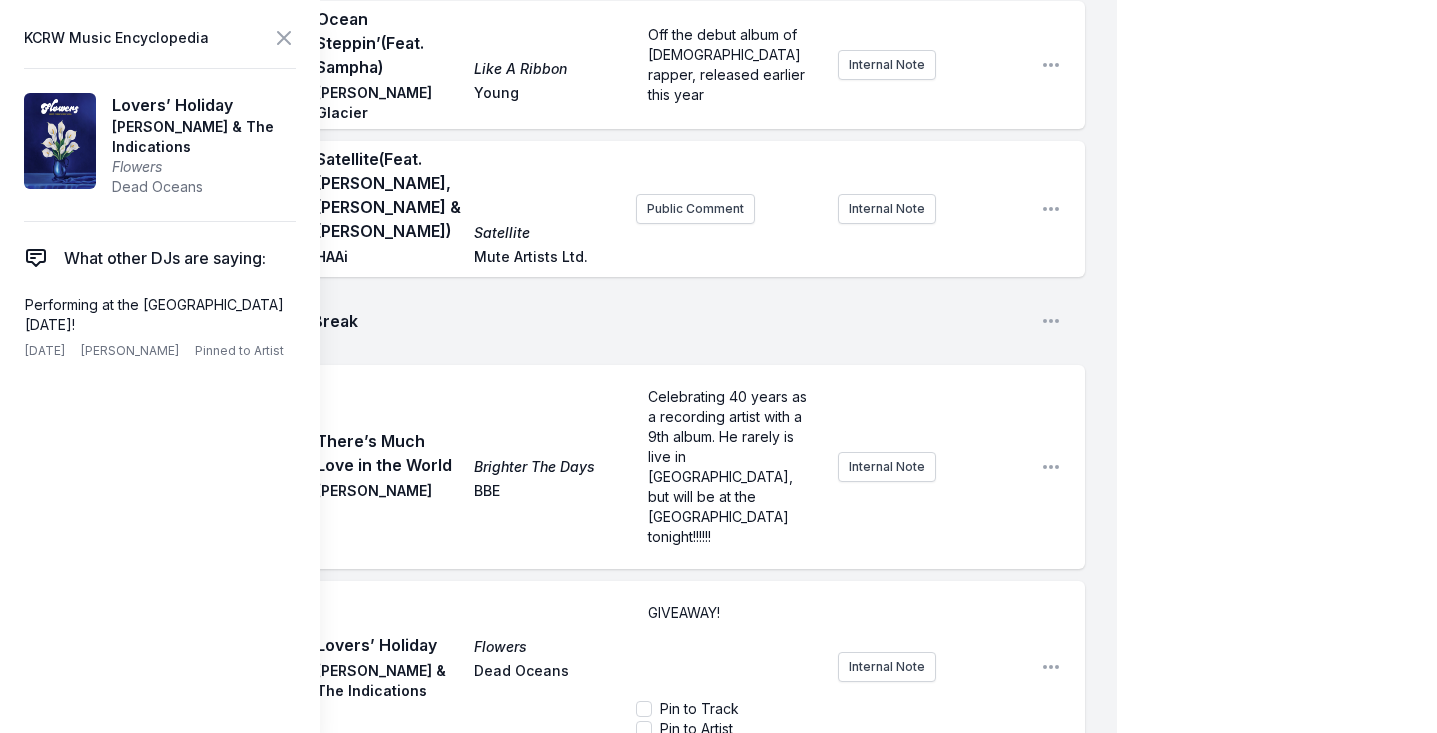 click on "My Playlist KCRW Playlist Directory Reports AC NC User Guide Report Bug Sign out Morning Becomes Eclectic Live Novena Carmel Simulcast [DATE] 9:00 AM - 12:00 PM Edit Open options View Missing Data Some of your tracks are missing record label information. This info helps artists get paid! It needs to be filled out within 24 hours of showtime. 9:05 AM Dog Years Earthstar Mountain [PERSON_NAME] Congrats / [PERSON_NAME] Live at [GEOGRAPHIC_DATA] tonight! "Earthstar Mountain" is a love letter to the Catskills where [PERSON_NAME] lives but [PERSON_NAME], a love letter to the interconnectedness of all; in her past, present, future and alternative selves, in her friends––here and gone––and in the mountain that peers through her windows.  ﻿ Internal Note Open playlist item options 9:09 AM Swimmers Swimmers Zero 7 feat. [PERSON_NAME] Make Records Public Comment Internal Note Open playlist item options 9:13 AM Things I’ve Been Telling Myself for Years Audio Vertigo Elbow Polydor/Geffen Public Comment Internal Note 9:16 AM Non Delux" at bounding box center (718, 131) 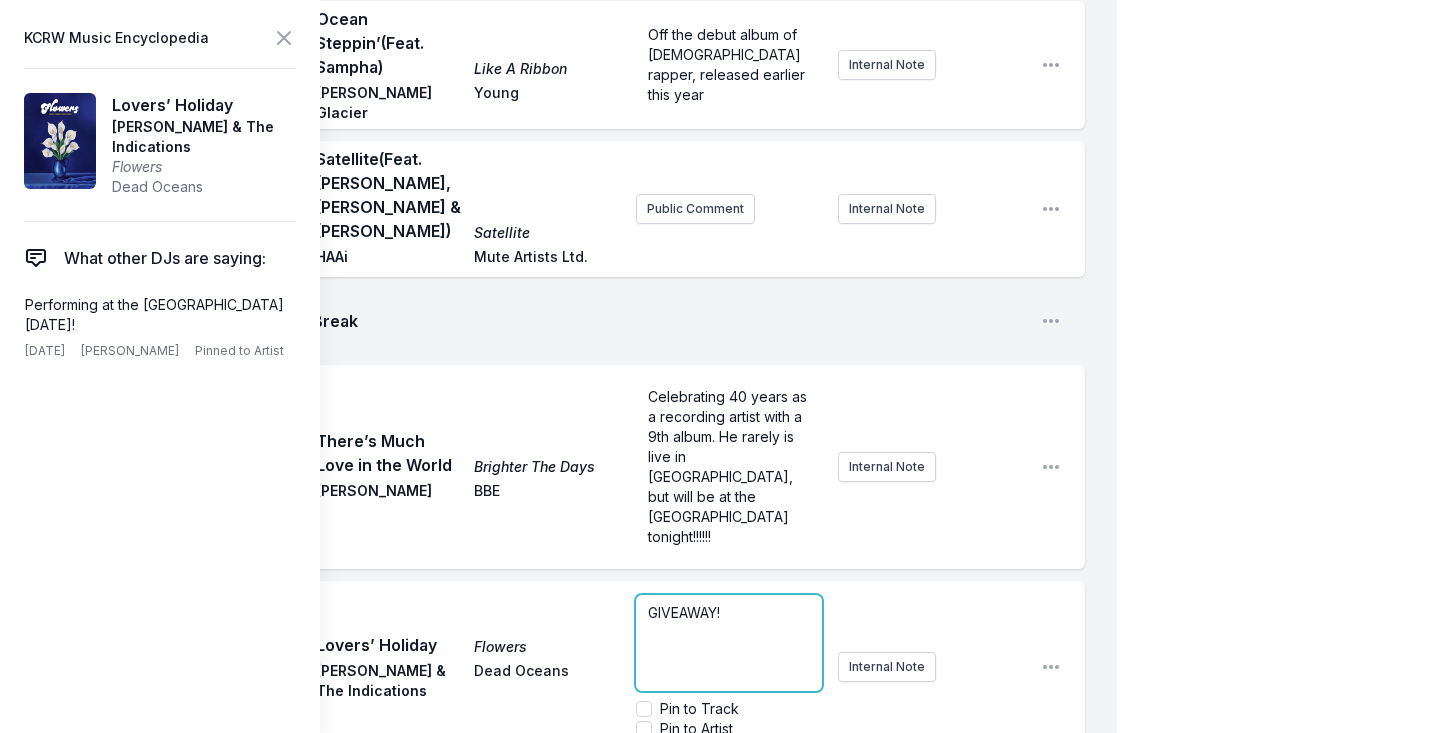 click on "GIVEAWAY!" at bounding box center (729, 613) 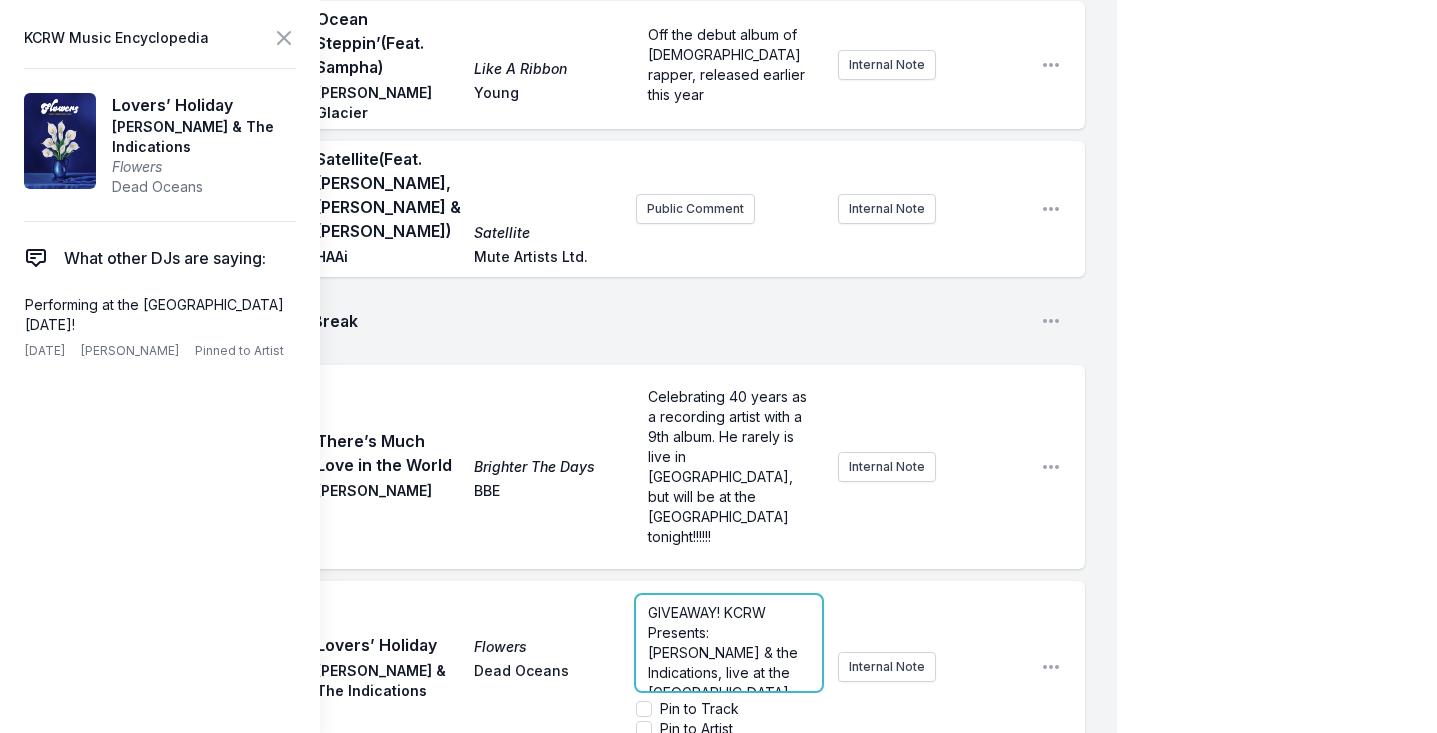 scroll, scrollTop: 60, scrollLeft: 0, axis: vertical 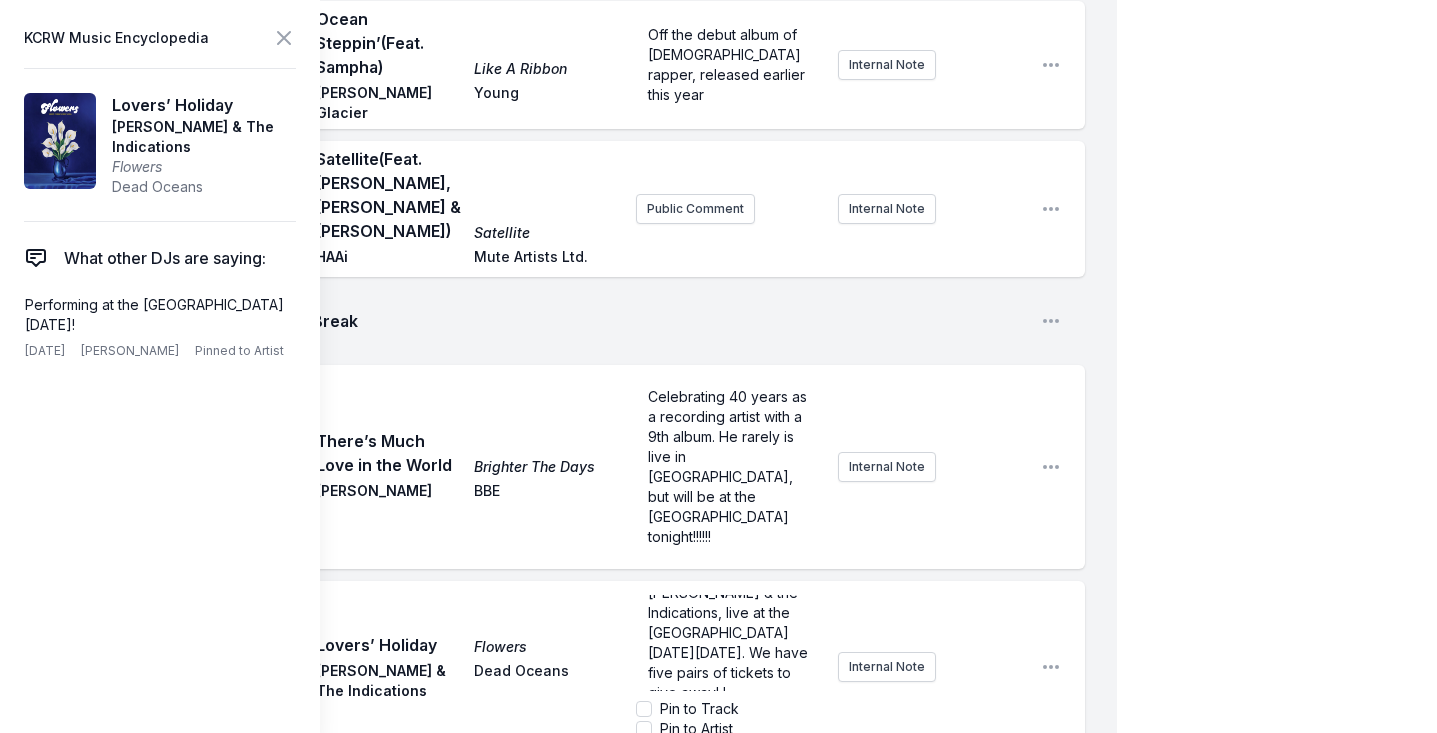 click on "Flowers" at bounding box center [547, 647] 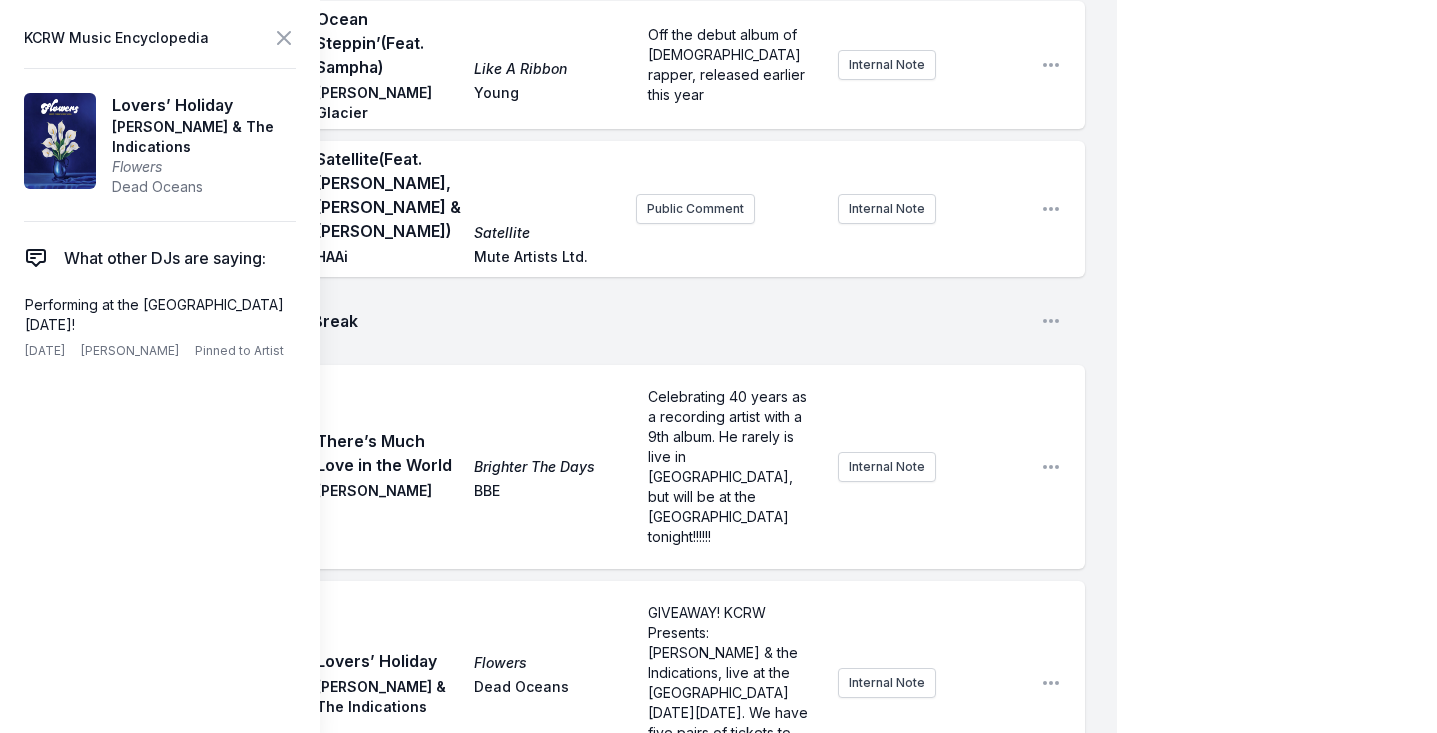 scroll, scrollTop: 0, scrollLeft: 0, axis: both 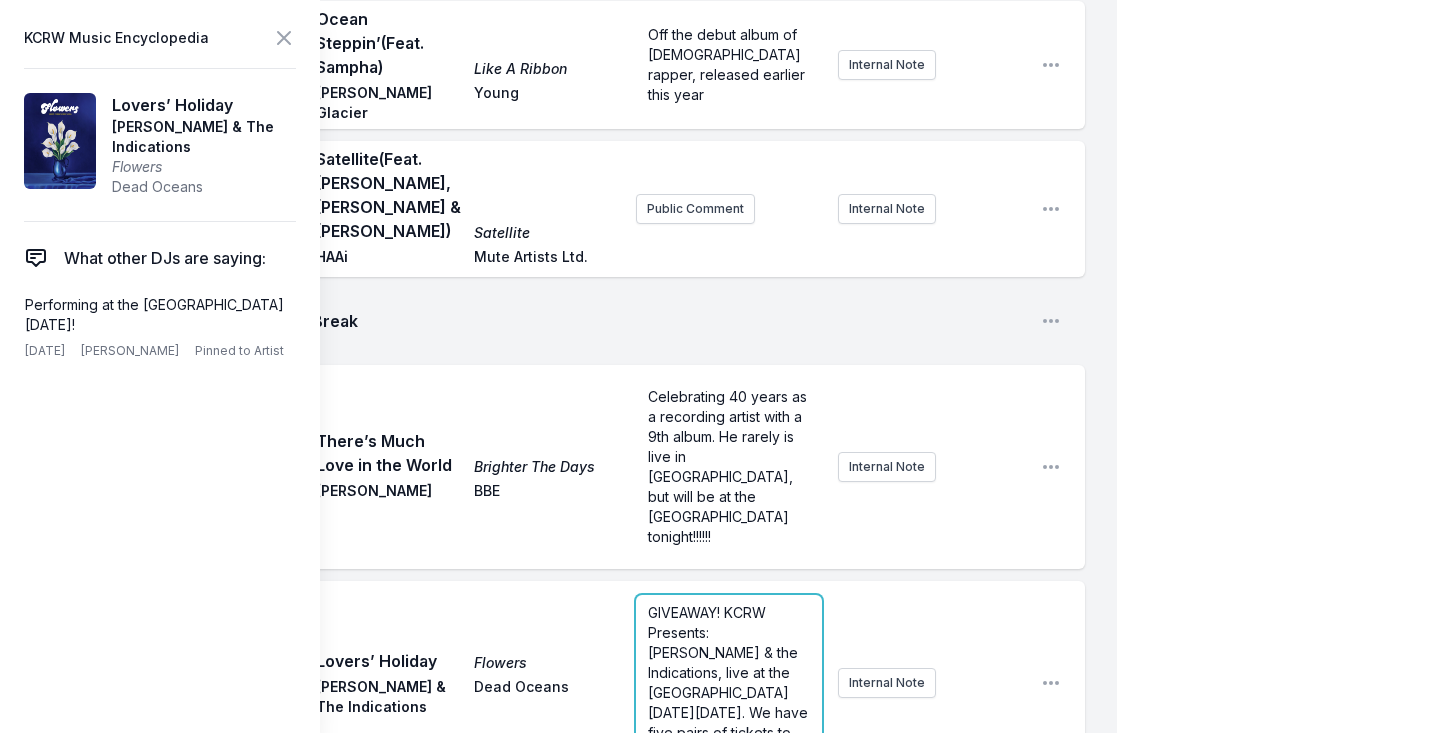 click on "GIVEAWAY! KCRW Presents: [PERSON_NAME] & the Indications, live at the [GEOGRAPHIC_DATA] [DATE][DATE]. We have five pairs of tickets to give away! I" at bounding box center (730, 682) 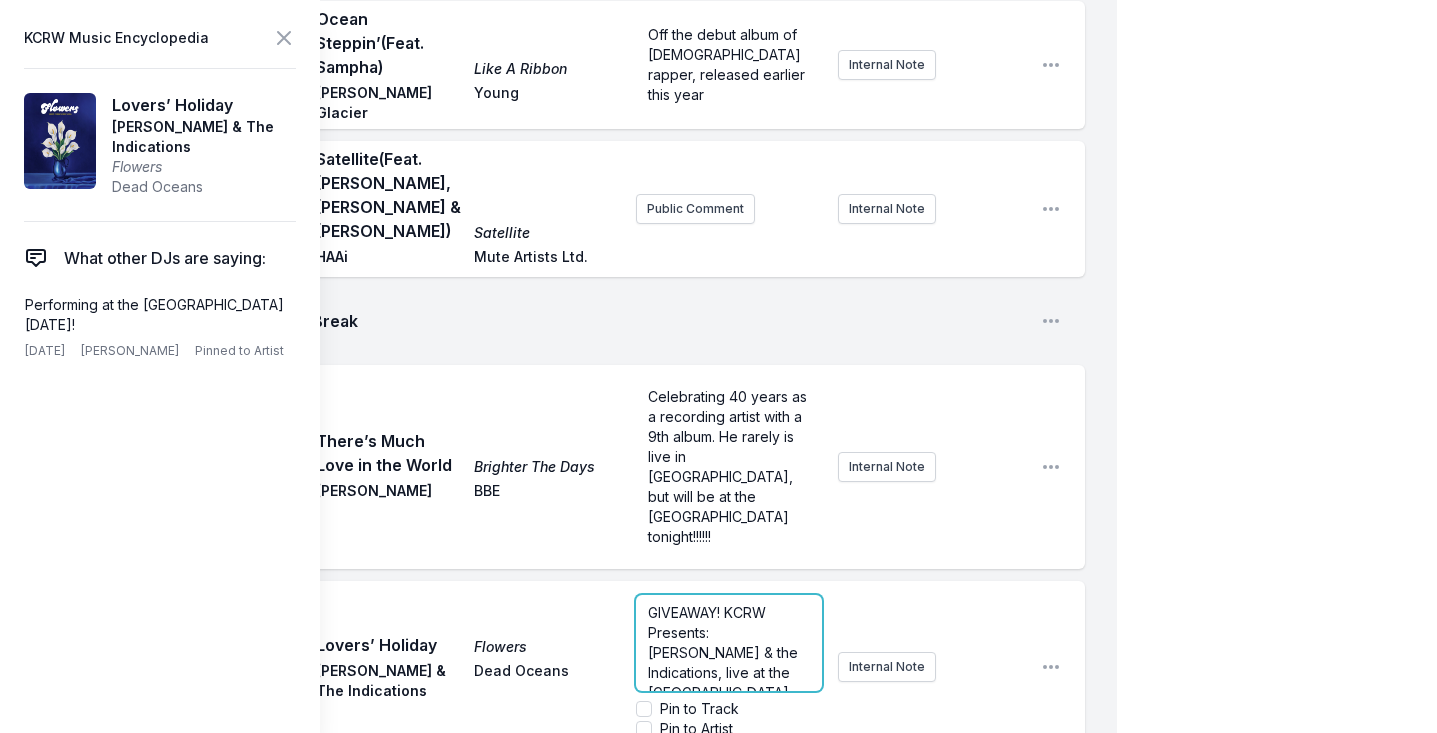 click on "GIVEAWAY! KCRW Presents: [PERSON_NAME] & the Indications, live at the [GEOGRAPHIC_DATA] [DATE][DATE]. We have five pairs of tickets to give away! I" at bounding box center (730, 682) 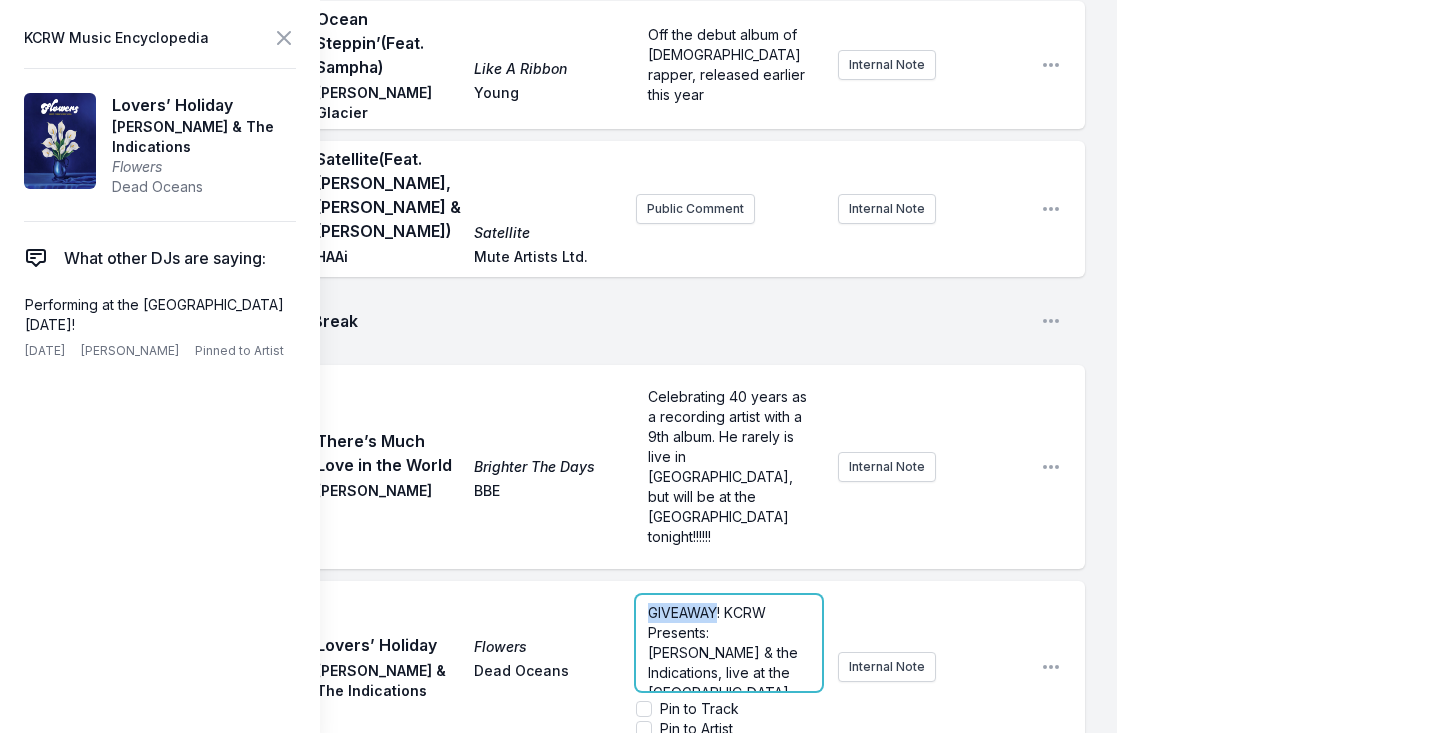 click on "GIVEAWAY! KCRW Presents: [PERSON_NAME] & the Indications, live at the [GEOGRAPHIC_DATA] [DATE][DATE]. We have five pairs of tickets to give away! I" at bounding box center [730, 682] 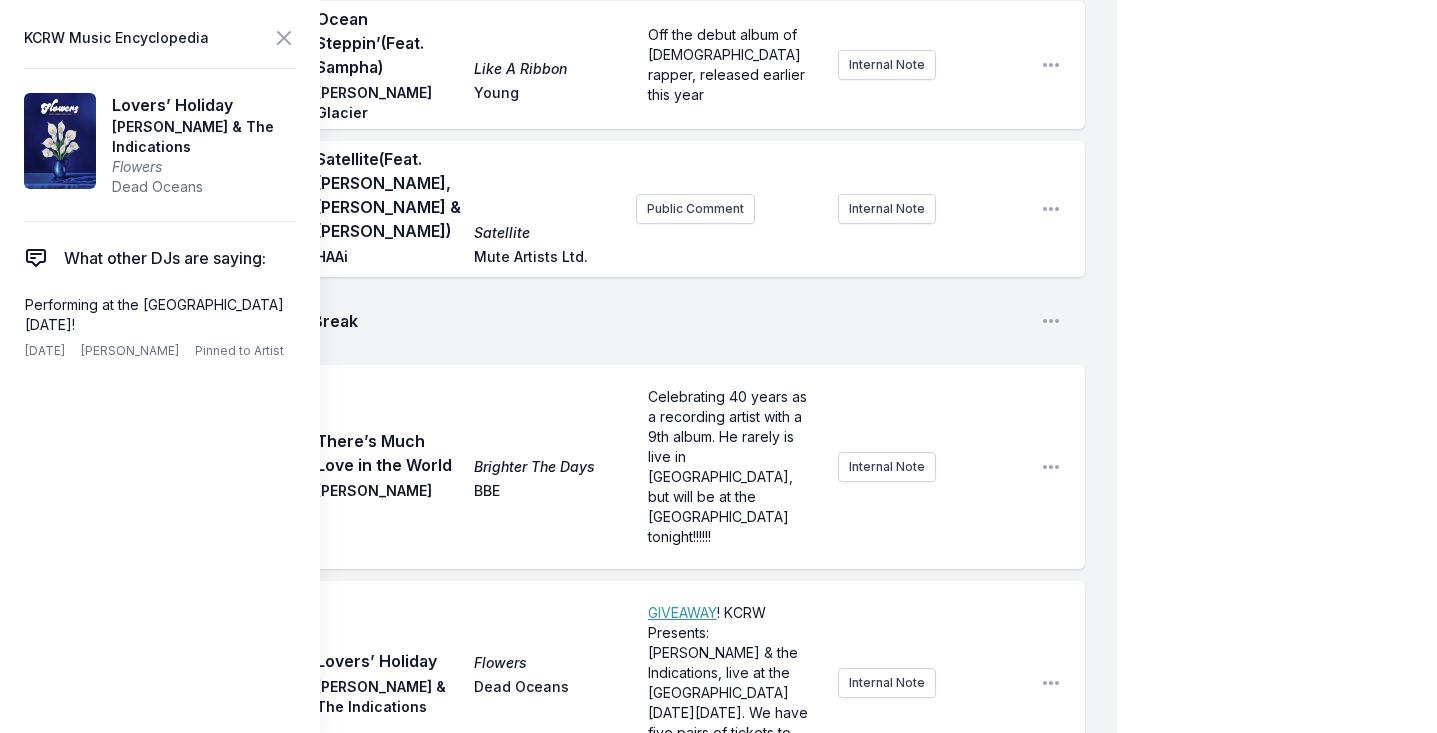 click on "11:13 AM Lovers’ Holiday Flowers [PERSON_NAME] & The Indications Dead Oceans ﻿ GIVEAWAY ! KCRW Presents: [PERSON_NAME] & the Indications, live at the [GEOGRAPHIC_DATA] [DATE][DATE]. We have five pairs of tickets to give away! I Internal Note Open playlist item options" at bounding box center (574, 683) 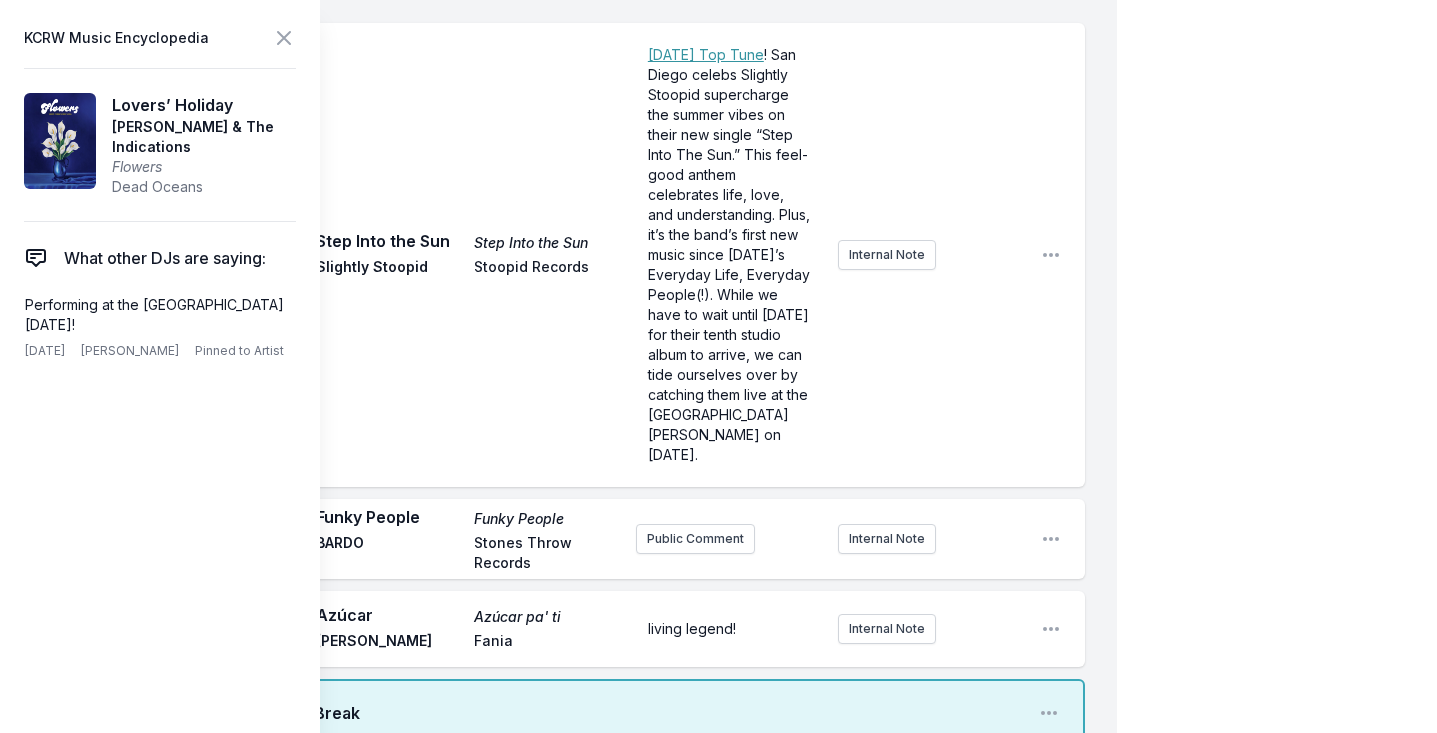 scroll, scrollTop: 5409, scrollLeft: 0, axis: vertical 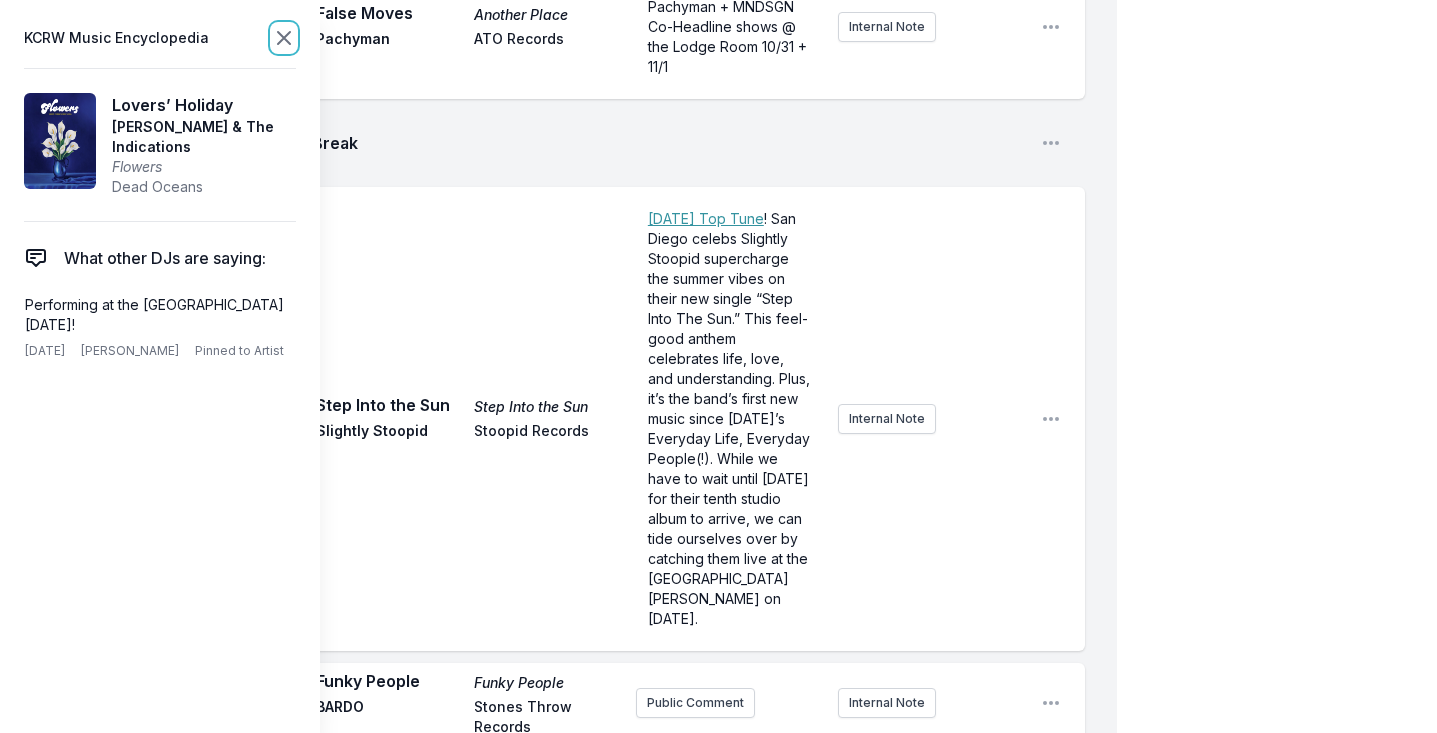 click 